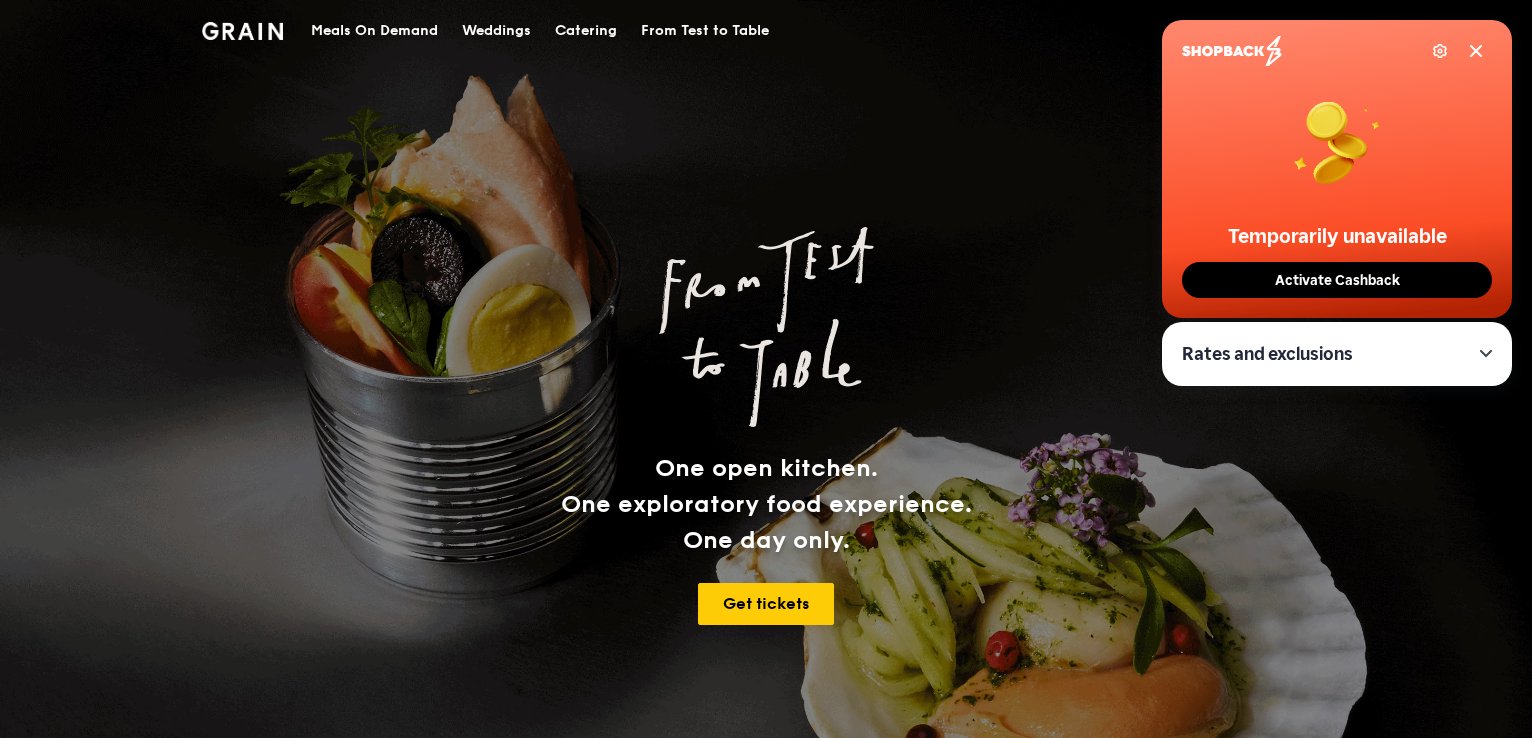 scroll, scrollTop: 0, scrollLeft: 0, axis: both 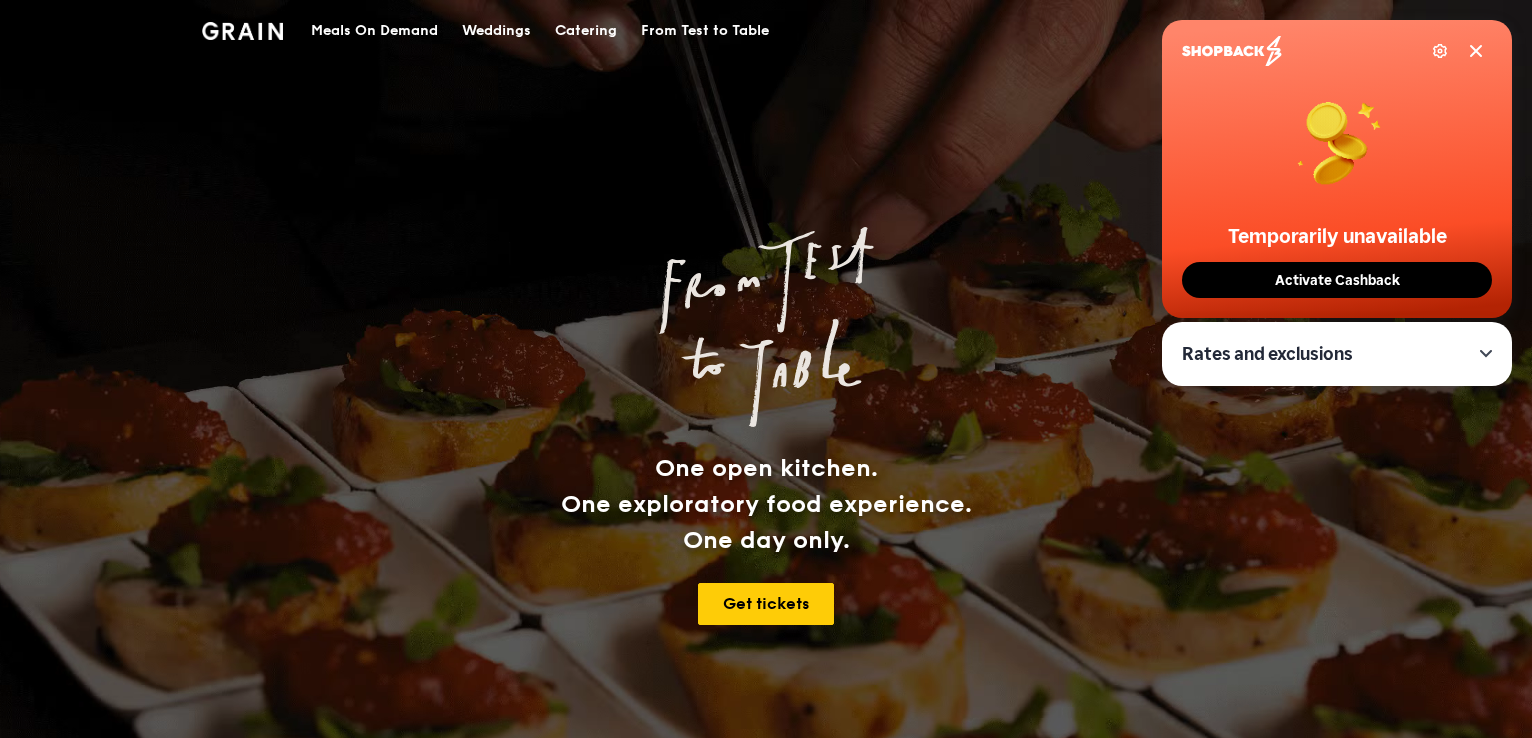 click 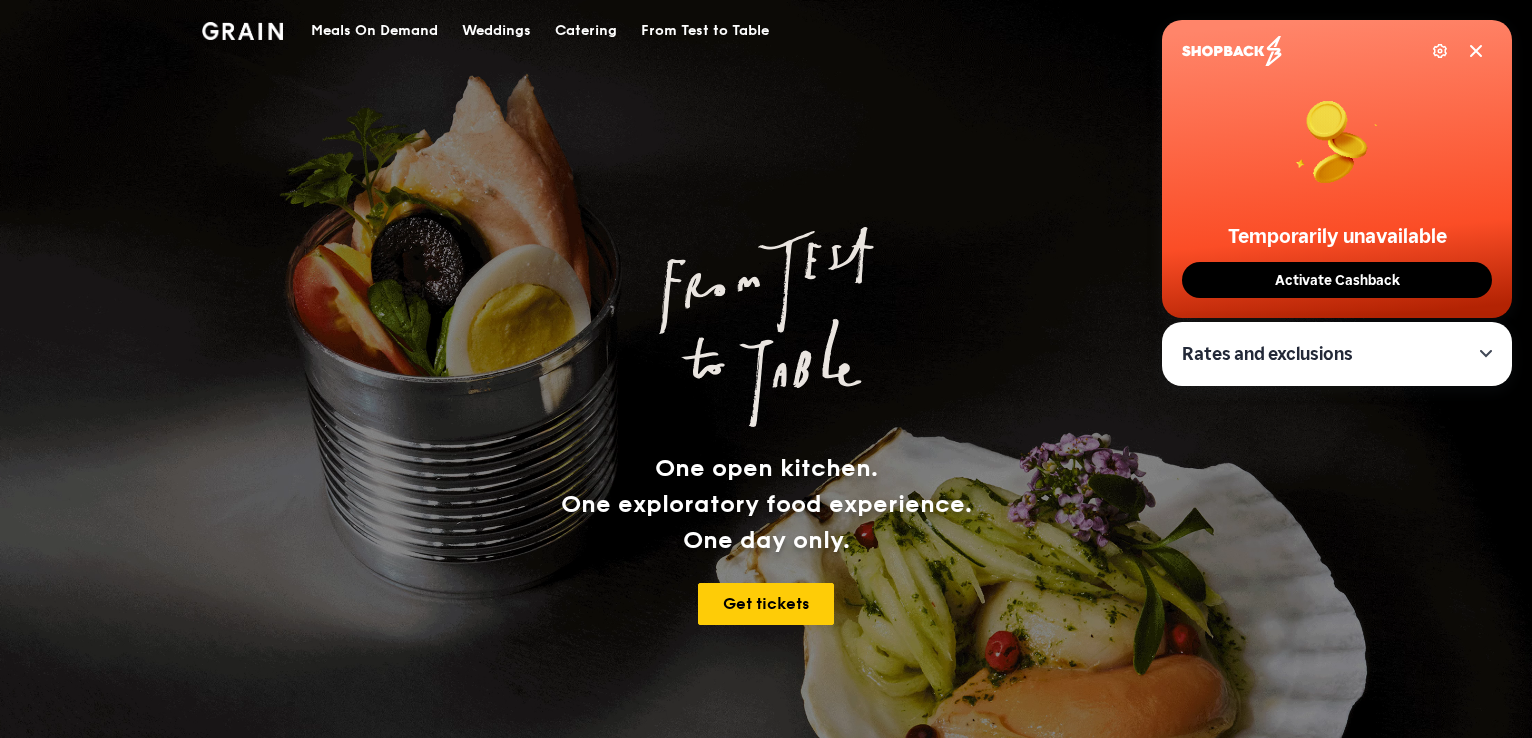 scroll, scrollTop: 0, scrollLeft: 0, axis: both 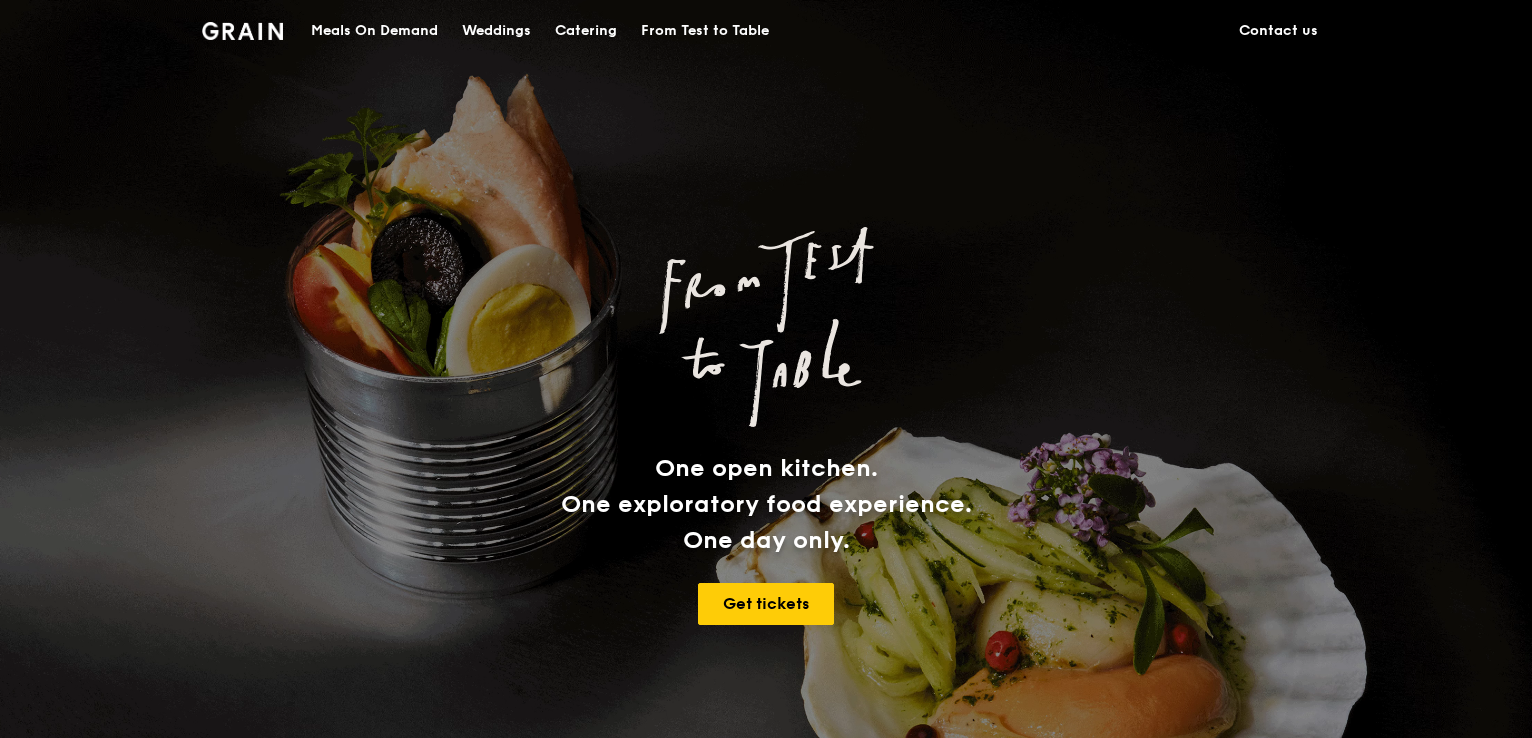 click on "Catering" at bounding box center [586, 31] 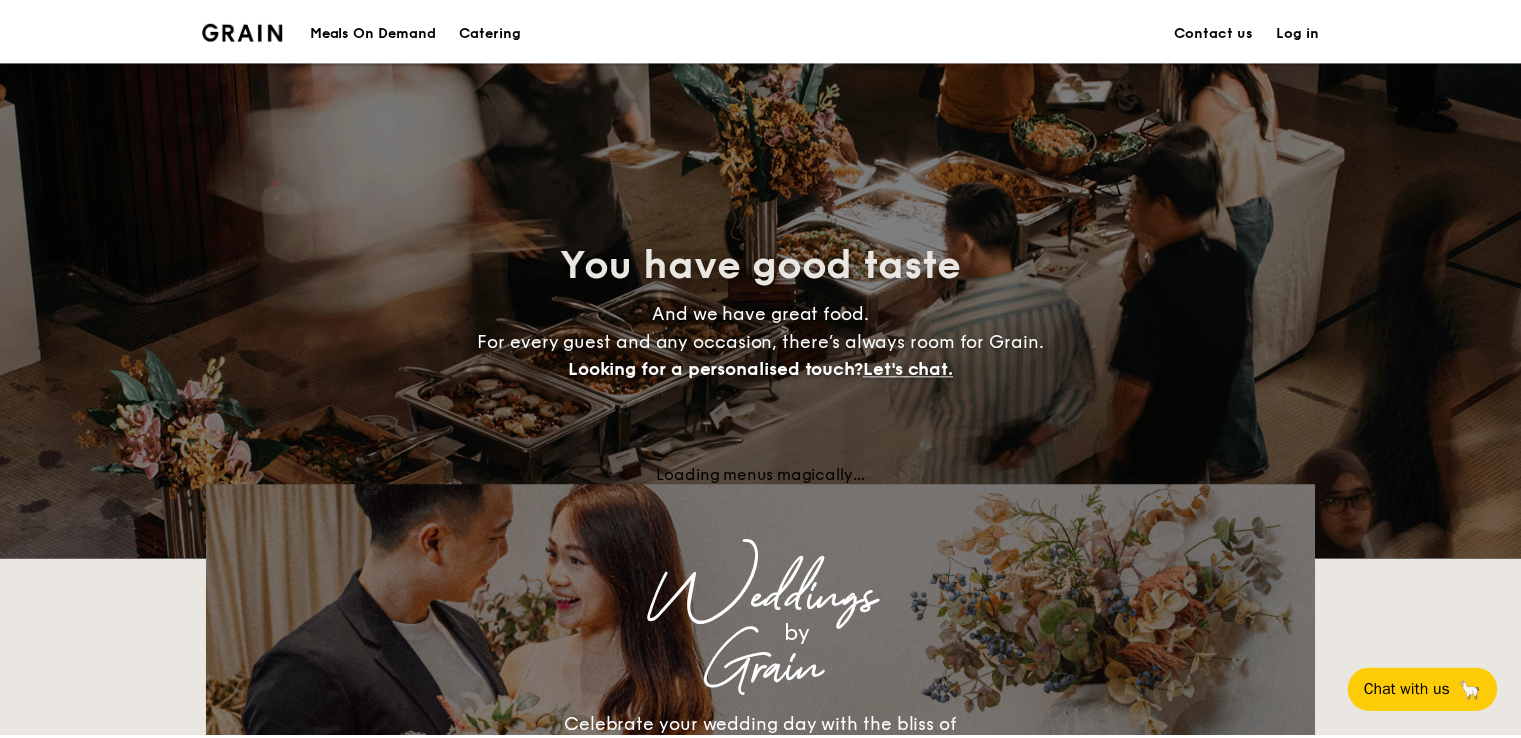 scroll, scrollTop: 0, scrollLeft: 0, axis: both 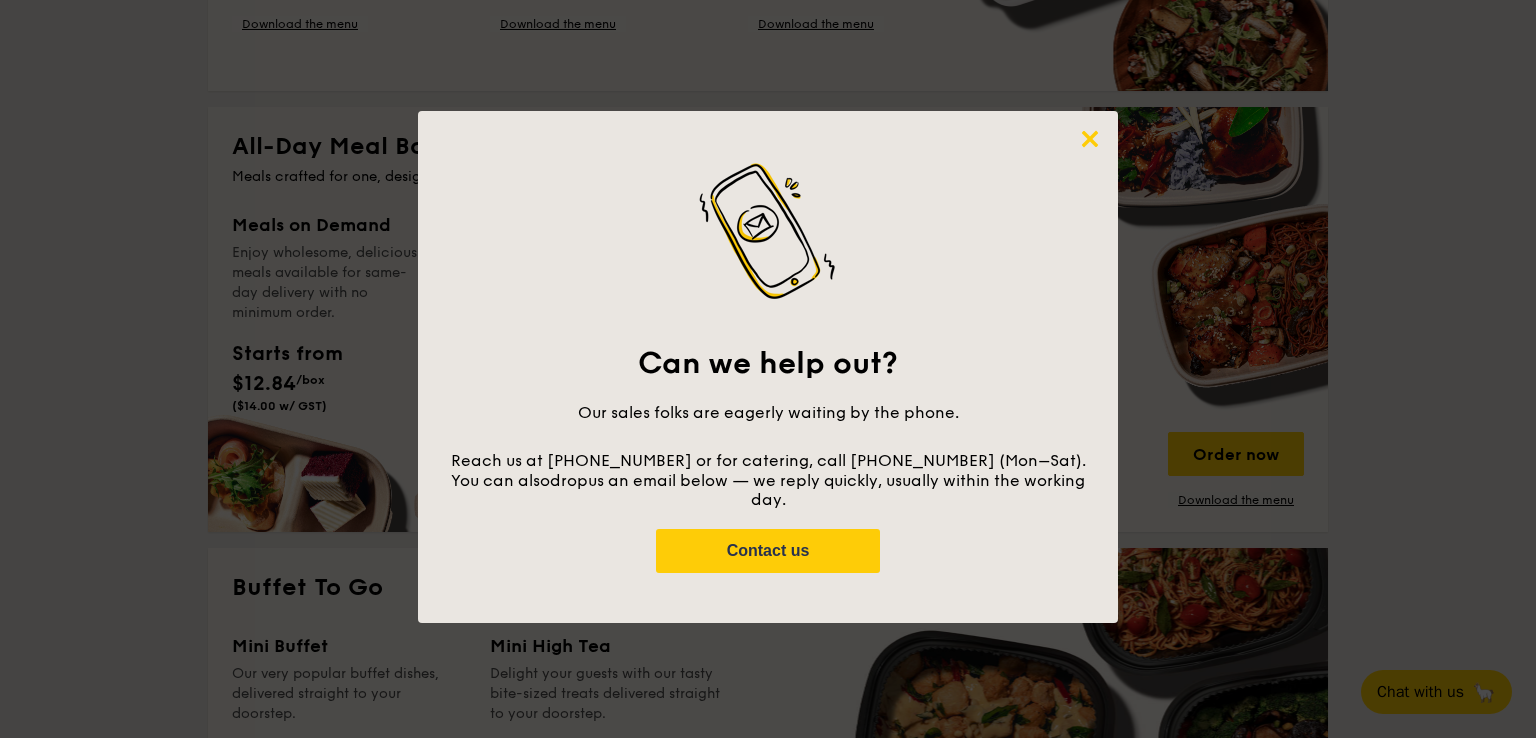 click 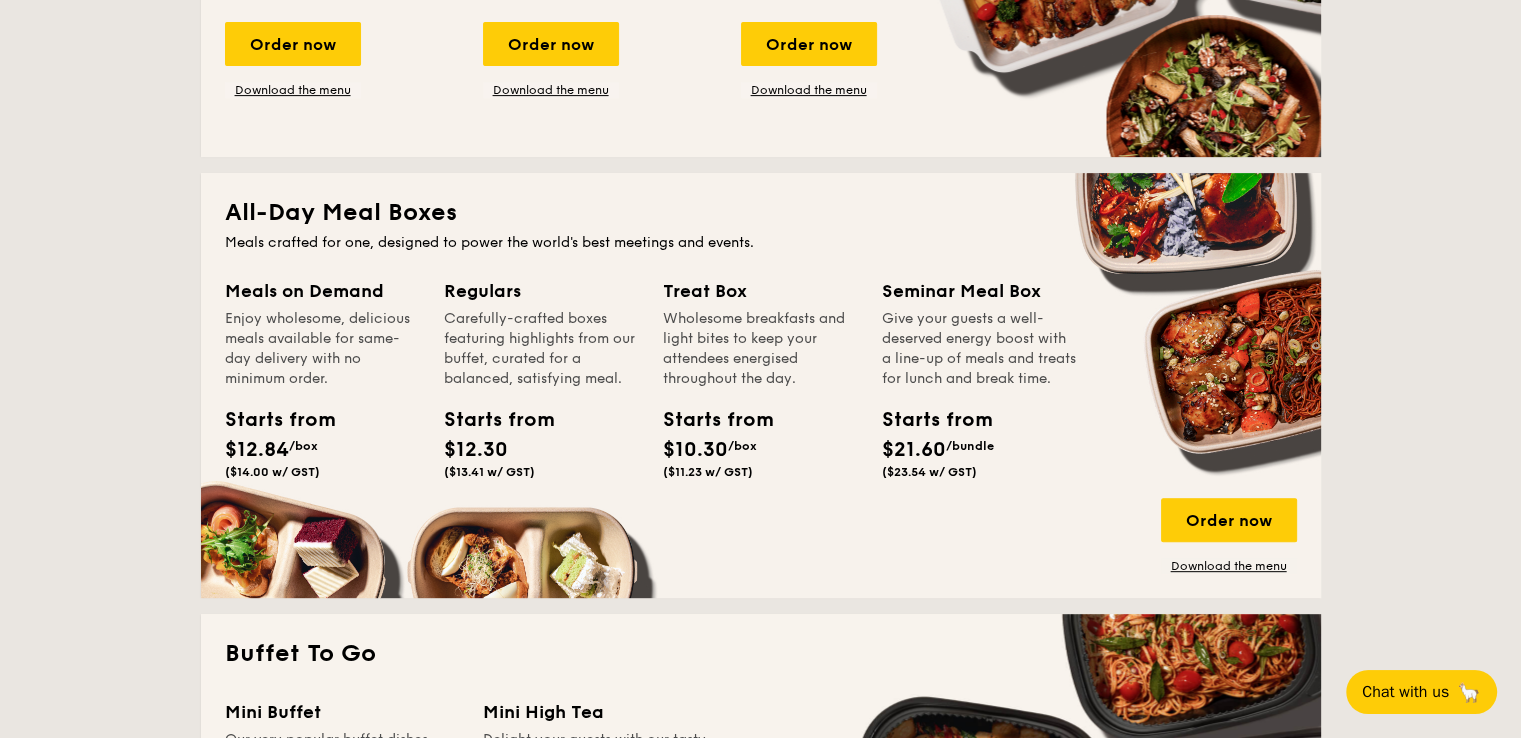 scroll, scrollTop: 600, scrollLeft: 0, axis: vertical 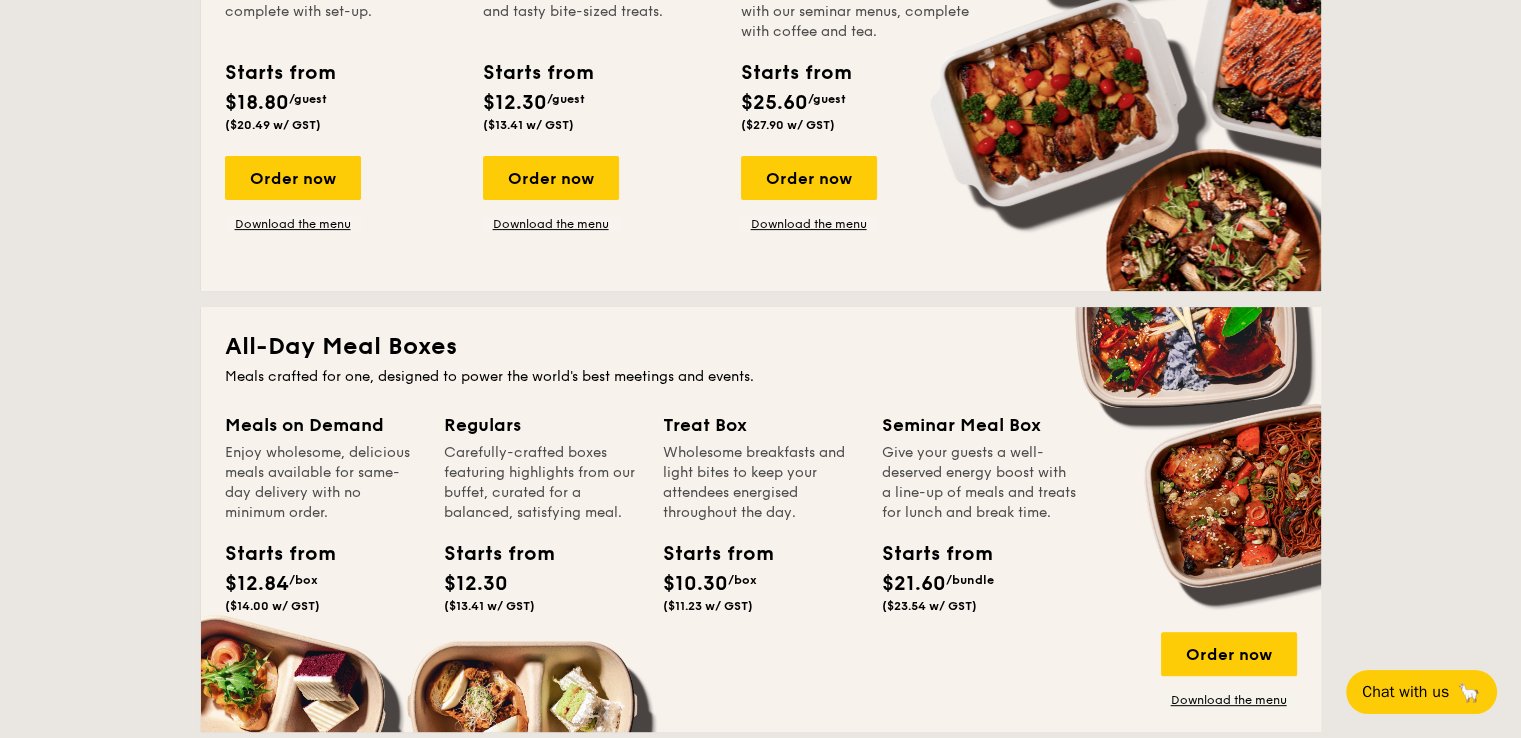 click on "Buffet
Classic Buffet
Our very popular buffet dishes, complete with set-up.
Starts from
$18.80
/guest
($20.49 w/ GST)
Order now
Download the menu
High Tea Buffet
Delight your guests with our light and tasty  bite-sized treats.
Starts from
$12.30
/guest
($13.41 w/ GST)
Order now
Download the menu
Seminar Buffet
Give your guests an energy boost with our seminar menus, complete with coffee and tea.
Starts from
$25.60
/guest
($27.90 w/ GST)
Order now
Download the menu
All-Day Meal Boxes Meals crafted for one, designed to power the world's best meetings and events.
Meals on Demand" at bounding box center (760, 1818) 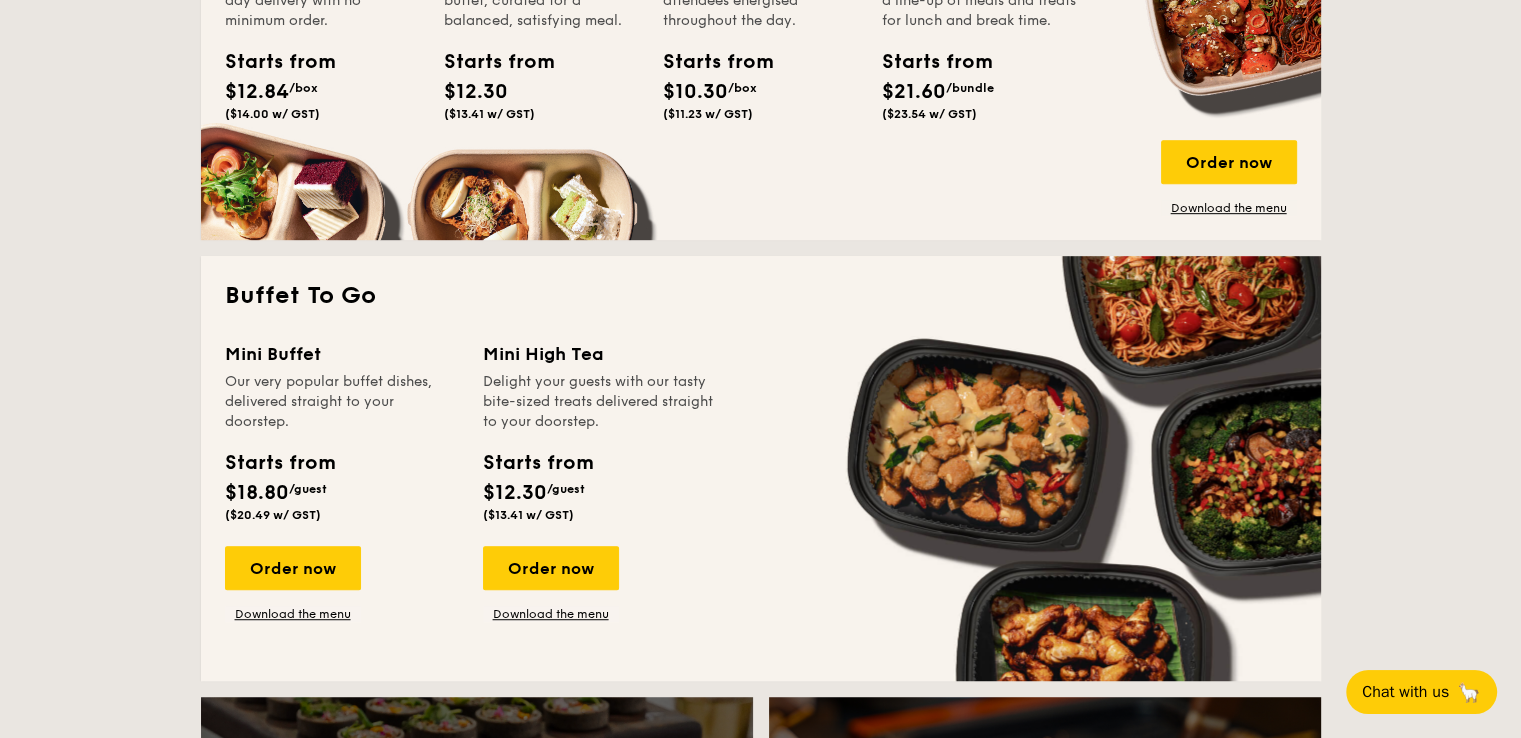 scroll, scrollTop: 1200, scrollLeft: 0, axis: vertical 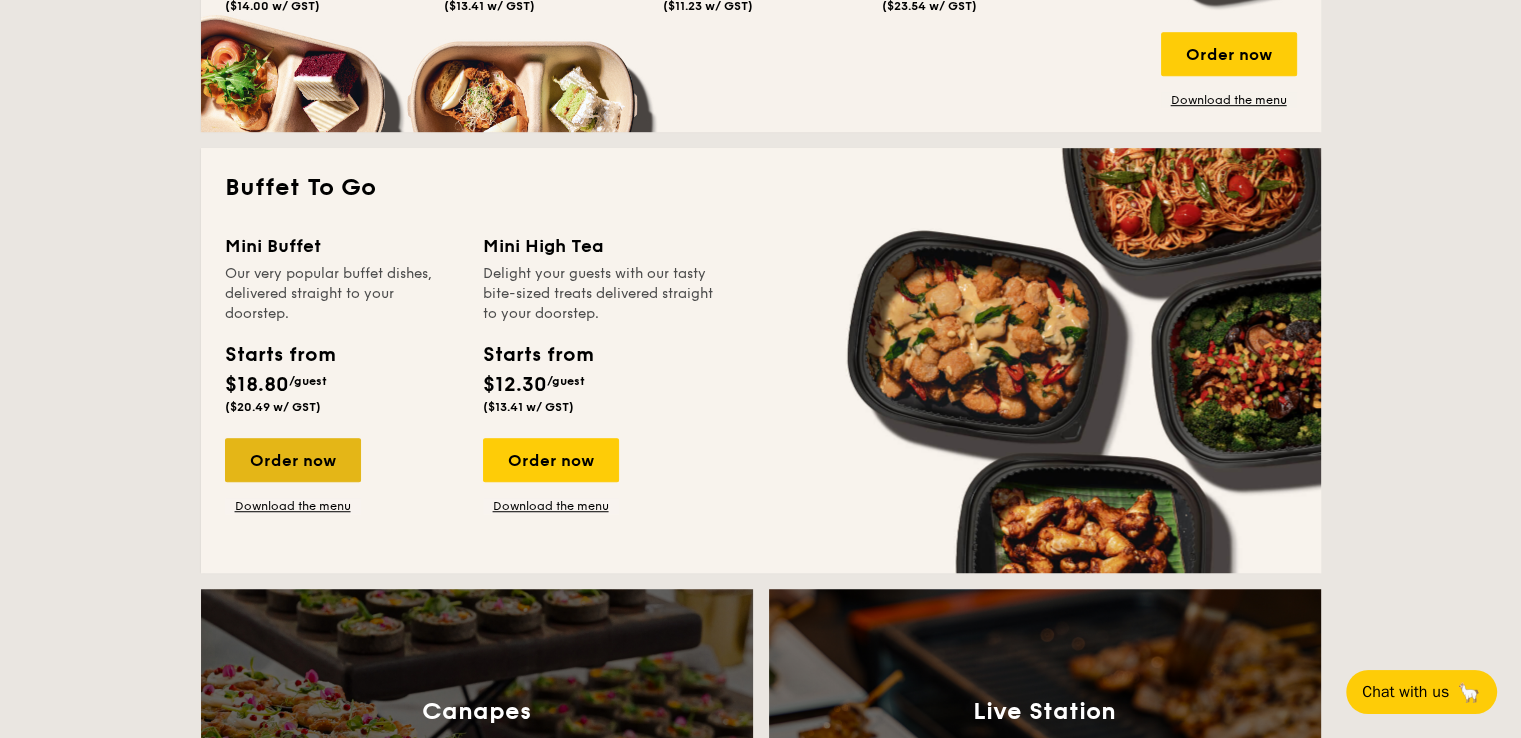 click on "Order now" at bounding box center (293, 460) 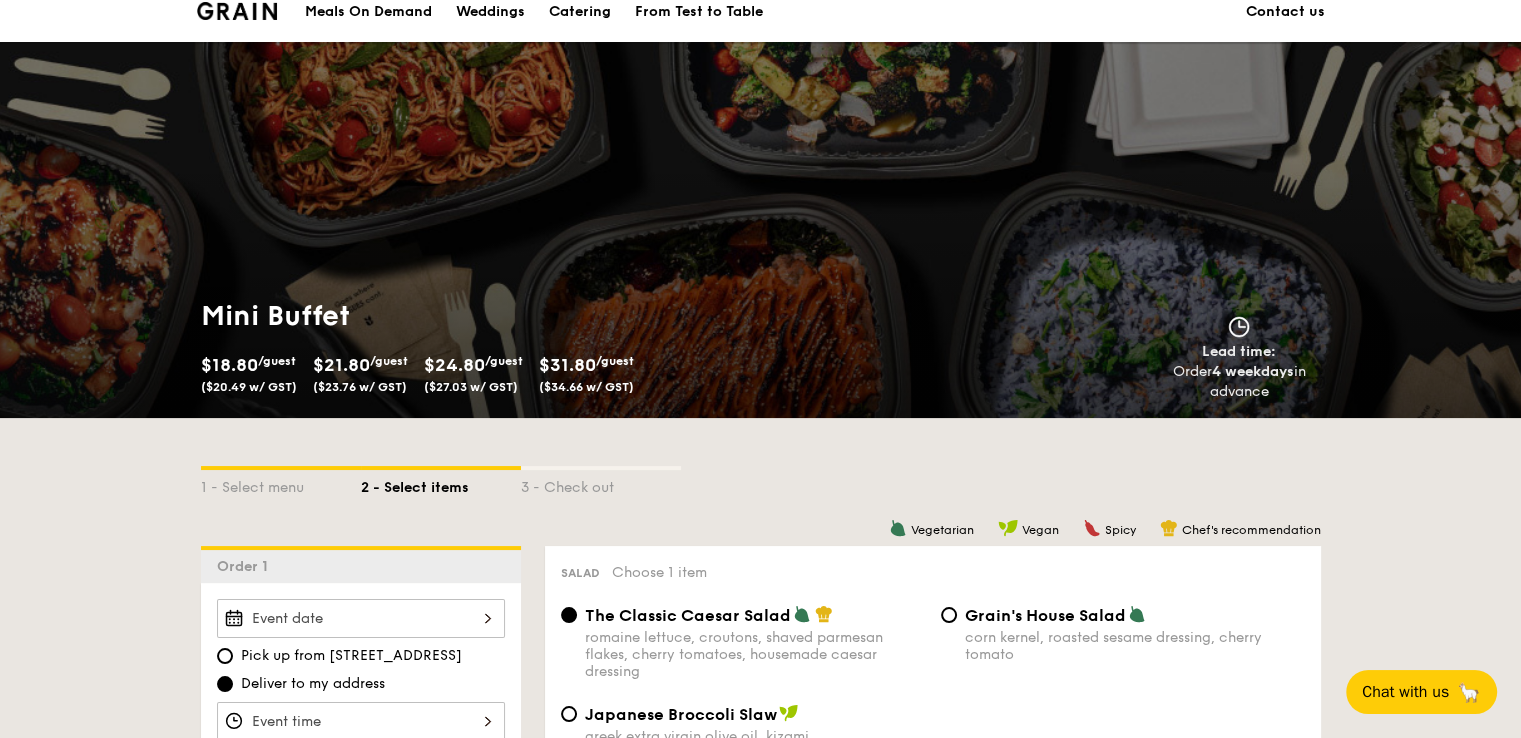 scroll, scrollTop: 0, scrollLeft: 0, axis: both 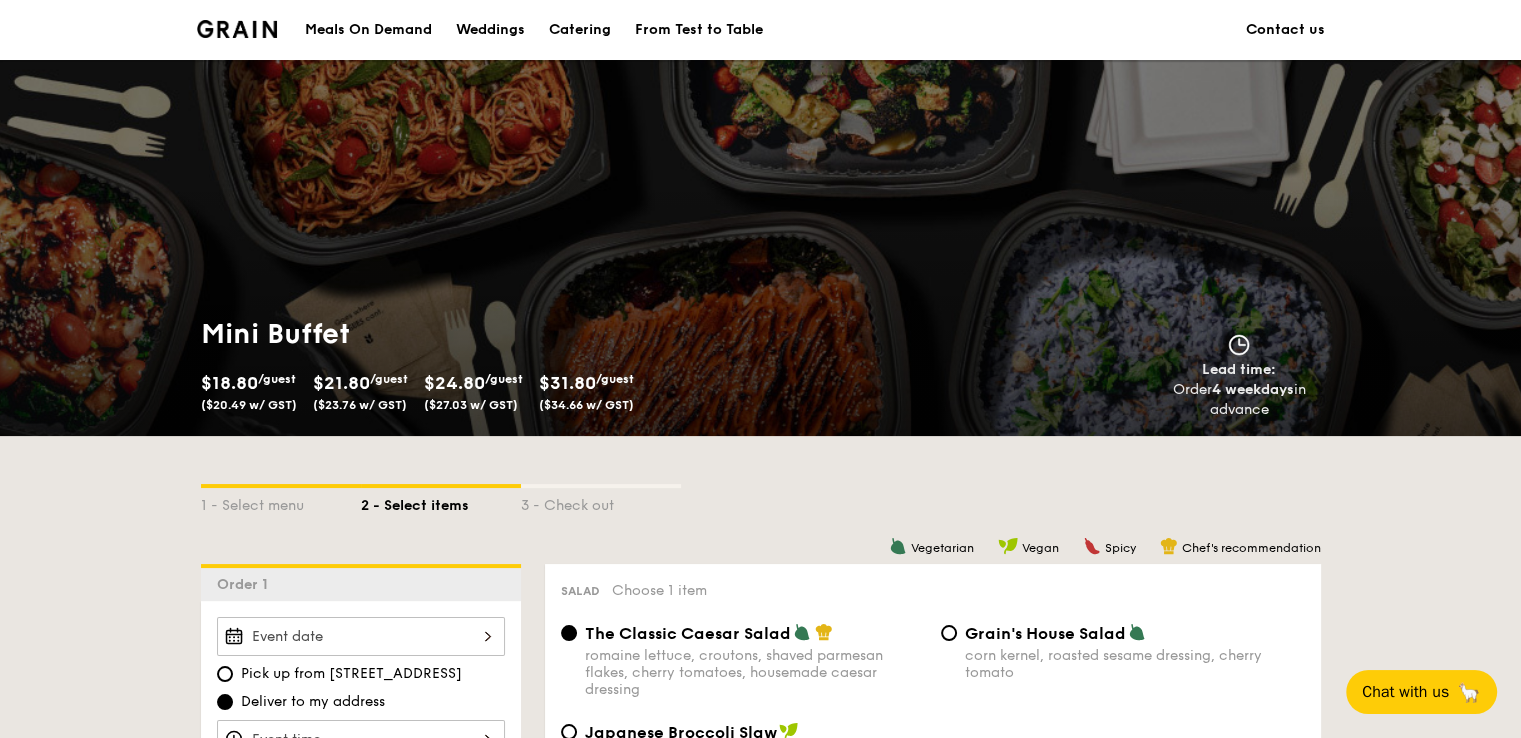 click at bounding box center [237, 29] 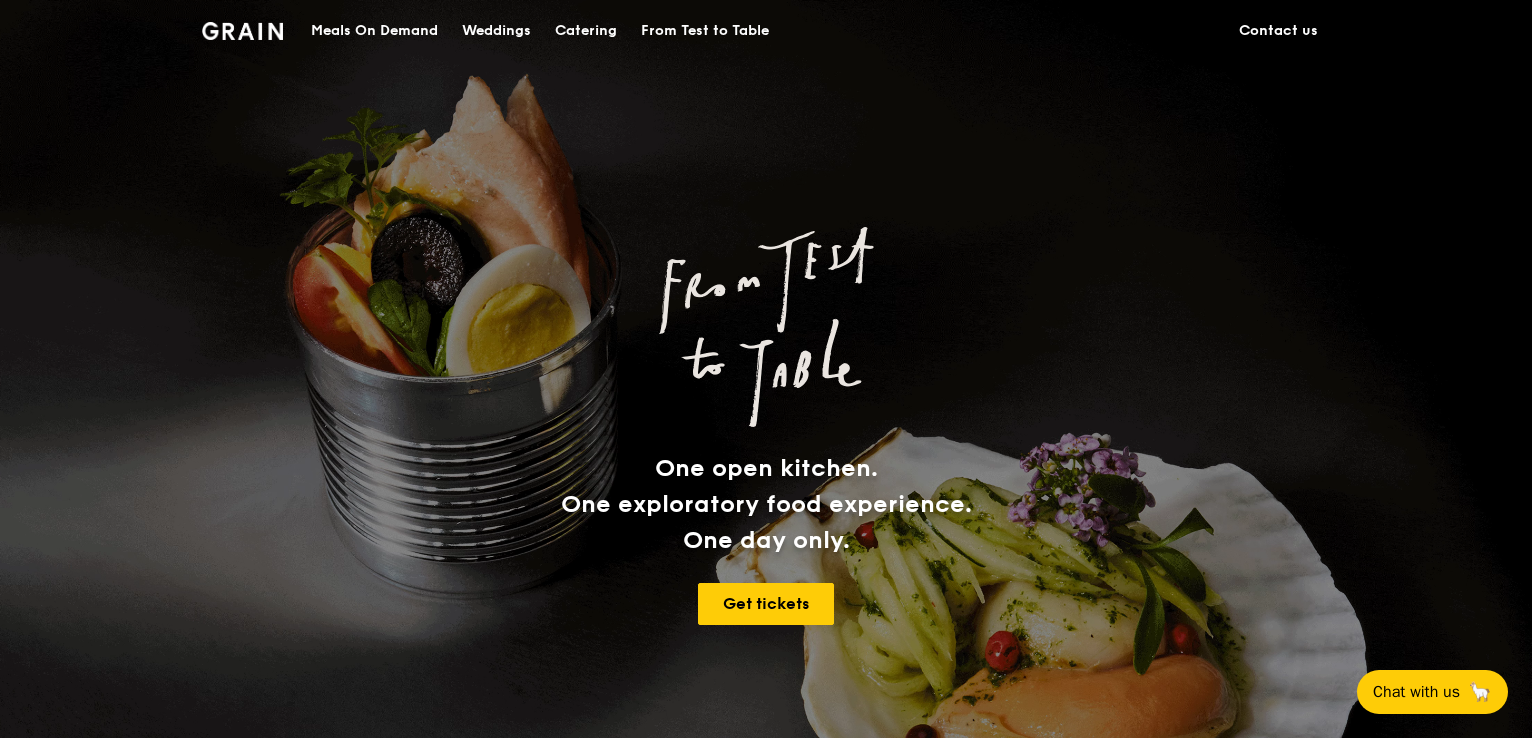 scroll, scrollTop: 0, scrollLeft: 0, axis: both 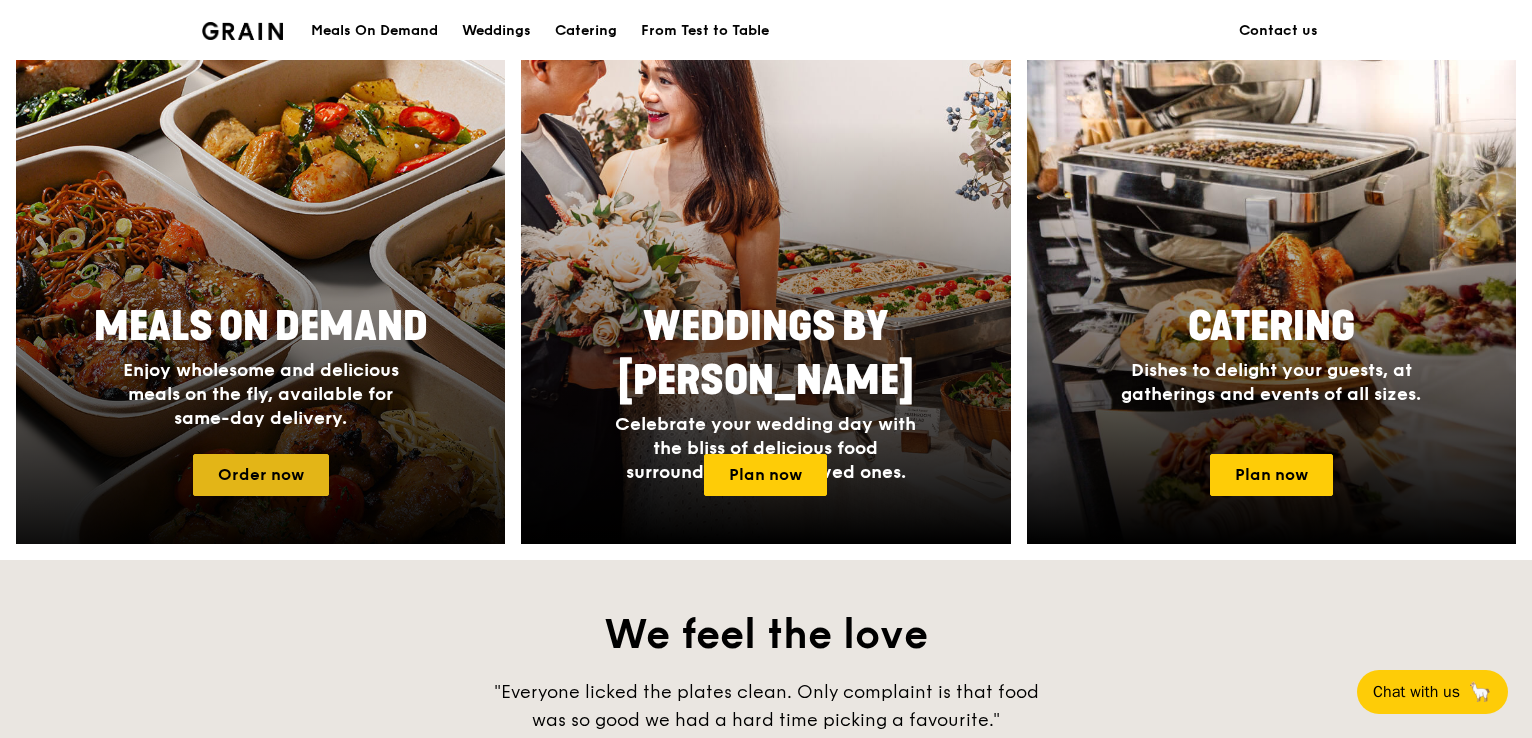 click on "Order now" at bounding box center [261, 475] 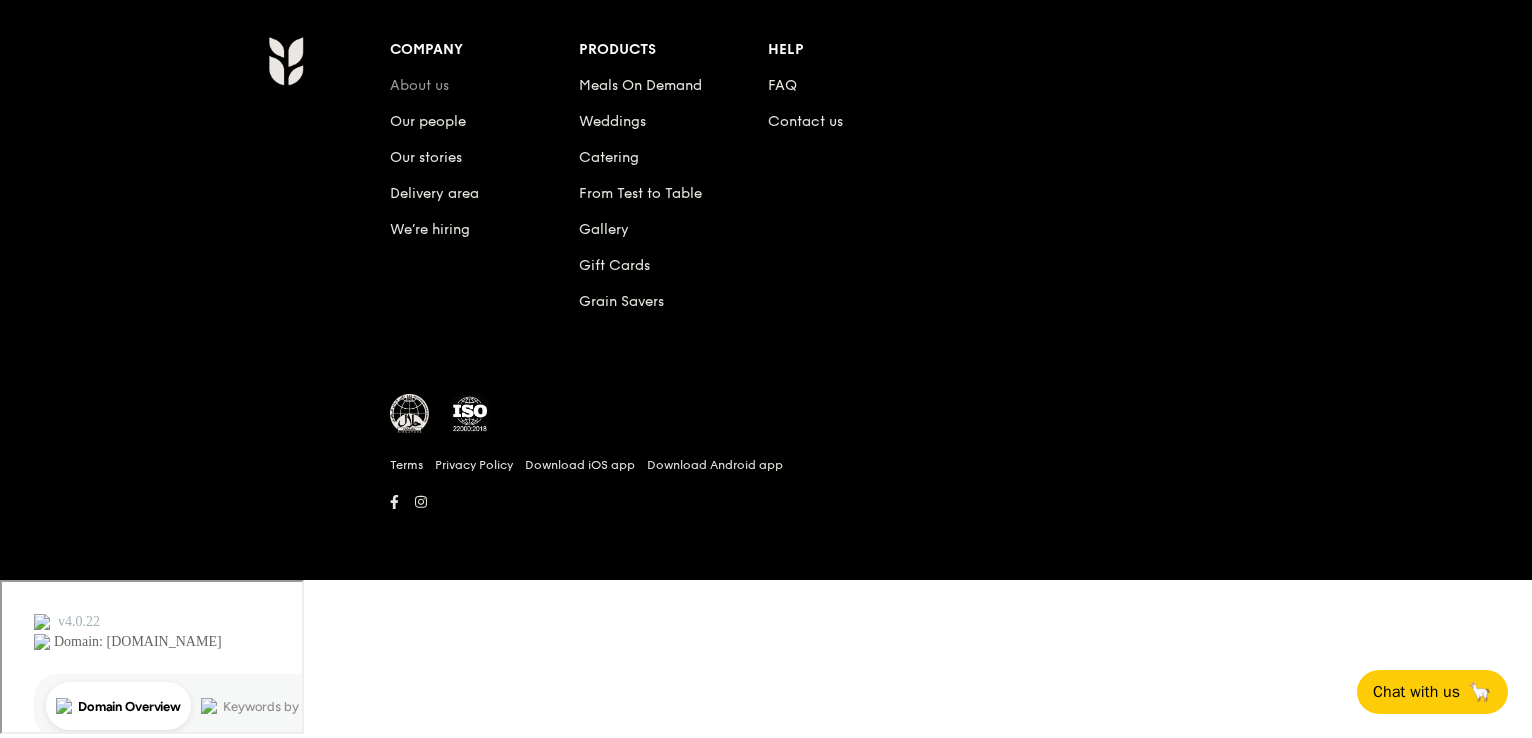 scroll, scrollTop: 0, scrollLeft: 0, axis: both 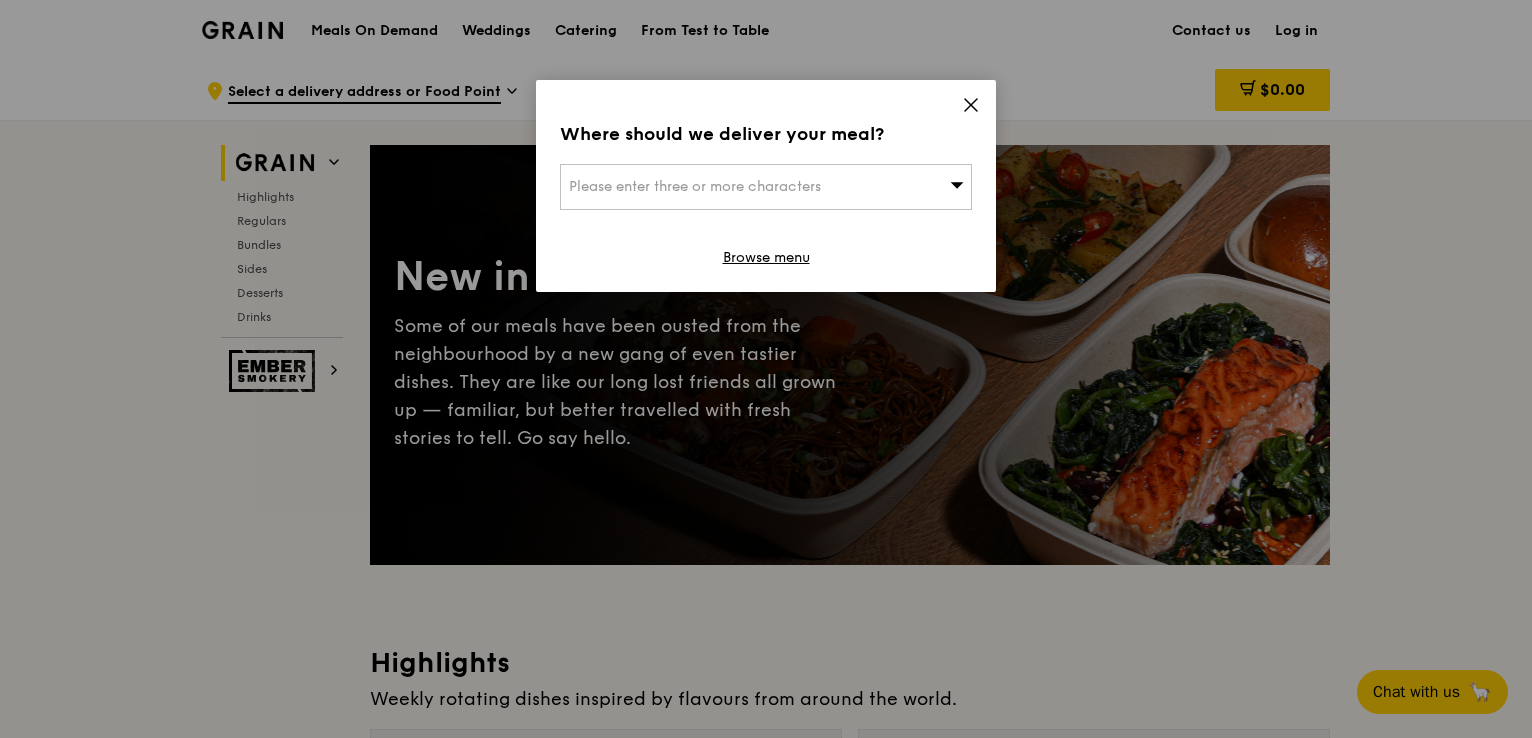 click 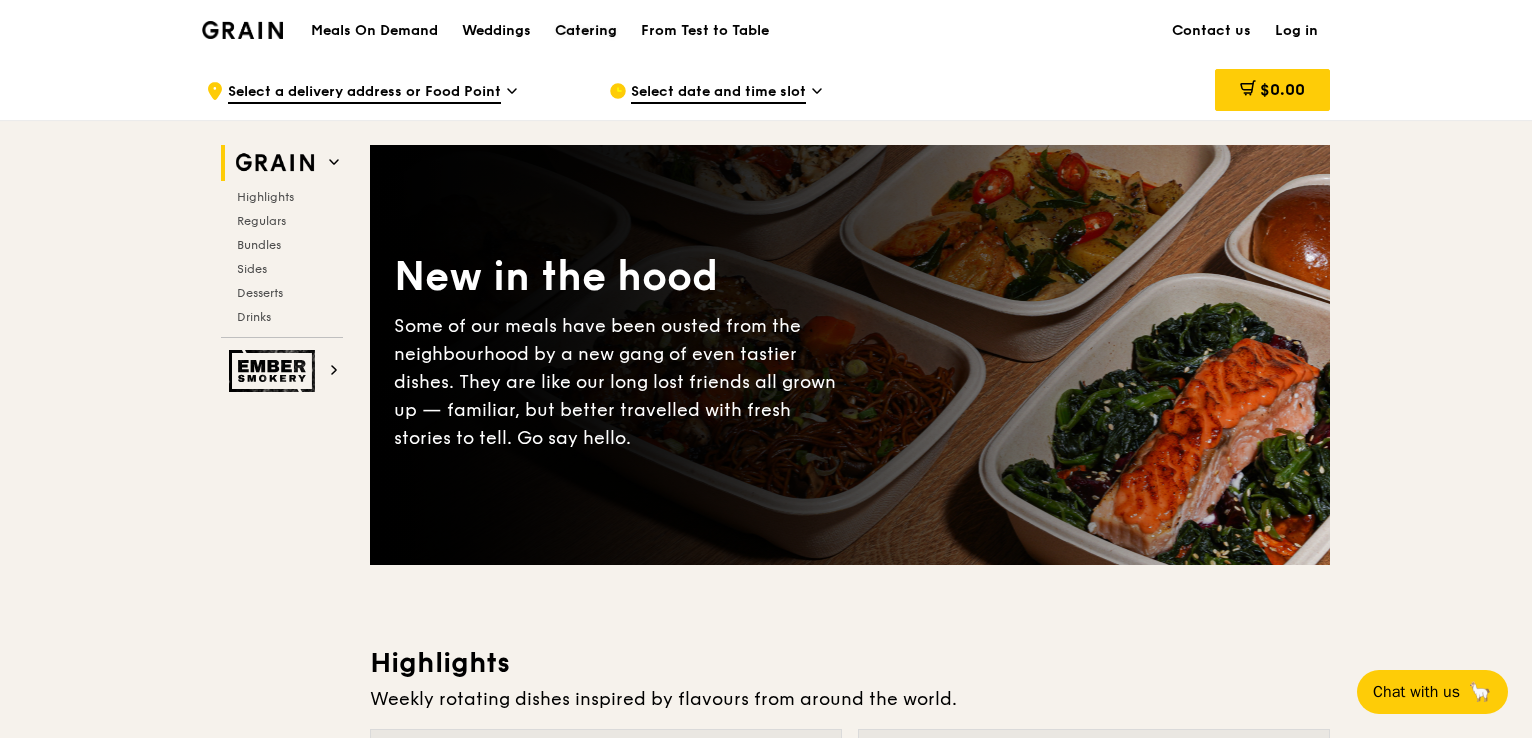 click on "Catering" at bounding box center [586, 31] 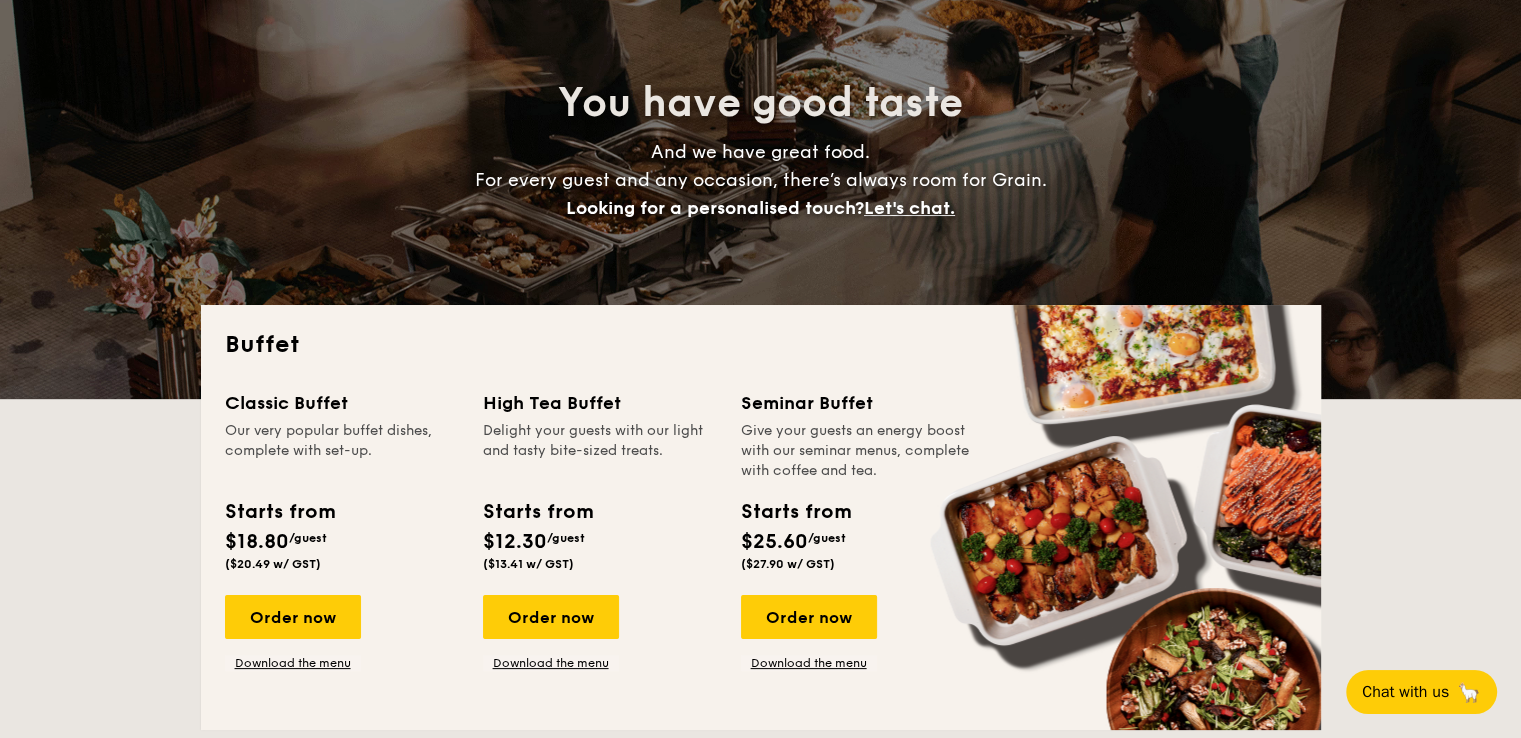 scroll, scrollTop: 0, scrollLeft: 0, axis: both 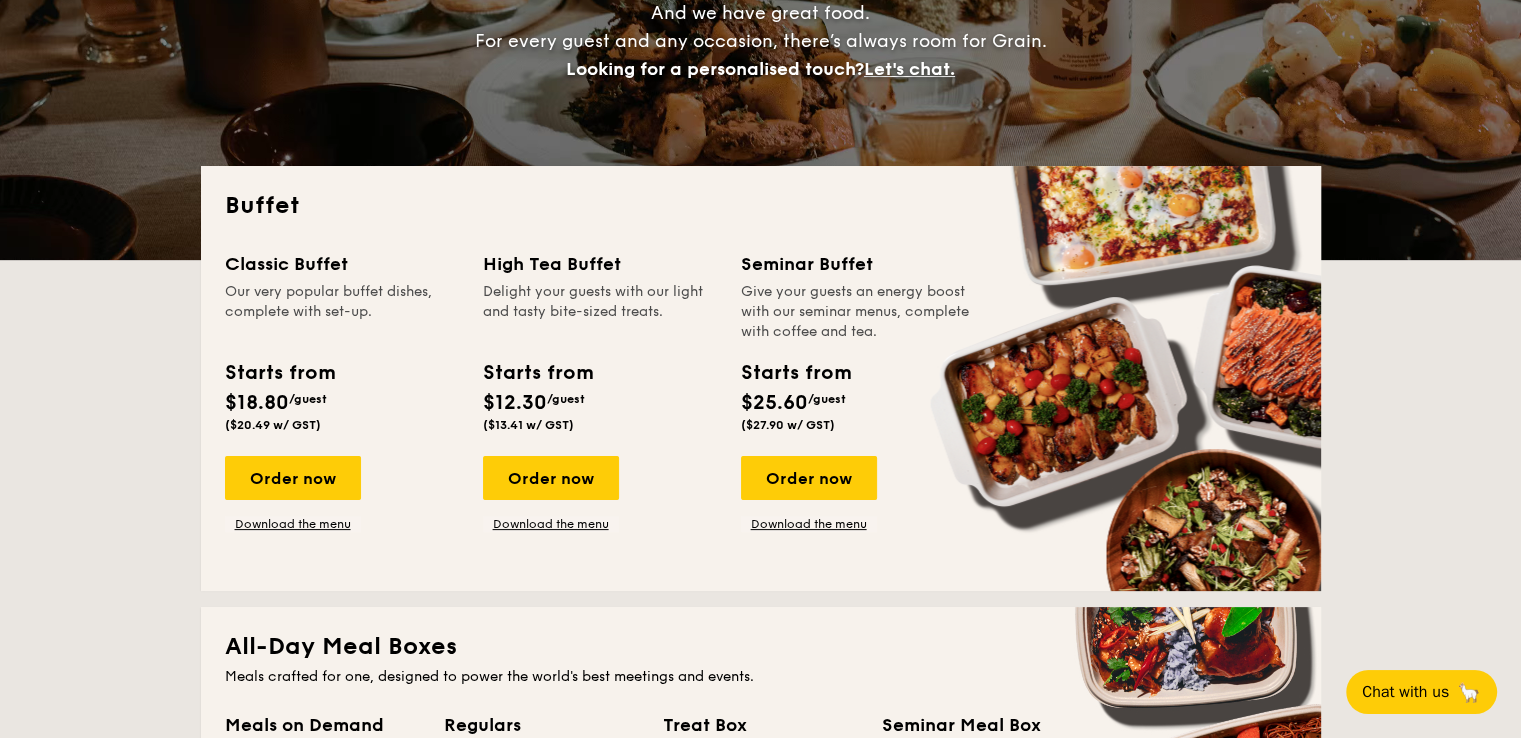 click on "Classic Buffet" at bounding box center (342, 264) 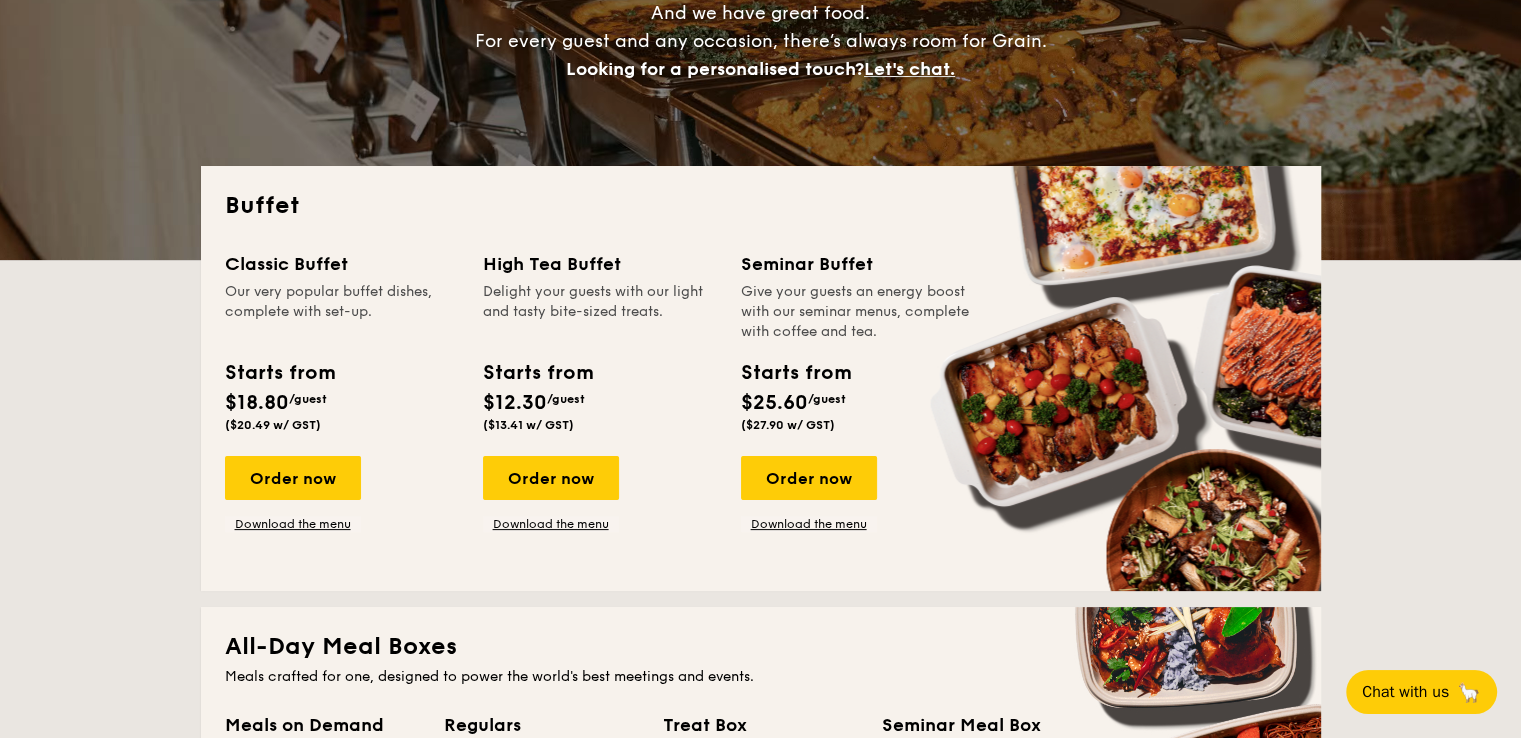drag, startPoint x: 253, startPoint y: 203, endPoint x: 259, endPoint y: 258, distance: 55.326305 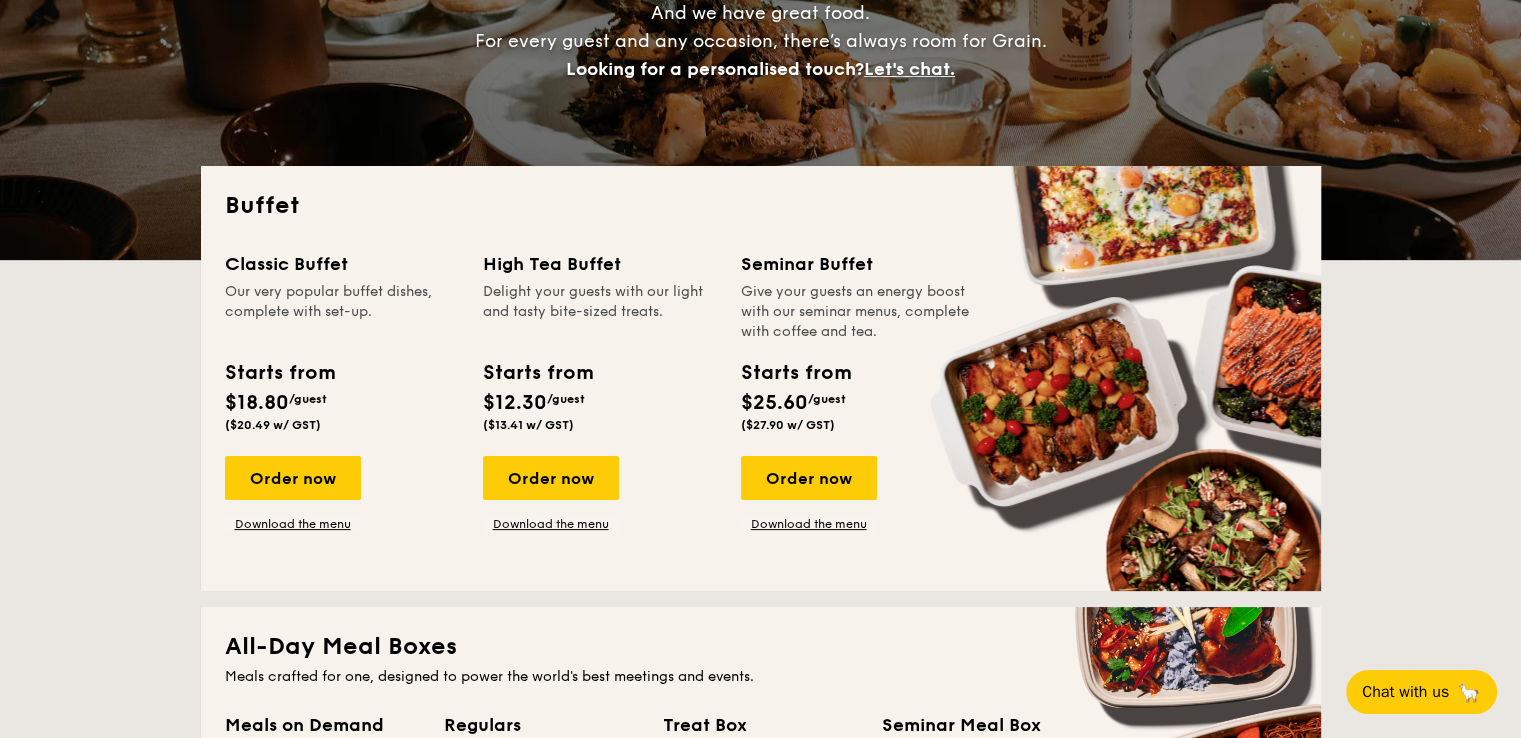 click on "Buffet" at bounding box center (761, 206) 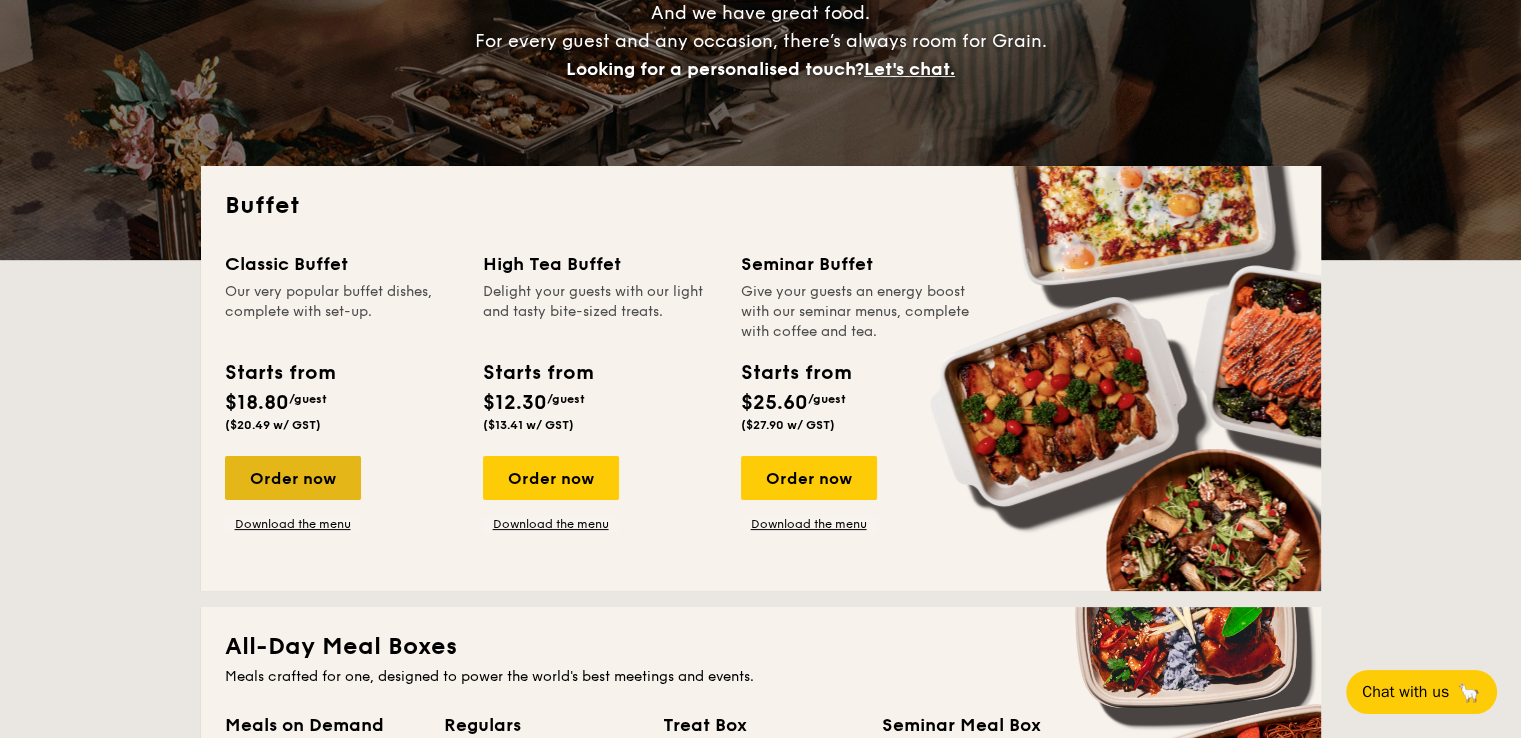 click on "Order now" at bounding box center [293, 478] 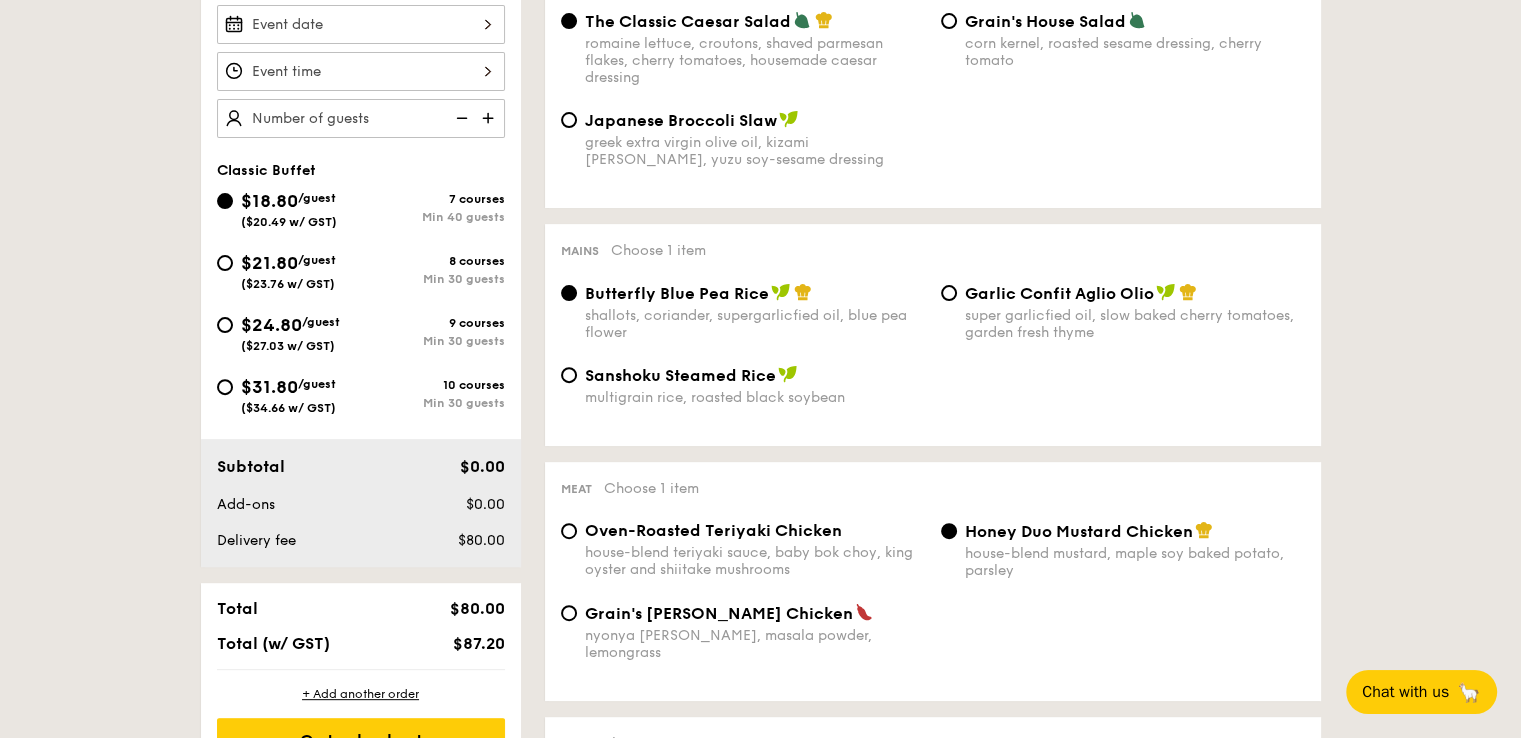 scroll, scrollTop: 600, scrollLeft: 0, axis: vertical 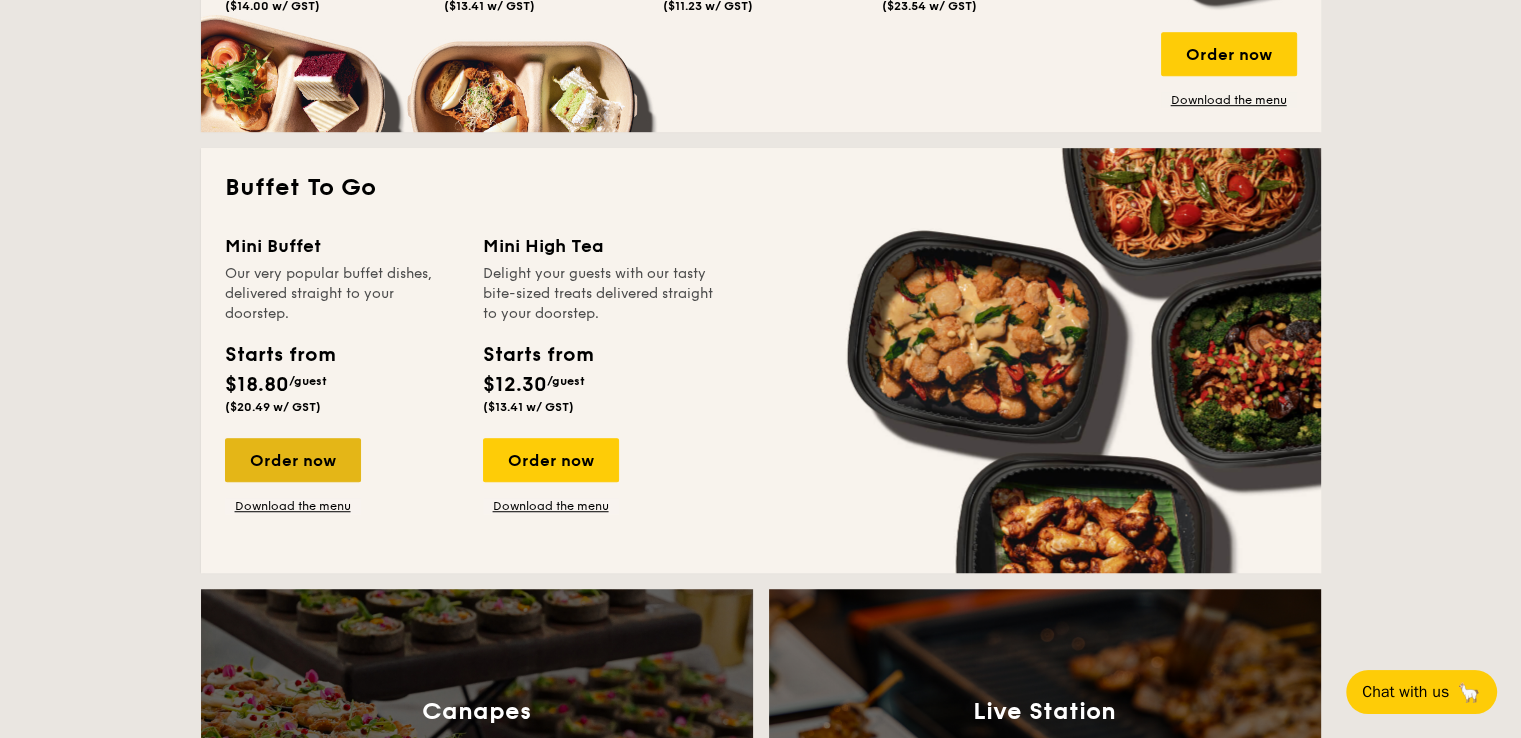 click on "Order now" at bounding box center (293, 460) 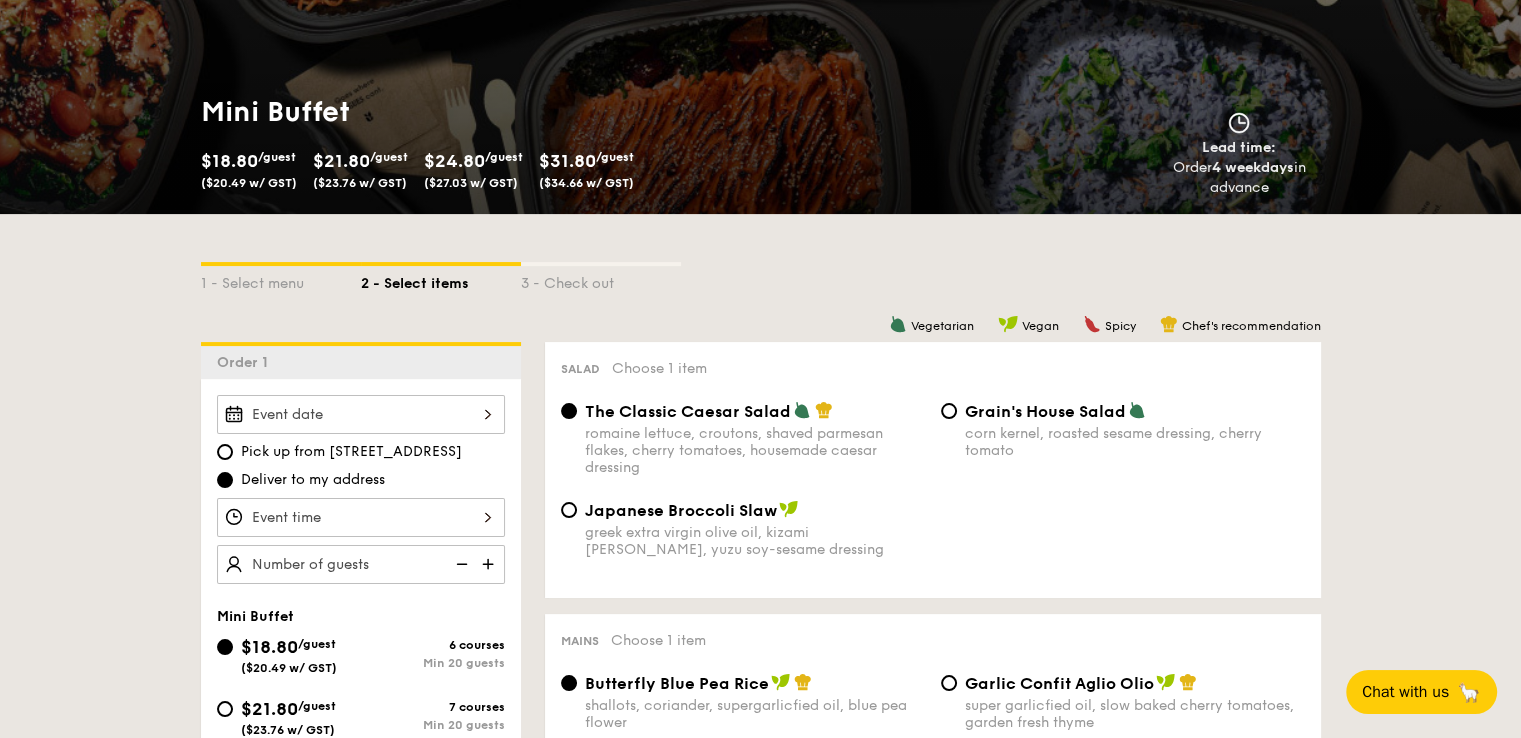 scroll, scrollTop: 200, scrollLeft: 0, axis: vertical 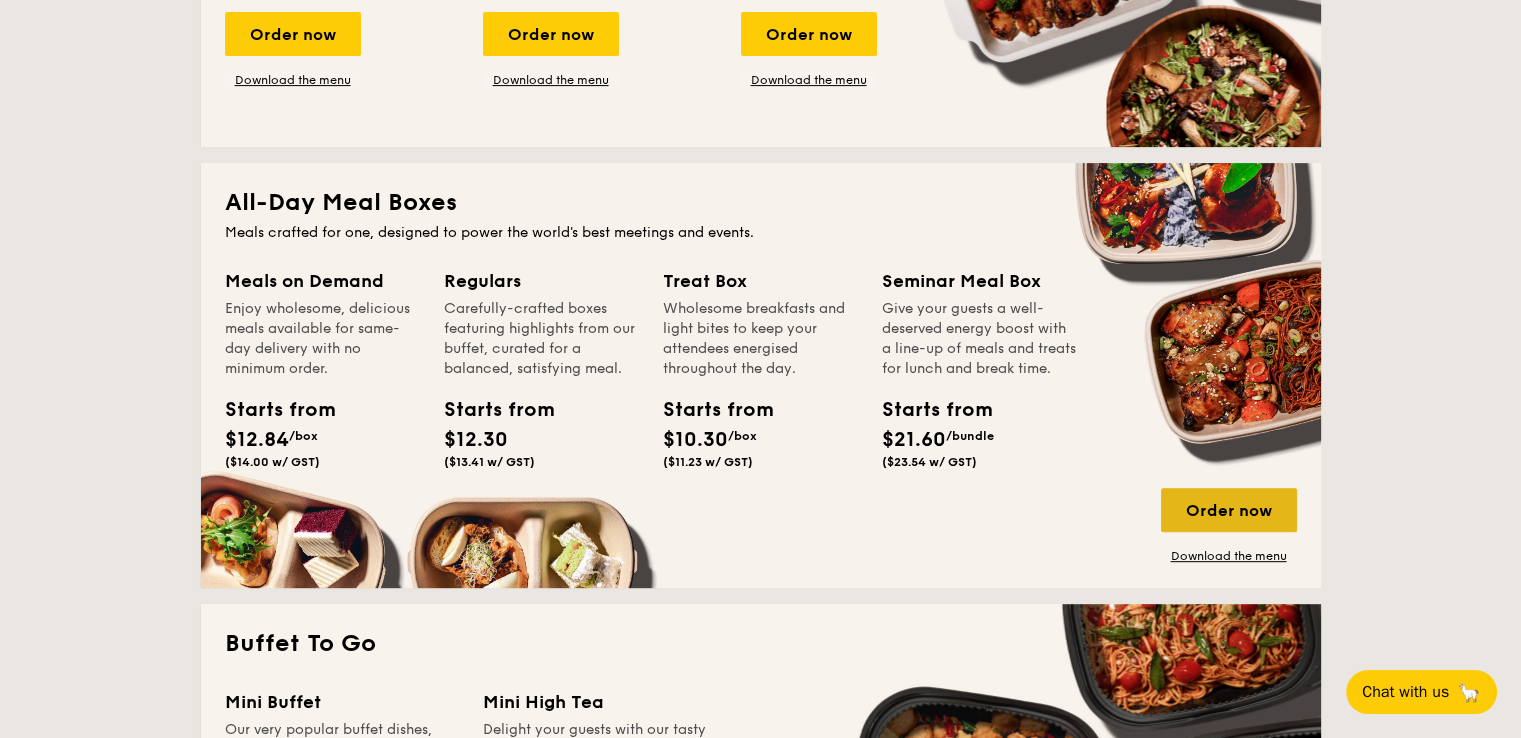 click on "Order now" at bounding box center (1229, 510) 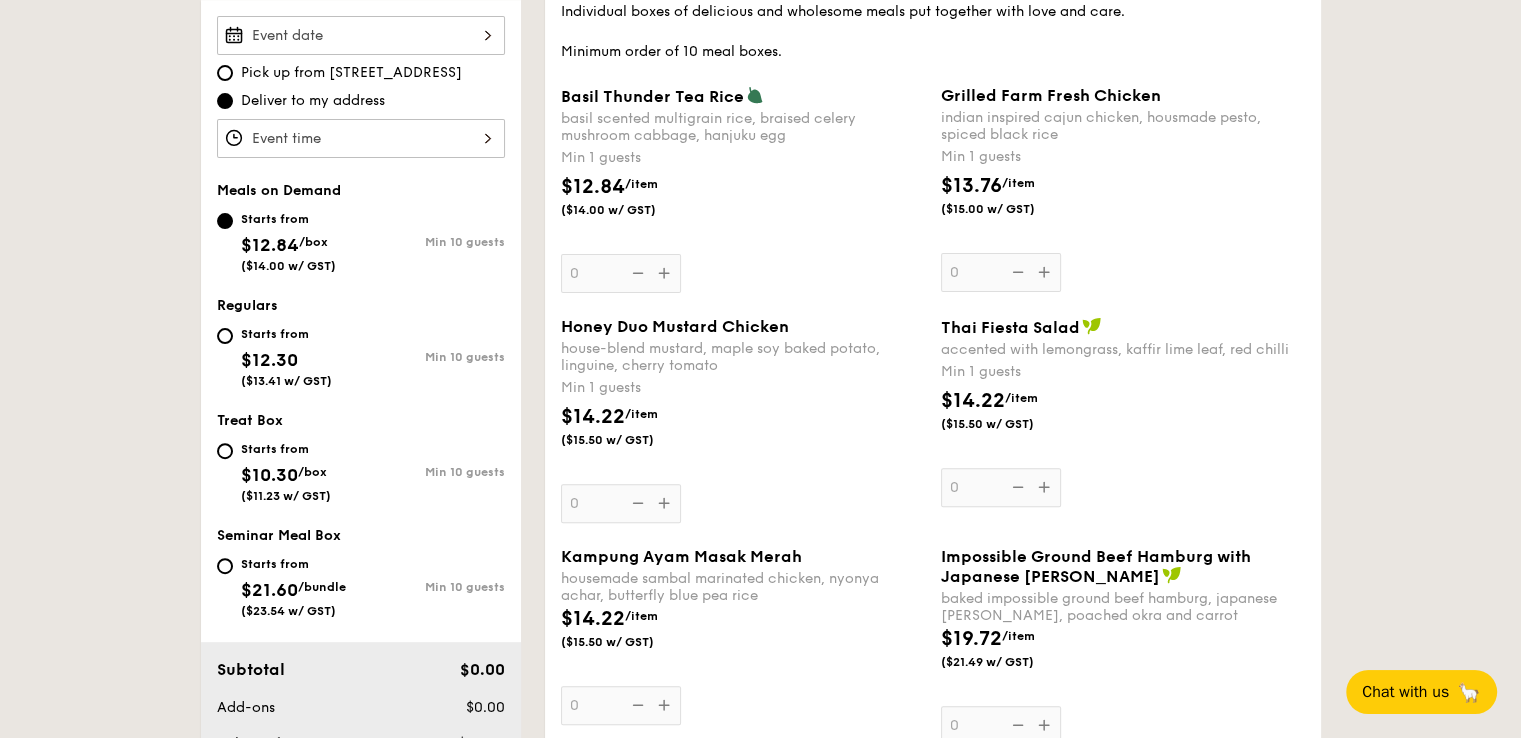 scroll, scrollTop: 600, scrollLeft: 0, axis: vertical 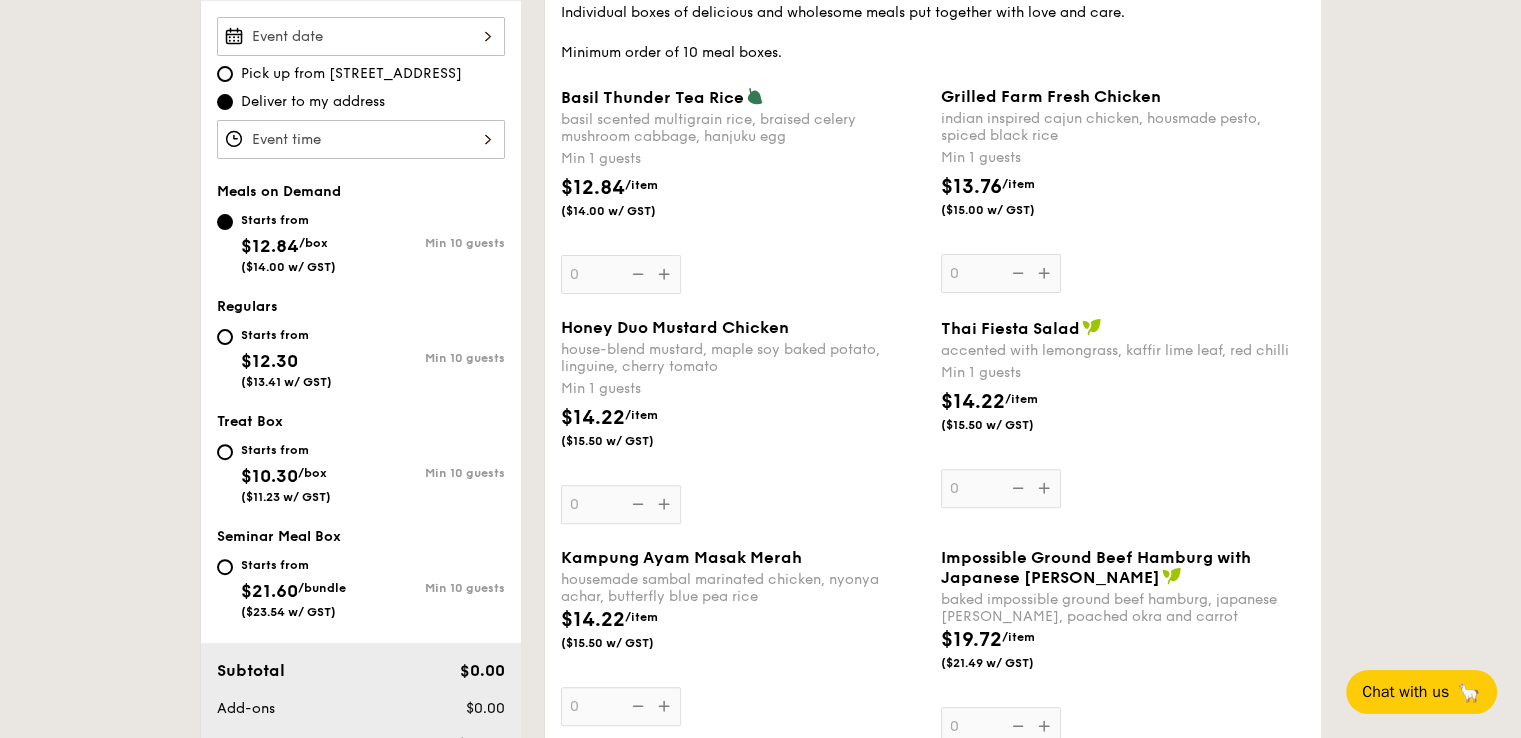 click on "Starts from
$12.30
($13.41 w/ GST)" at bounding box center (286, 356) 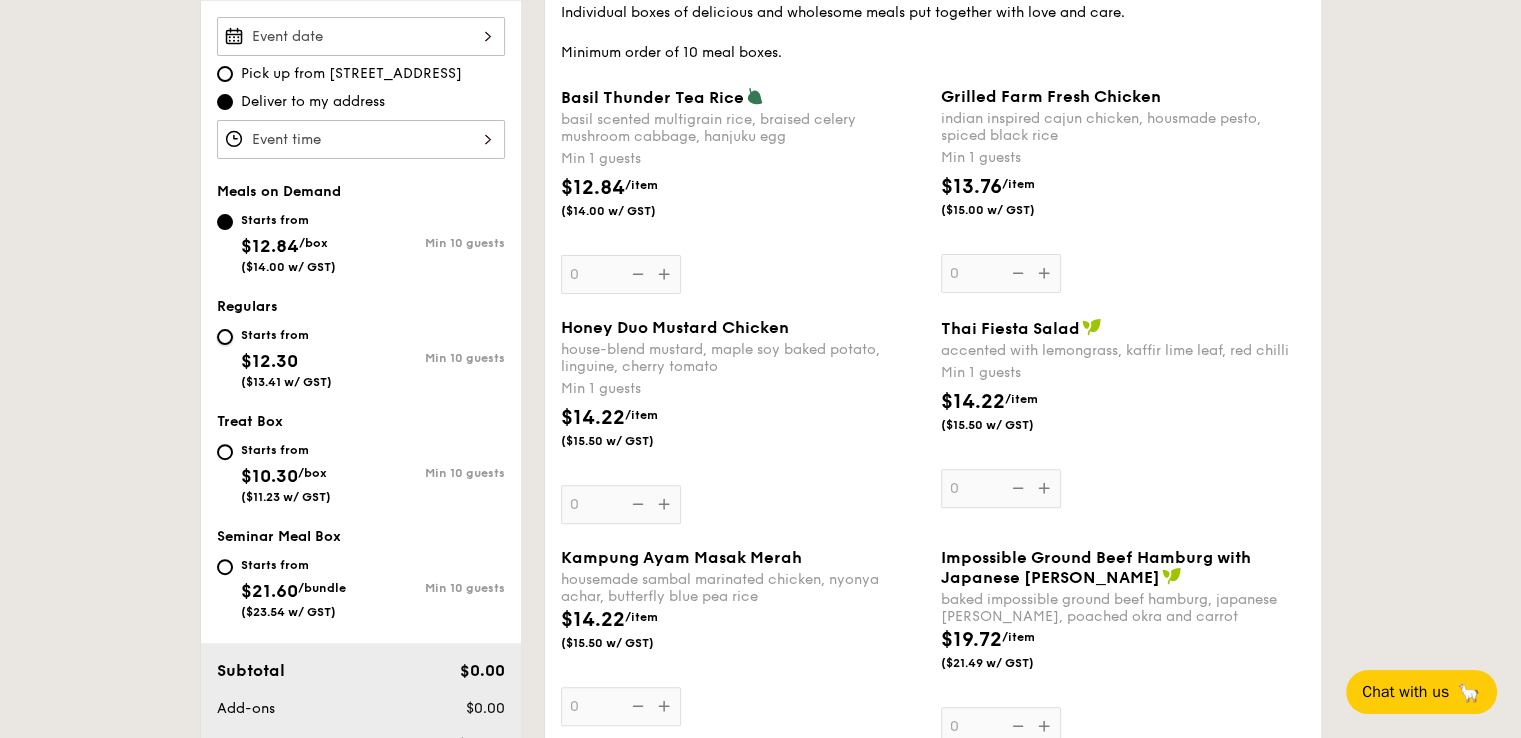 click on "Starts from
$12.30
($13.41 w/ GST)
Min 10 guests" at bounding box center [225, 337] 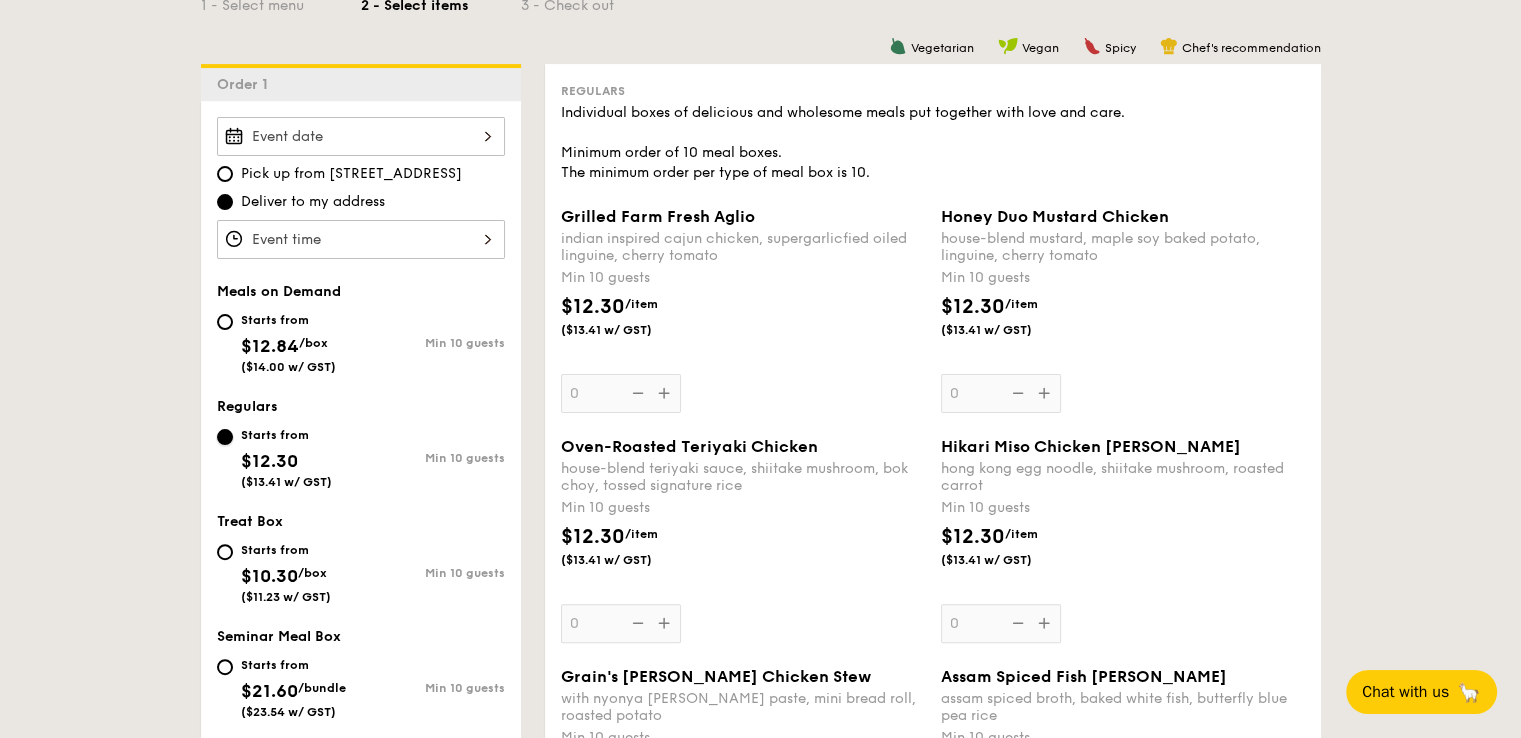 scroll, scrollTop: 600, scrollLeft: 0, axis: vertical 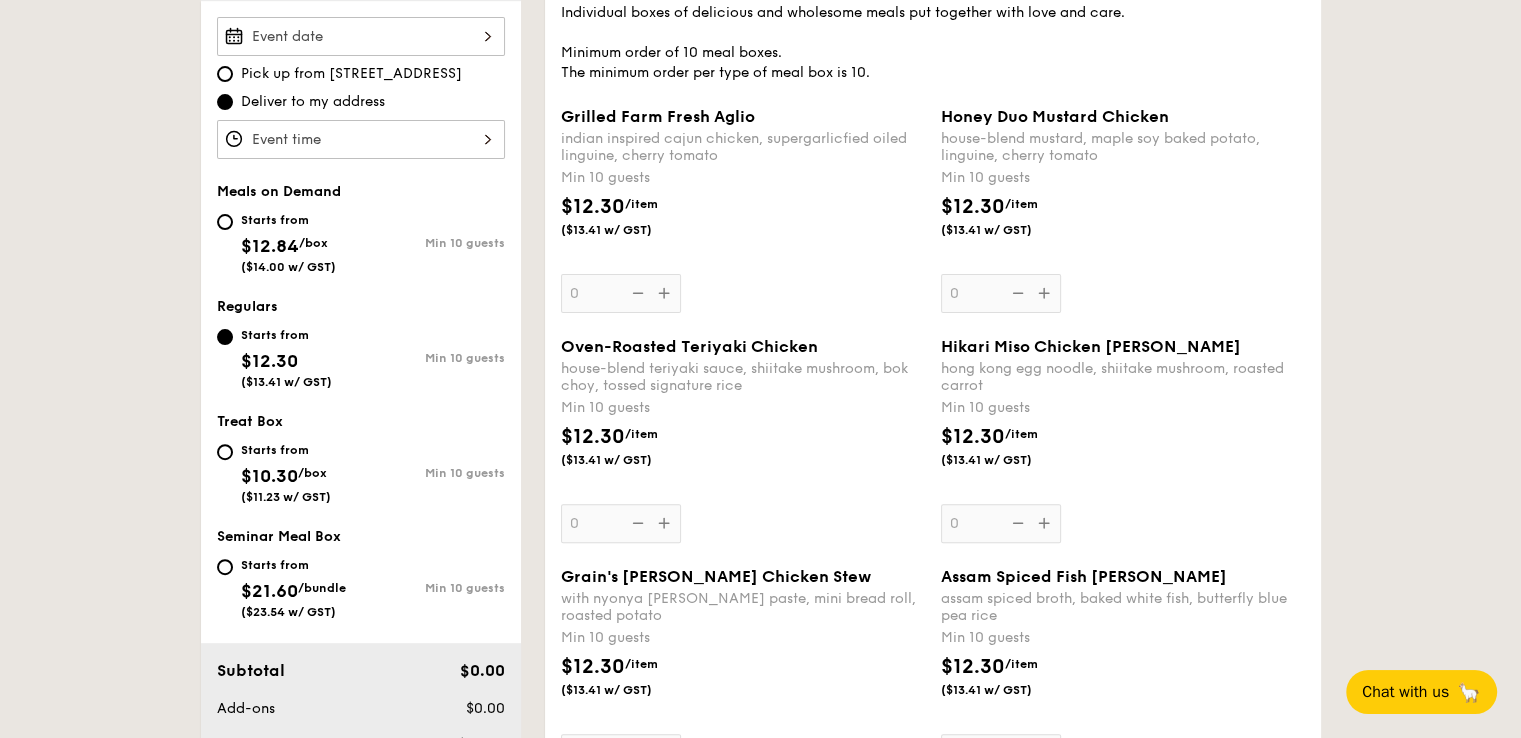 click on "Honey Duo Mustard Chicken house-blend mustard, maple soy baked potato, linguine, cherry tomato
Min 10 guests
$12.30
/item
($13.41 w/ GST)
0" at bounding box center (1123, 210) 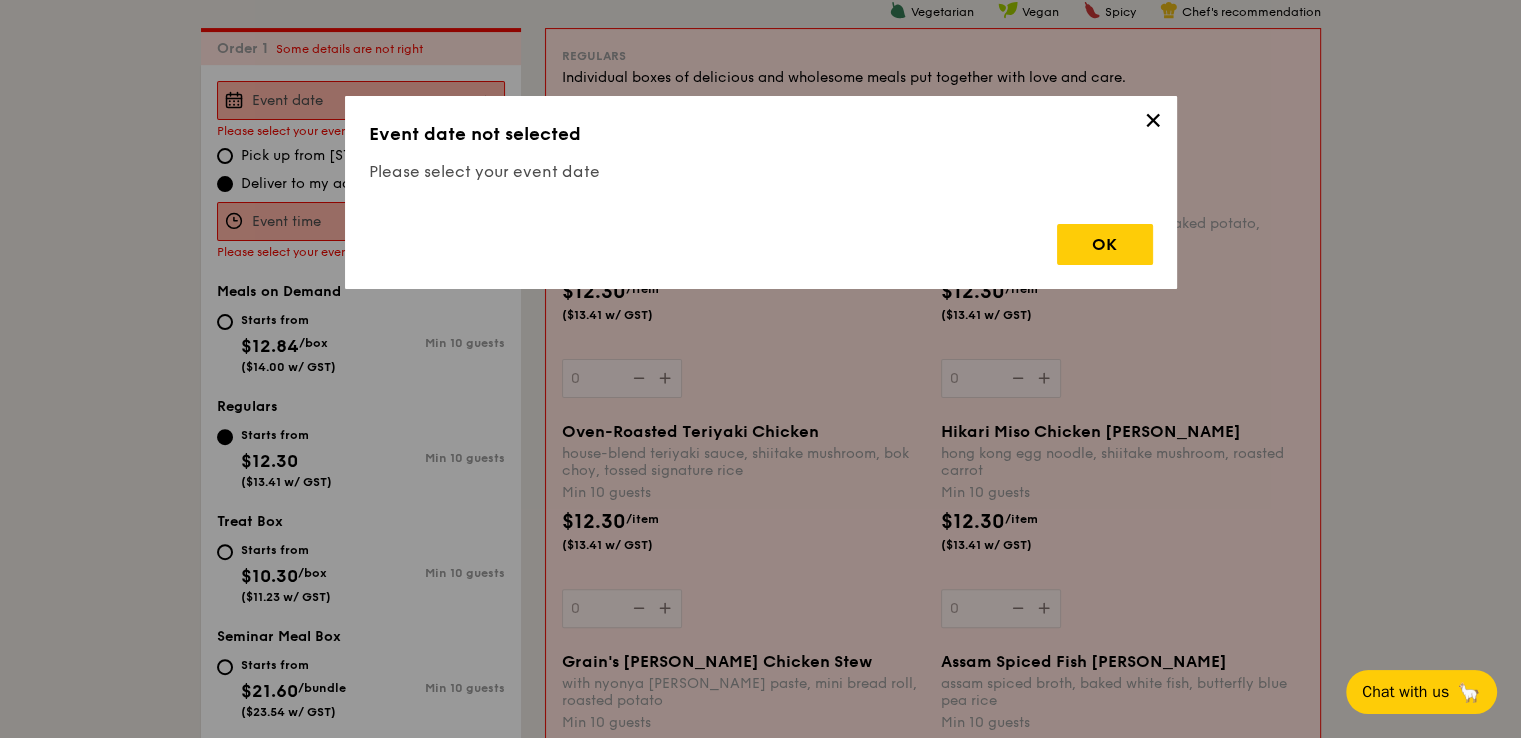 scroll, scrollTop: 534, scrollLeft: 0, axis: vertical 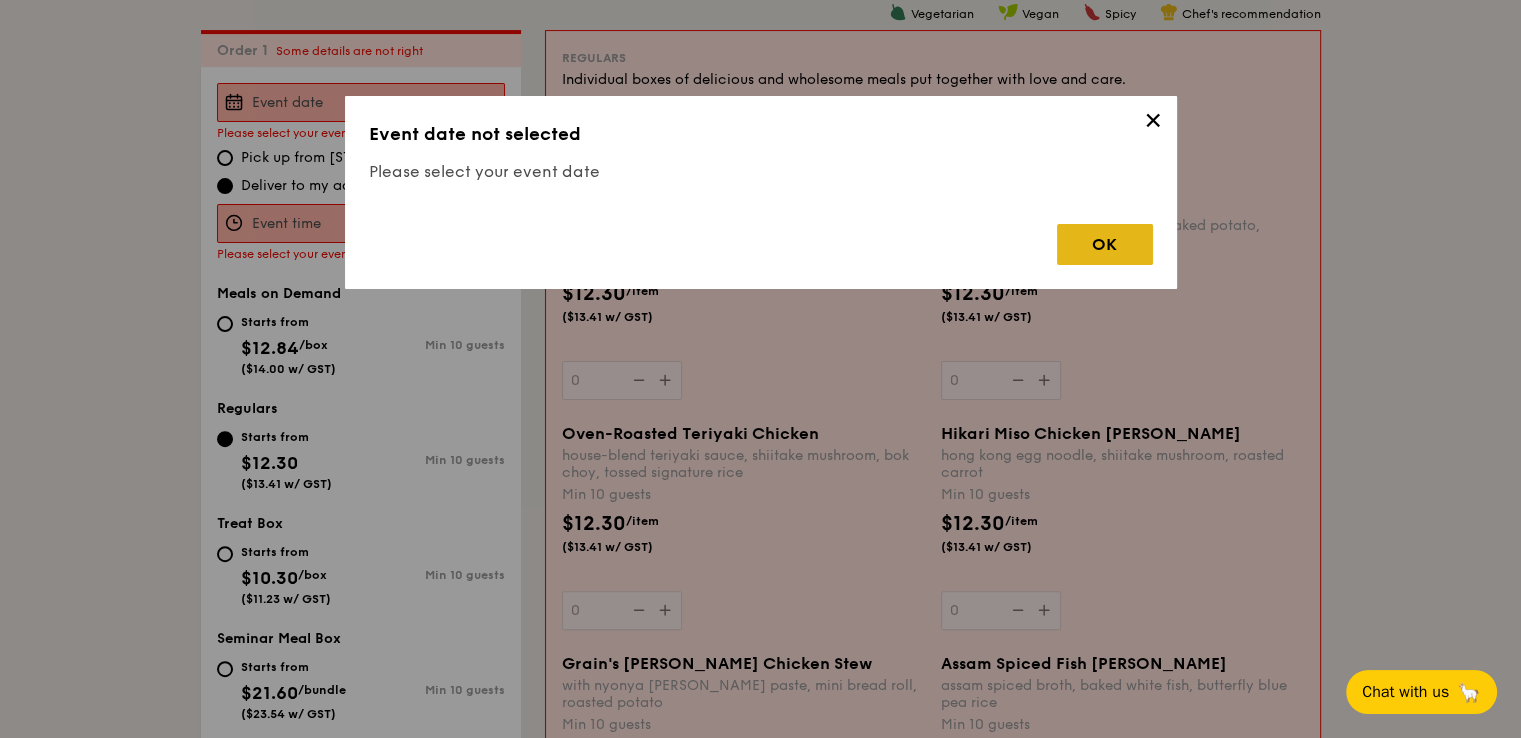 click on "OK" at bounding box center [1105, 244] 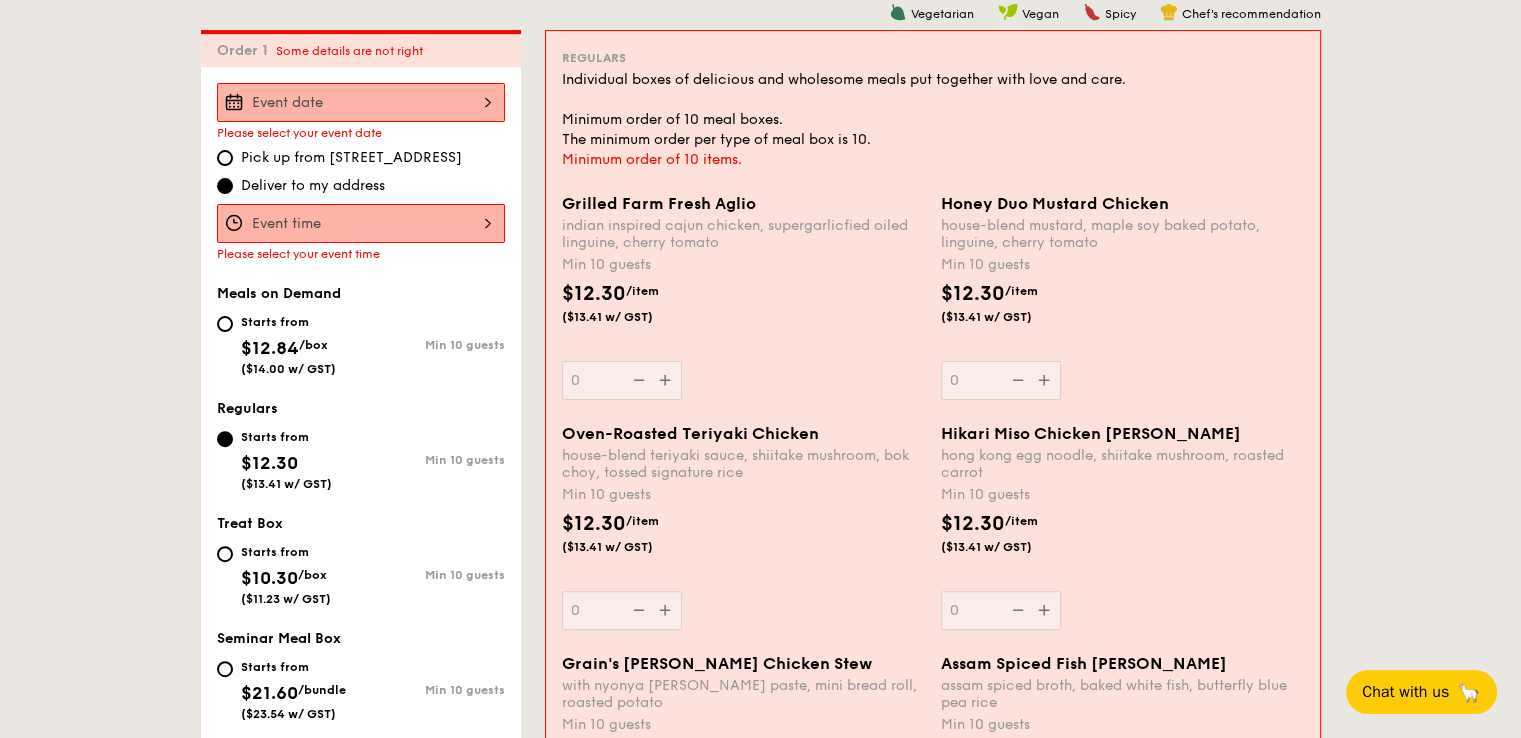 click at bounding box center [361, 223] 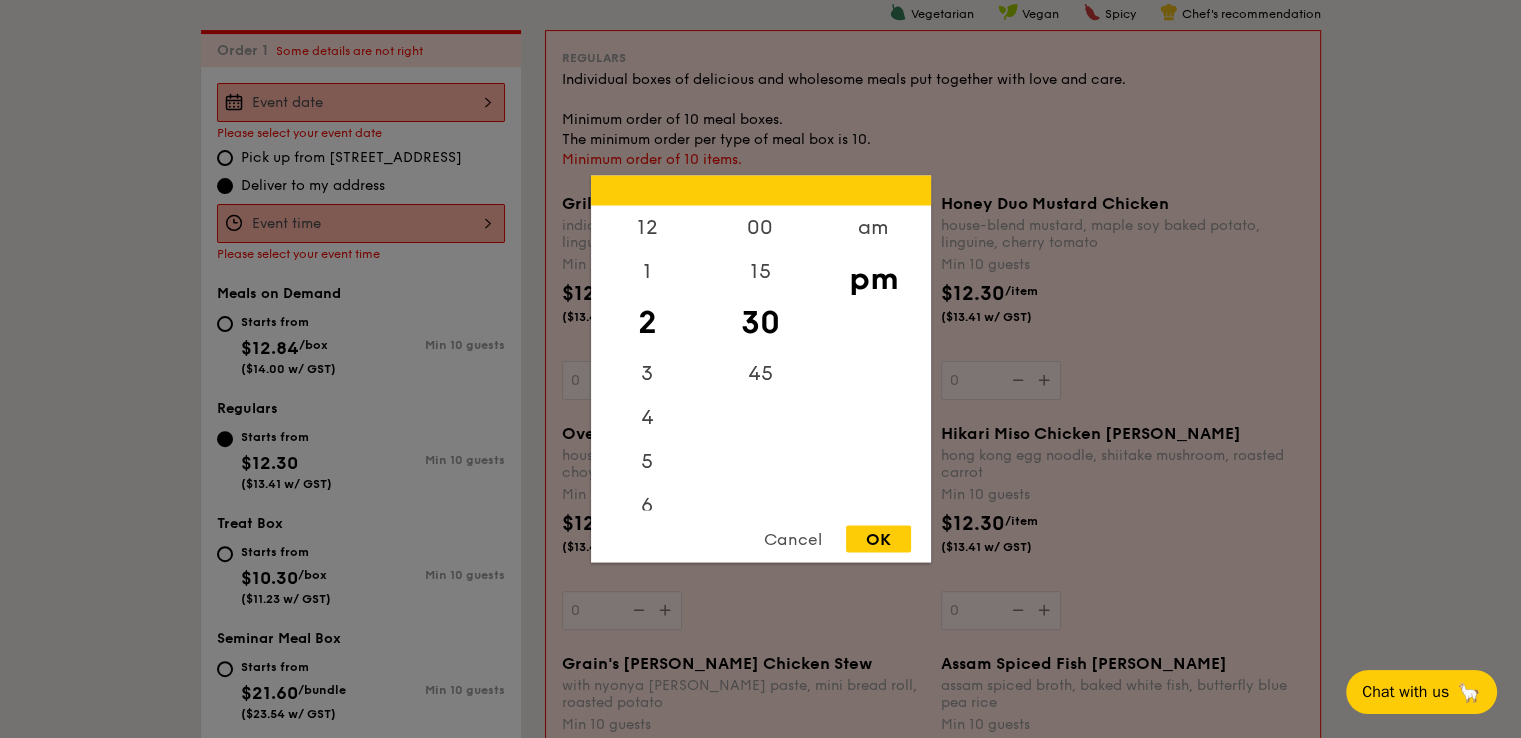 click at bounding box center (760, 369) 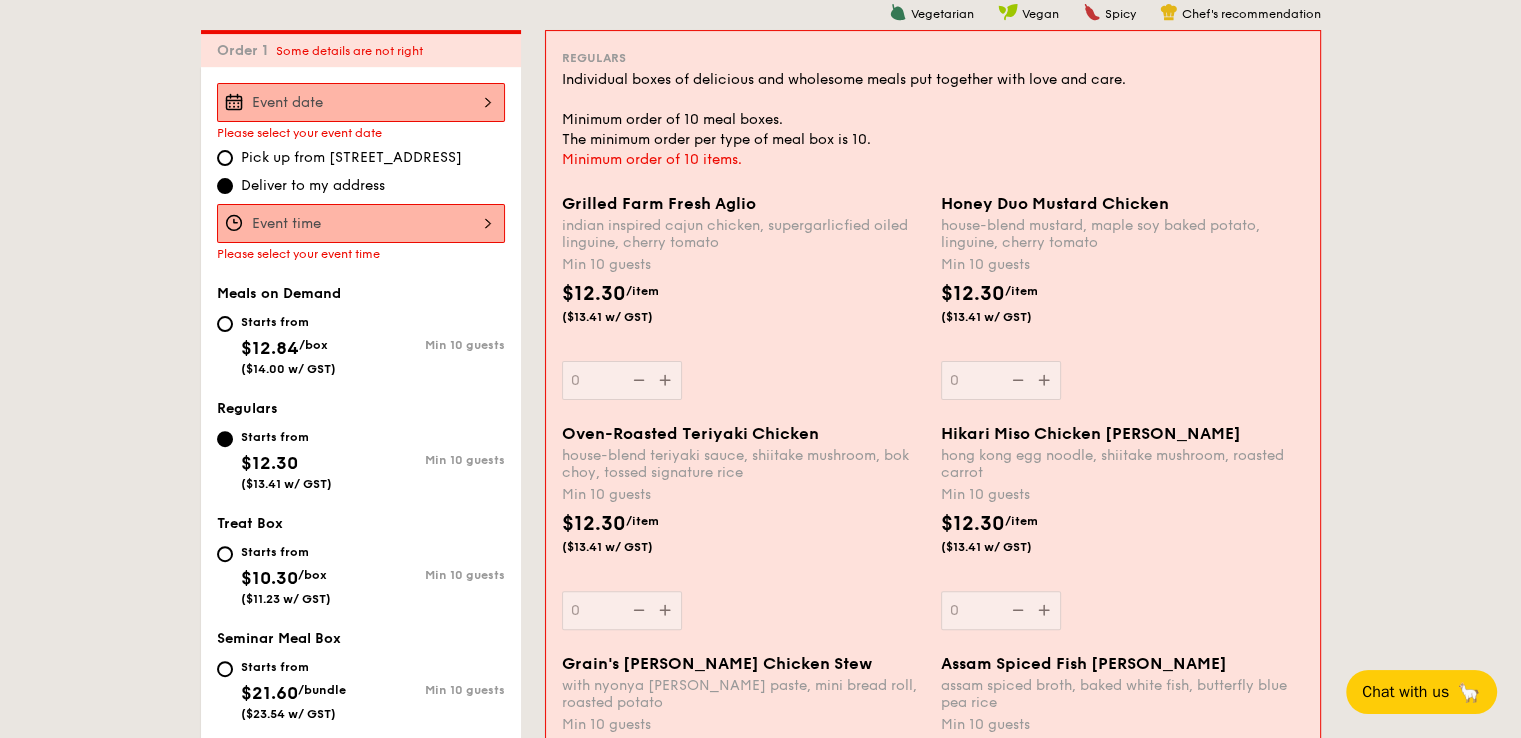 click at bounding box center [361, 102] 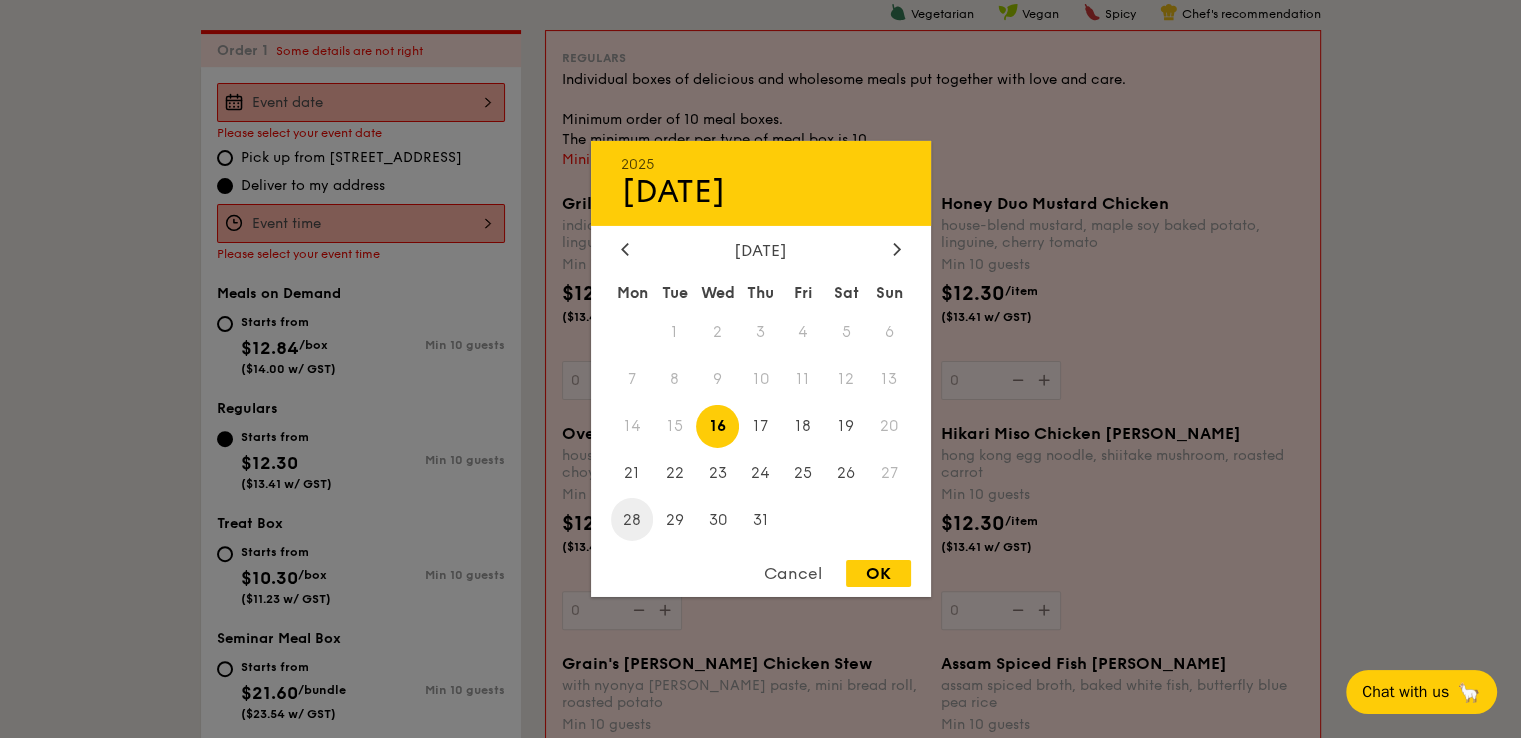 click on "28" at bounding box center (632, 519) 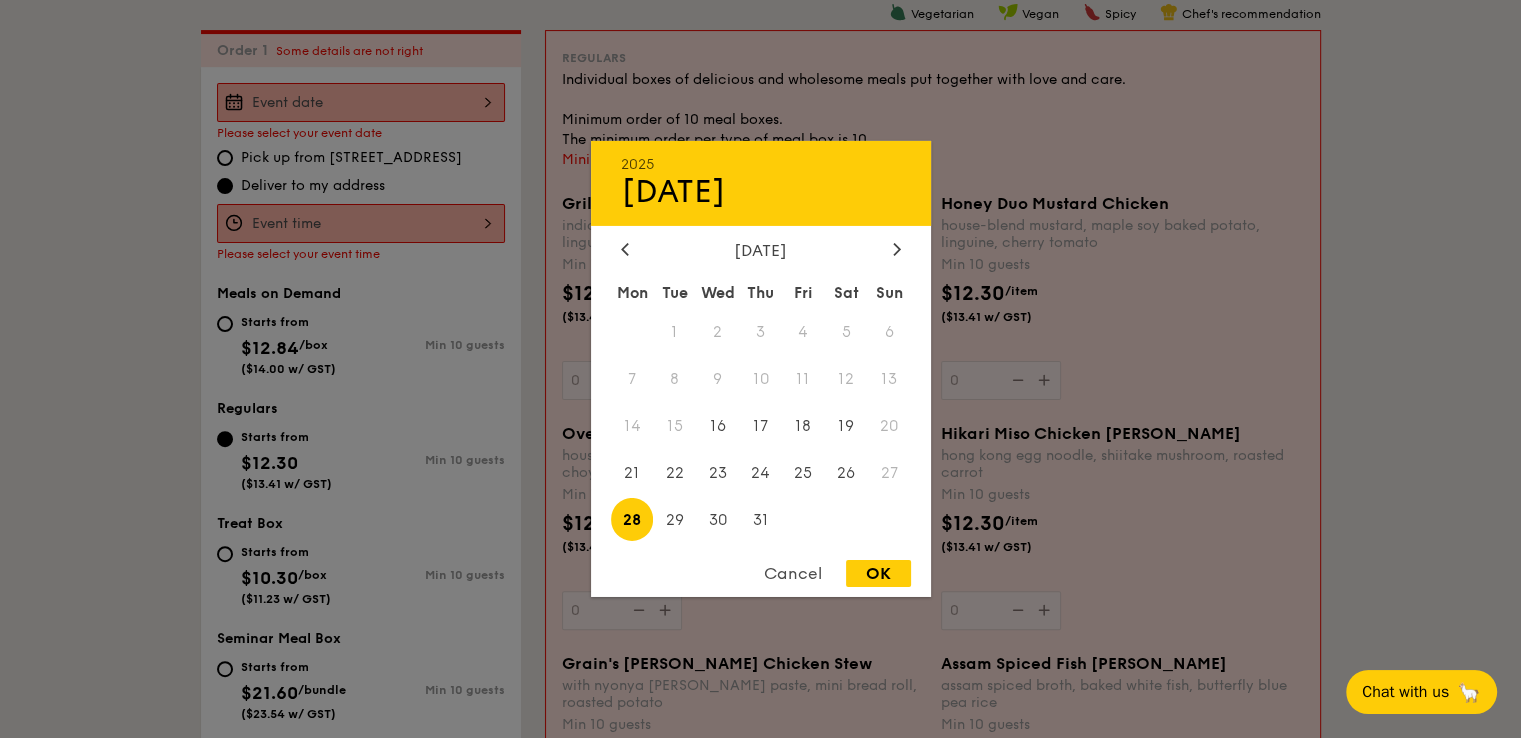 click on "OK" at bounding box center (878, 573) 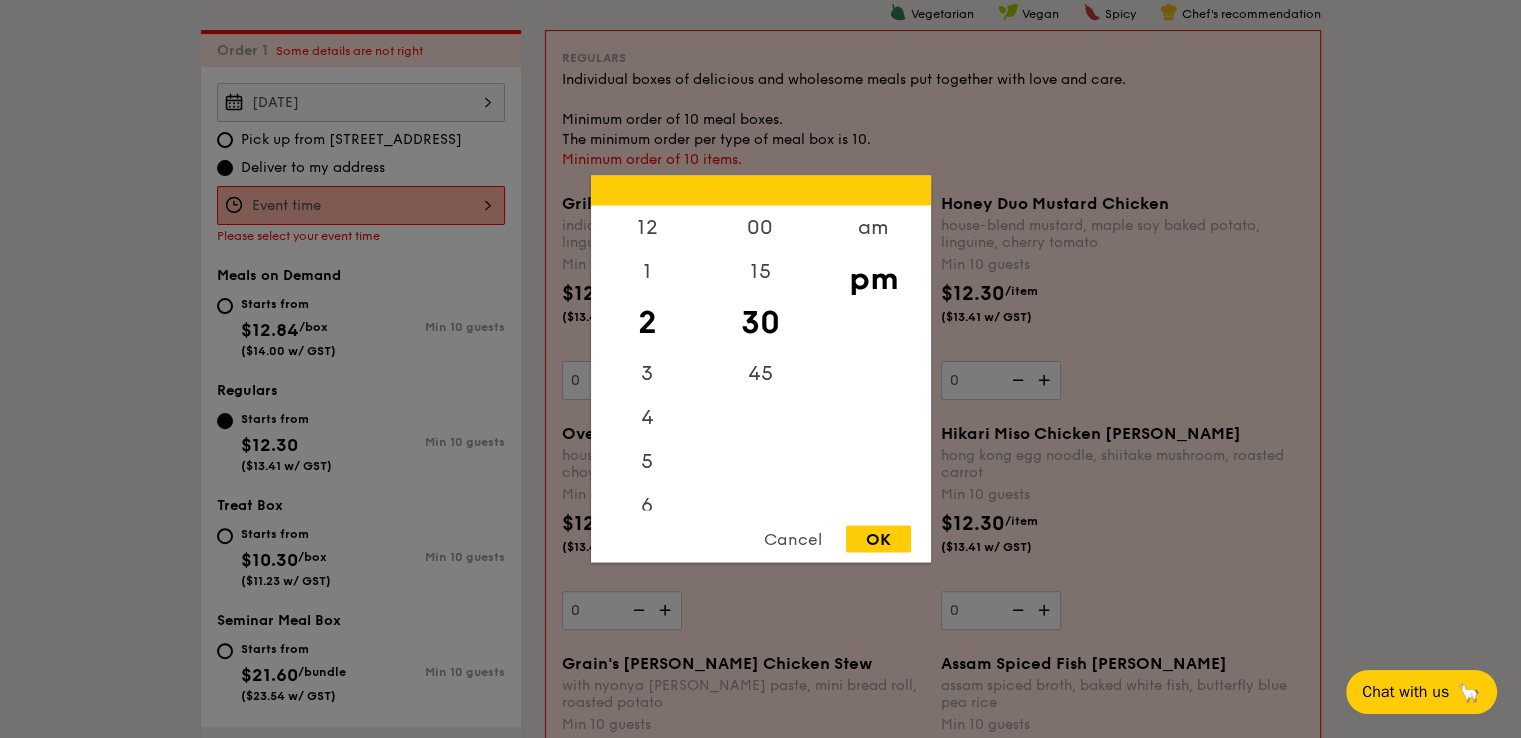 click on "12 1 2 3 4 5 6 7 8 9 10 11   00 15 30 45   am   pm   Cancel   OK" at bounding box center (361, 205) 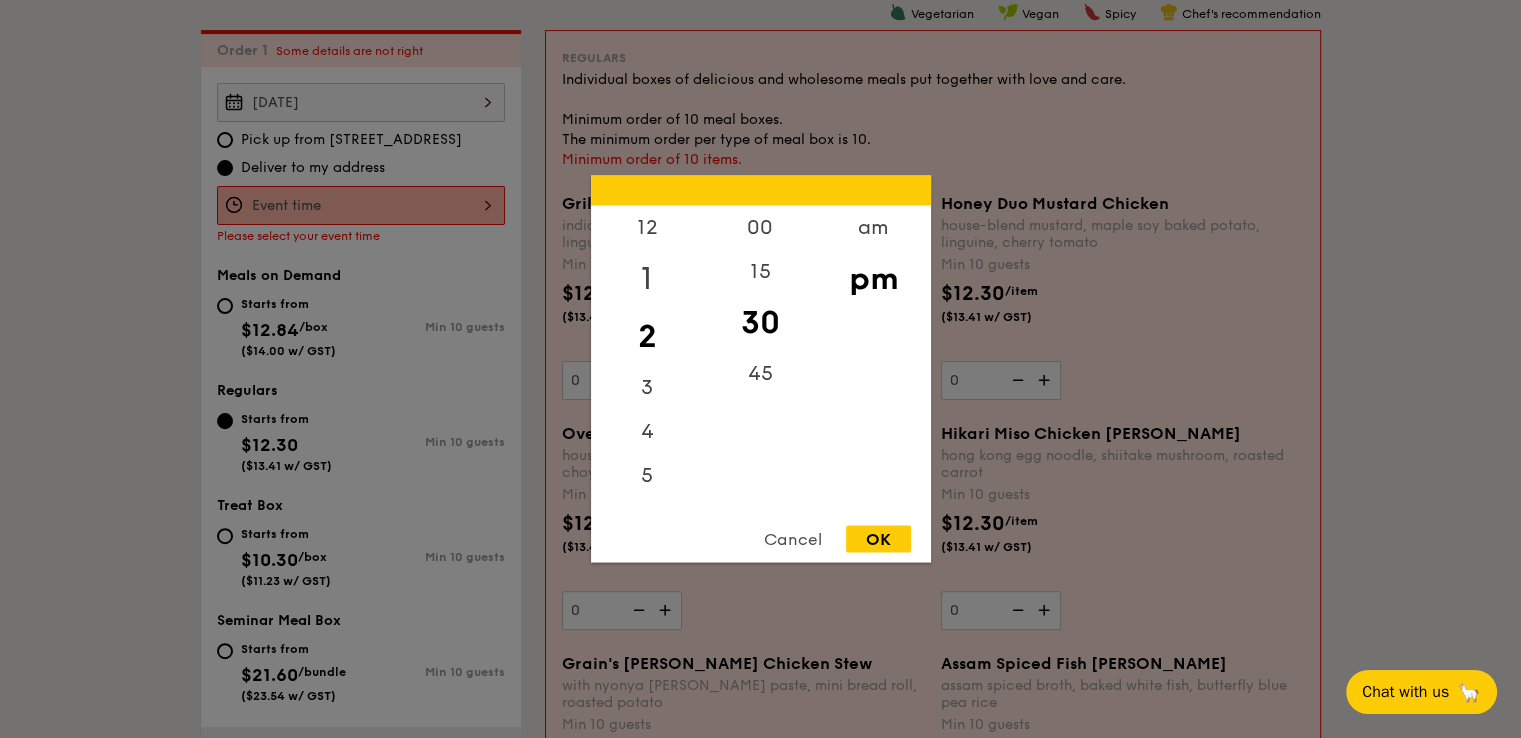 click on "1" at bounding box center [647, 279] 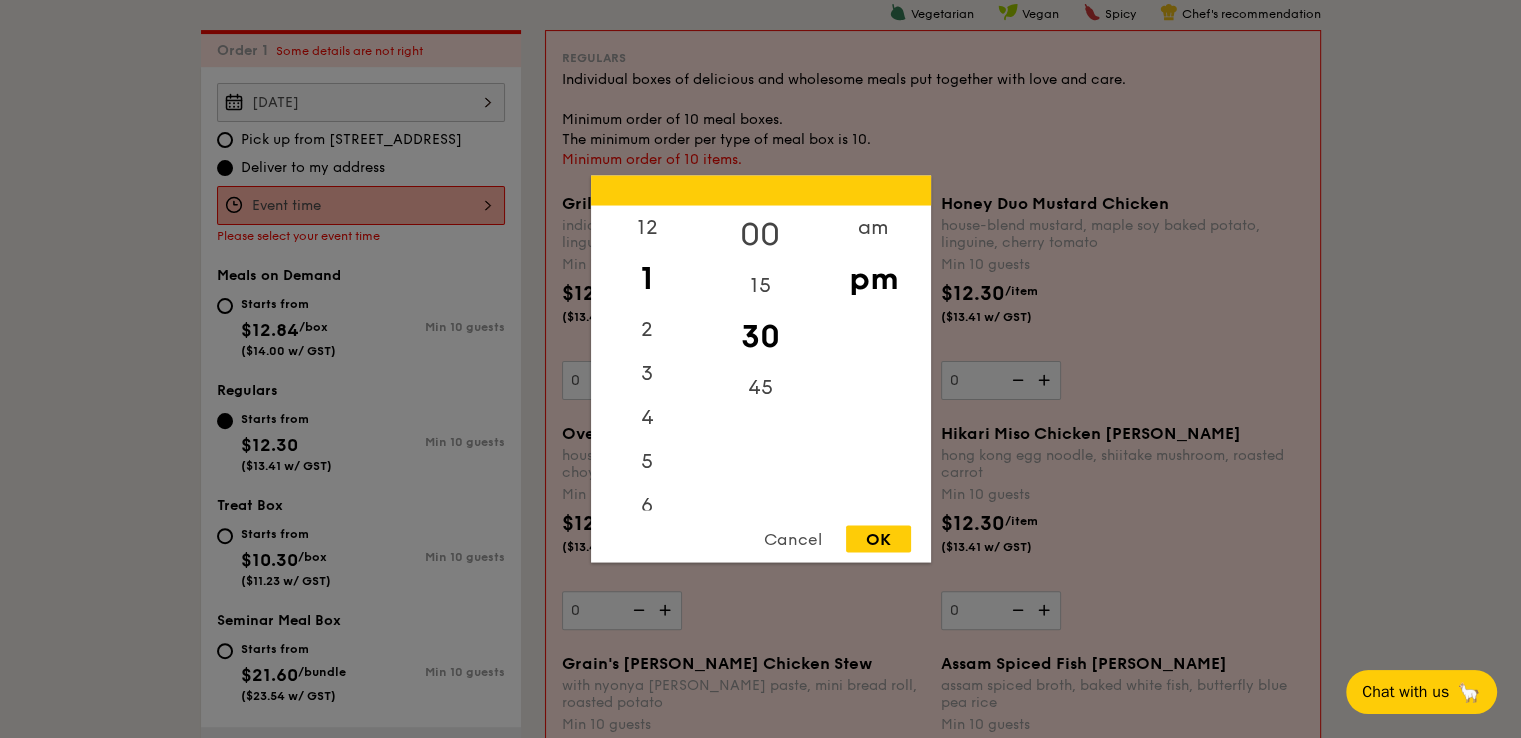 click on "00" at bounding box center (760, 235) 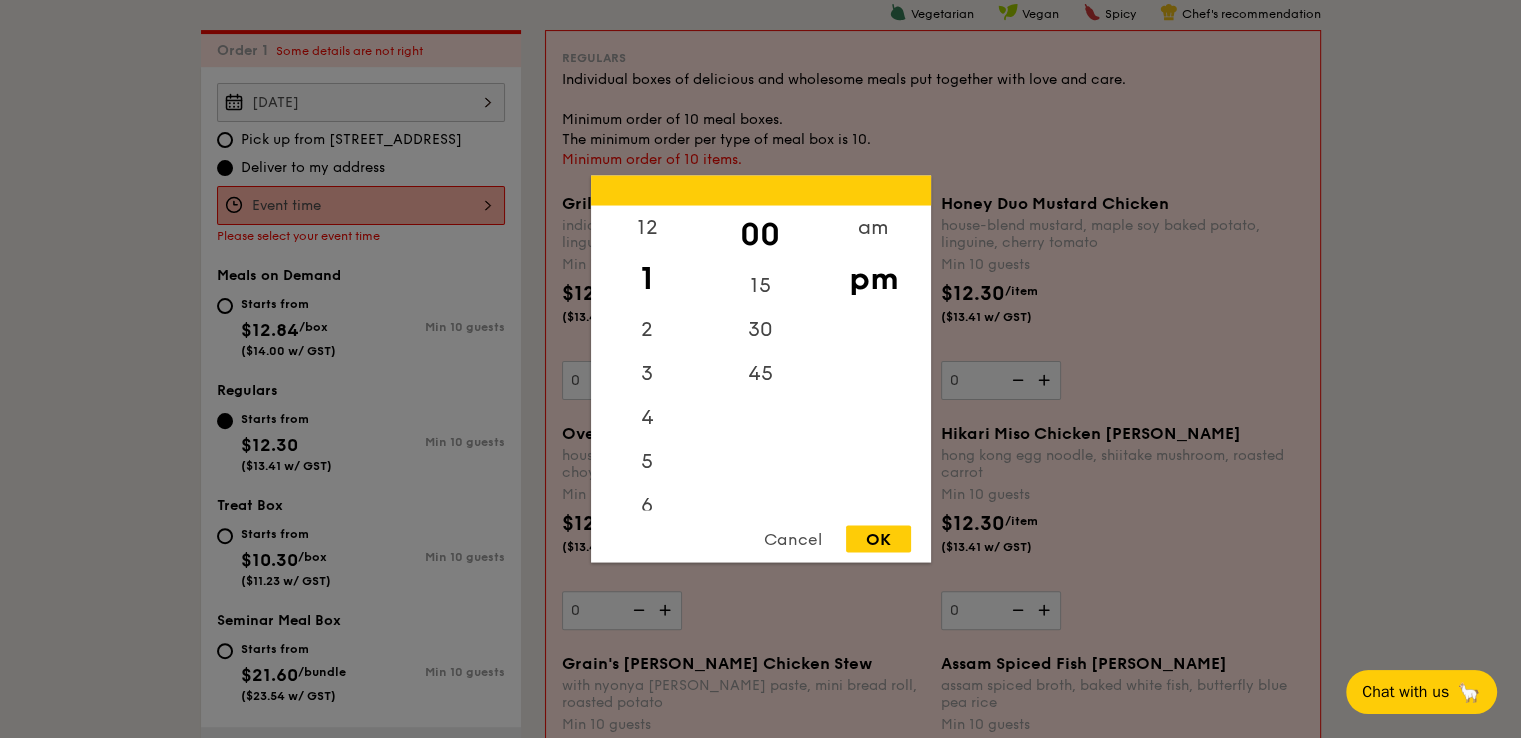click on "OK" at bounding box center [878, 539] 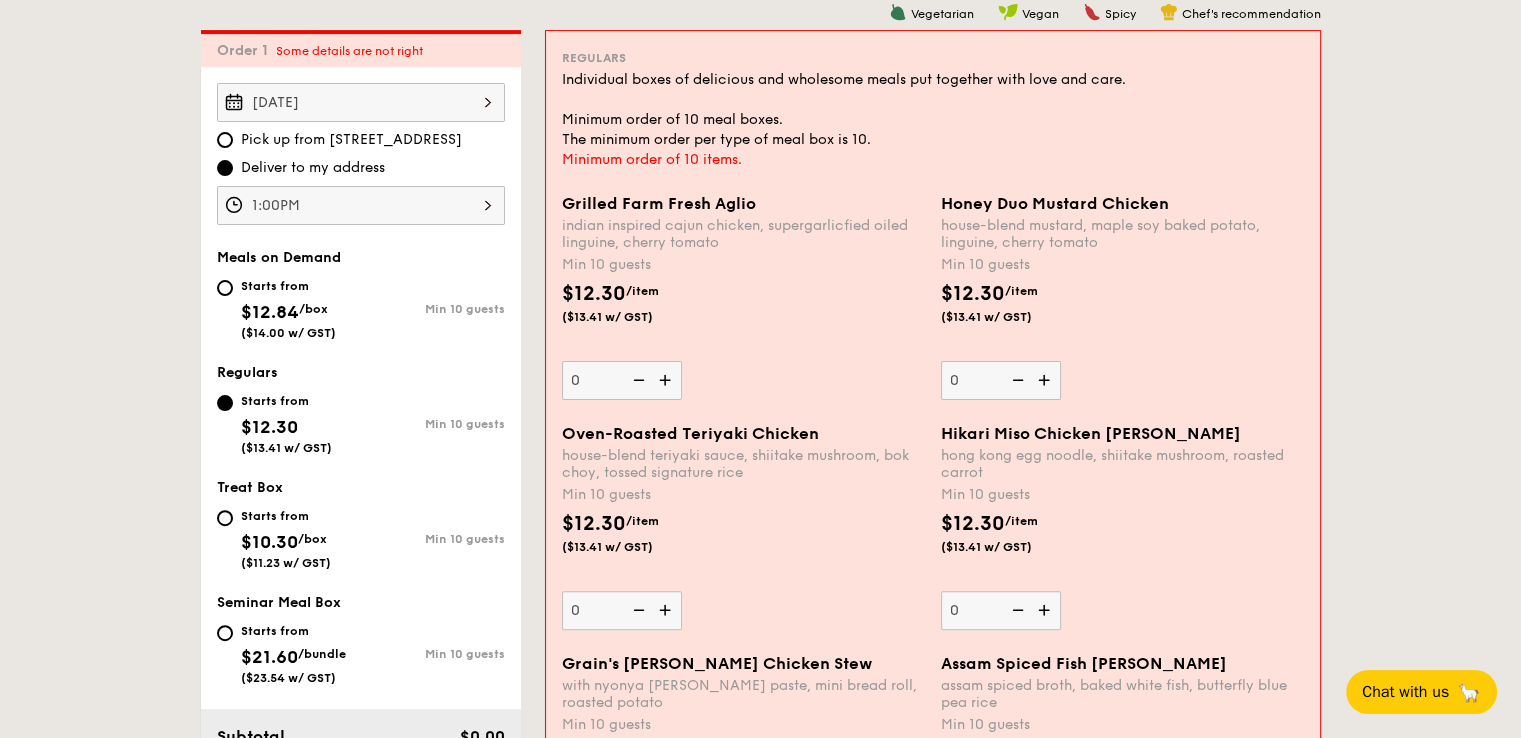 click at bounding box center [1046, 380] 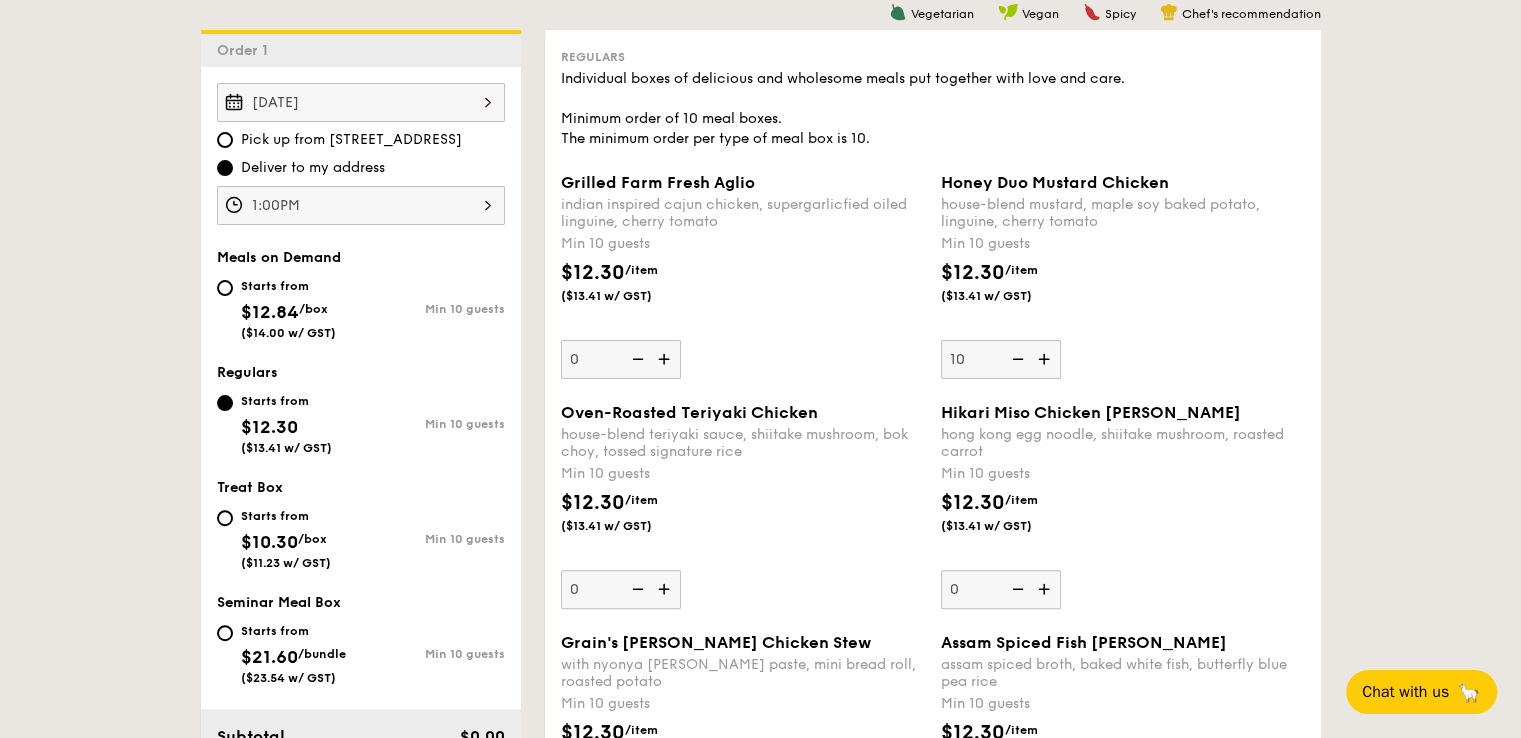 click on "Grilled Farm Fresh Aglio indian inspired cajun chicken, supergarlicfied oiled linguine, cherry tomato
Min 10 guests
$12.30
/item
($13.41 w/ GST)
0 Honey Duo Mustard Chicken house-blend mustard, maple soy baked potato, linguine, cherry tomato
Min 10 guests
$12.30
/item
($13.41 w/ GST)
10" at bounding box center (933, 288) 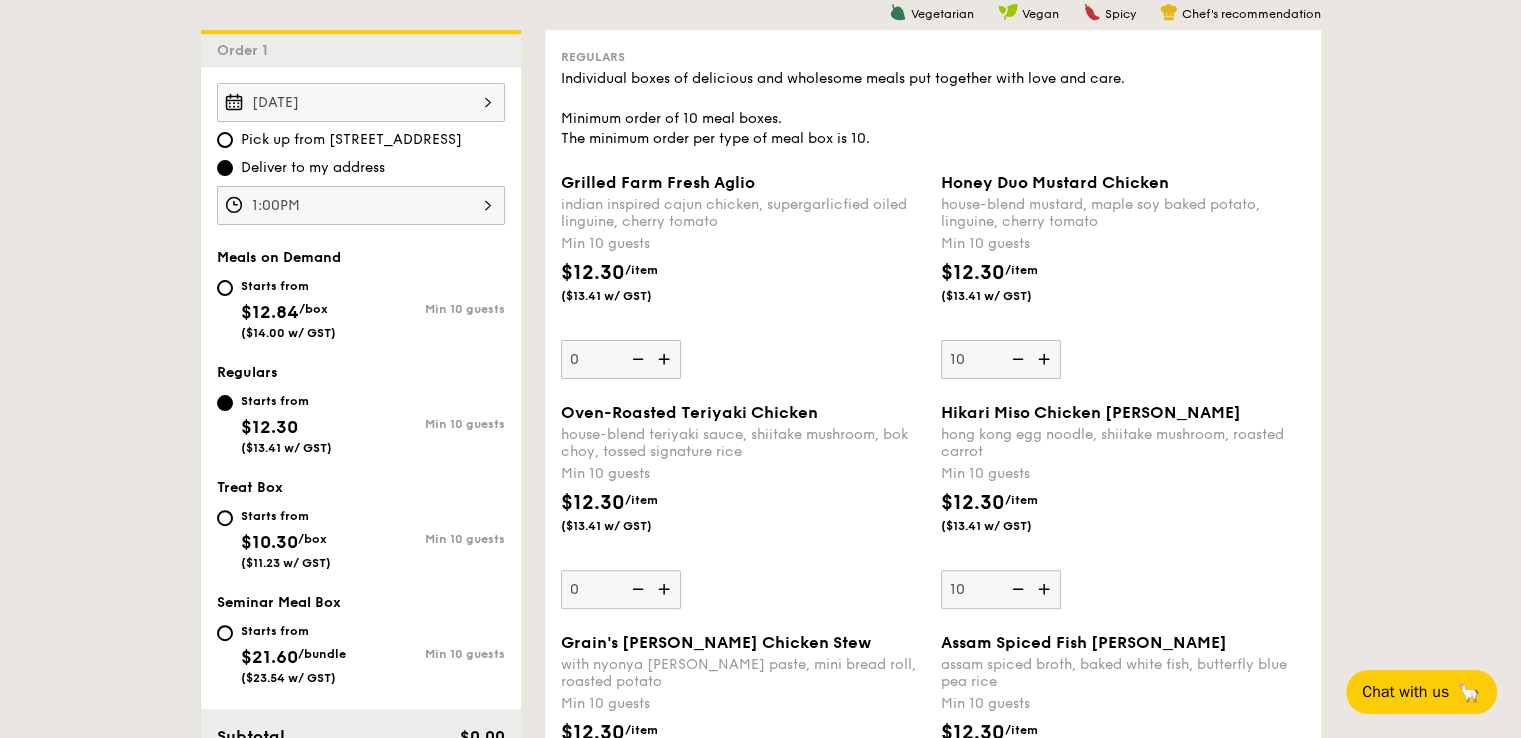 click on "Hikari Miso Chicken Chow Mei hong kong egg noodle, shiitake mushroom, roasted carrot
Min 10 guests
$12.30
/item
($13.41 w/ GST)
10" at bounding box center (1123, 506) 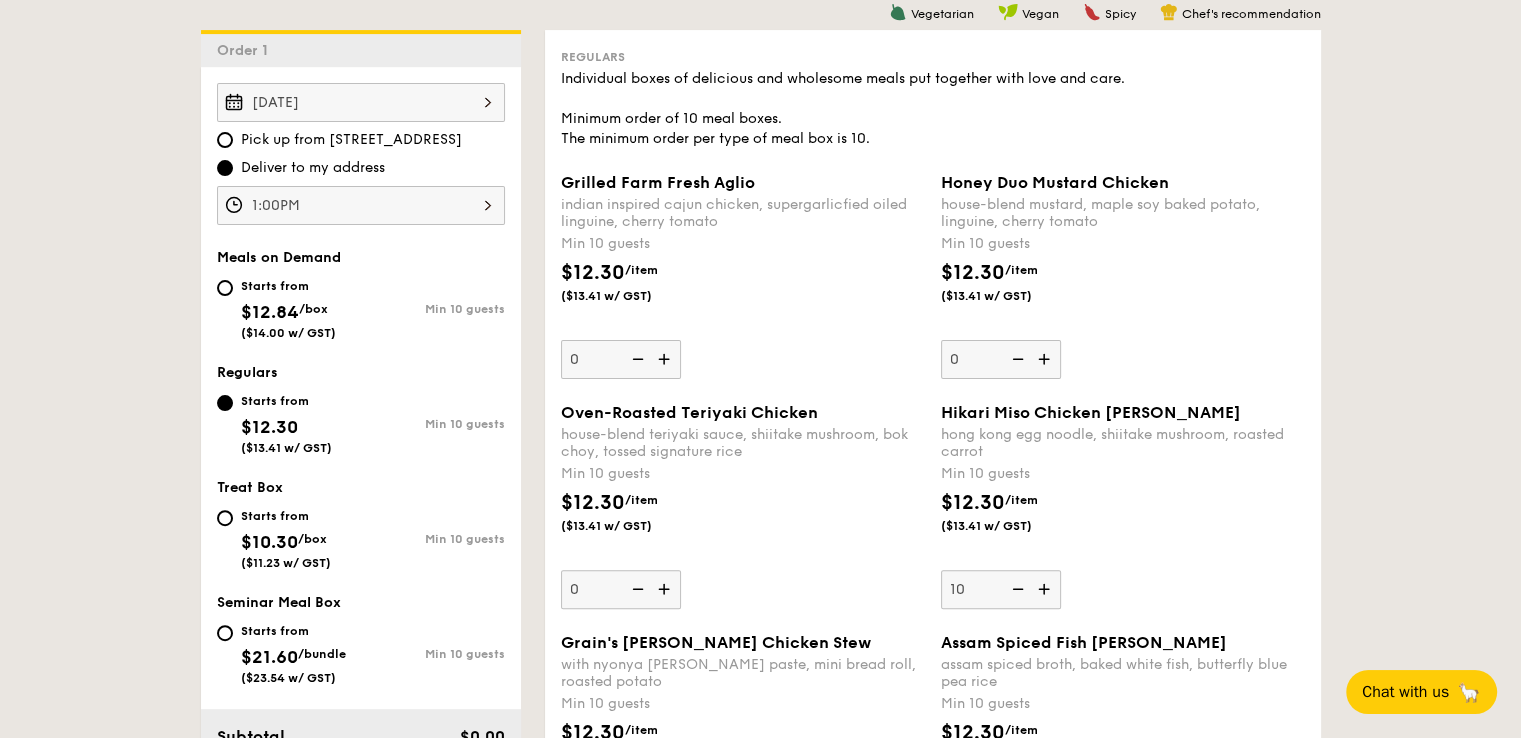 click at bounding box center (1046, 359) 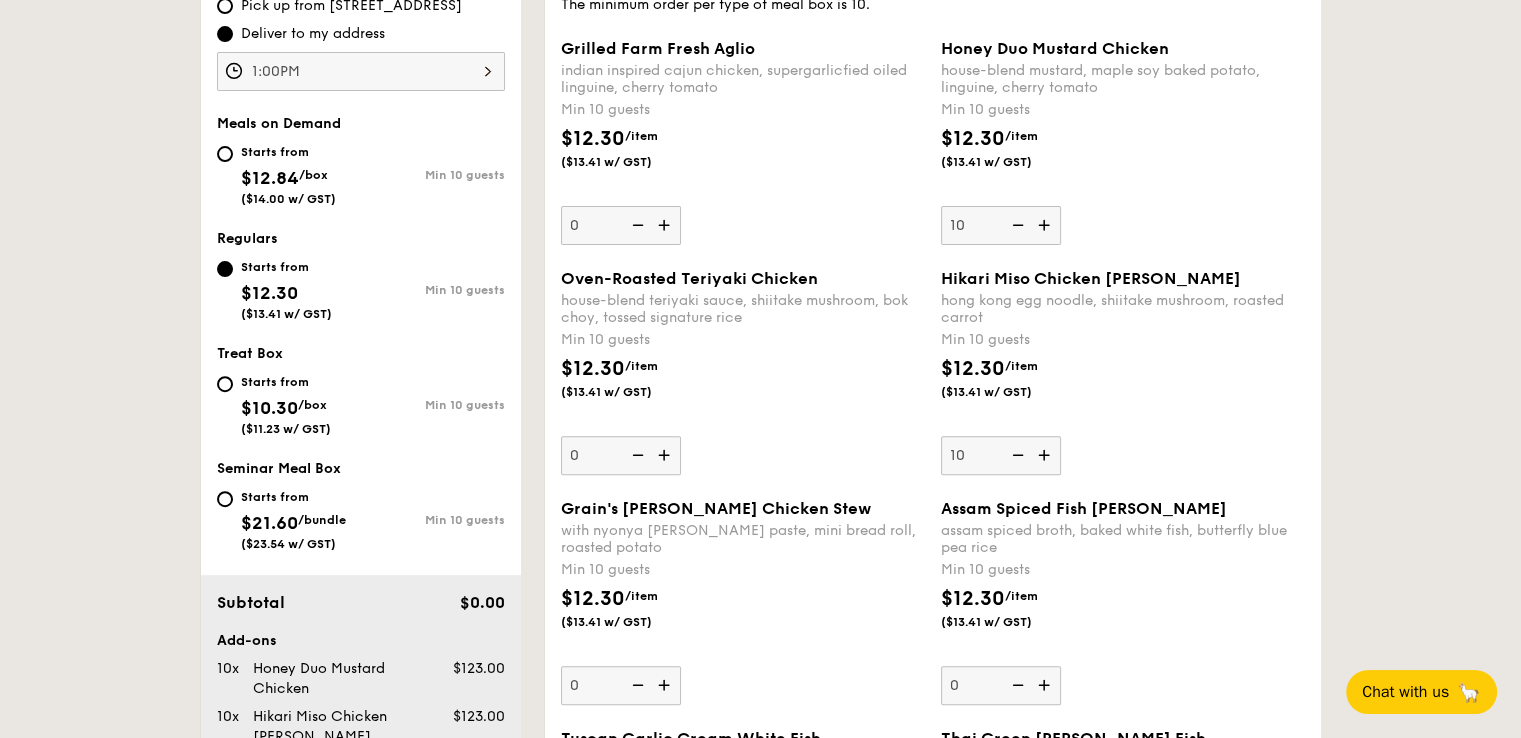 scroll, scrollTop: 634, scrollLeft: 0, axis: vertical 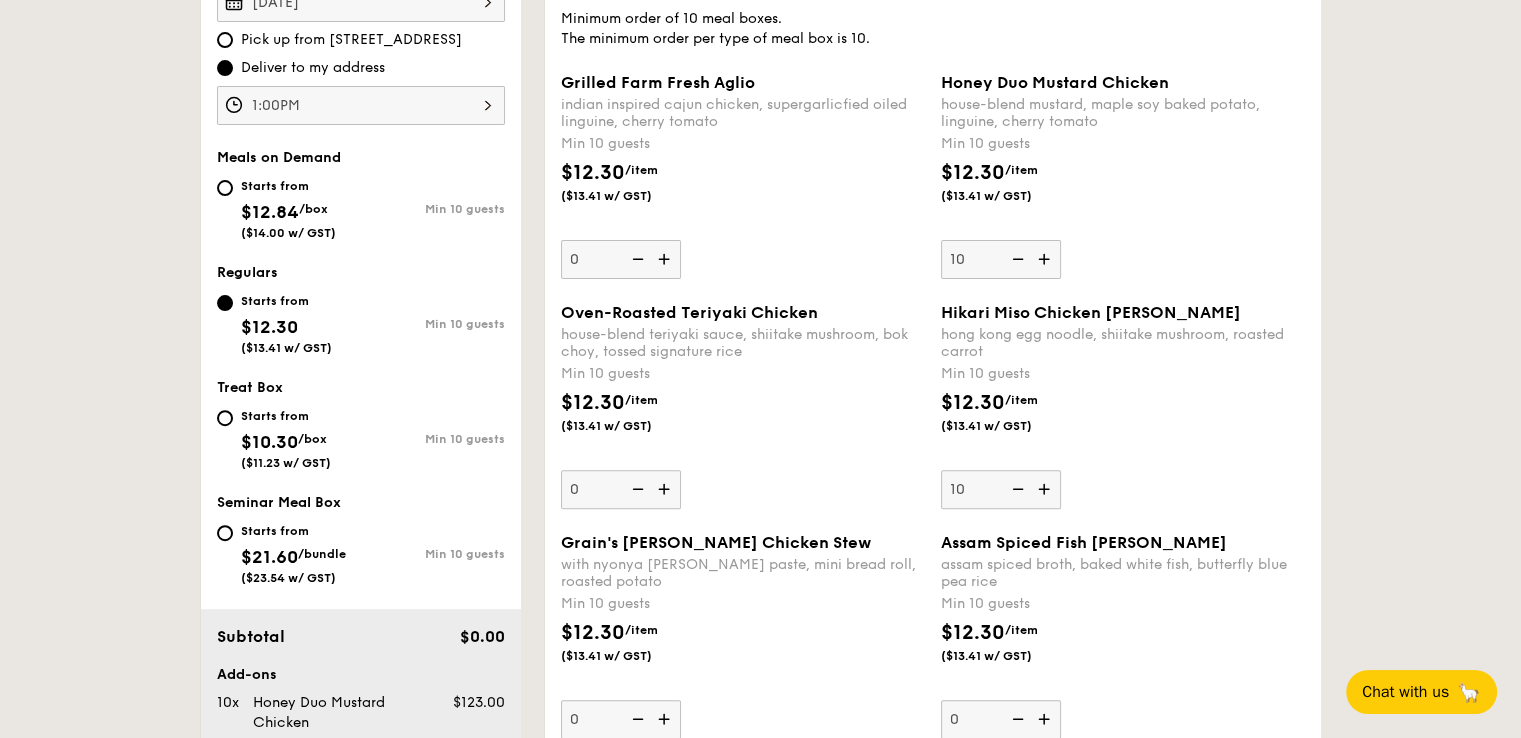 click at bounding box center (1046, 259) 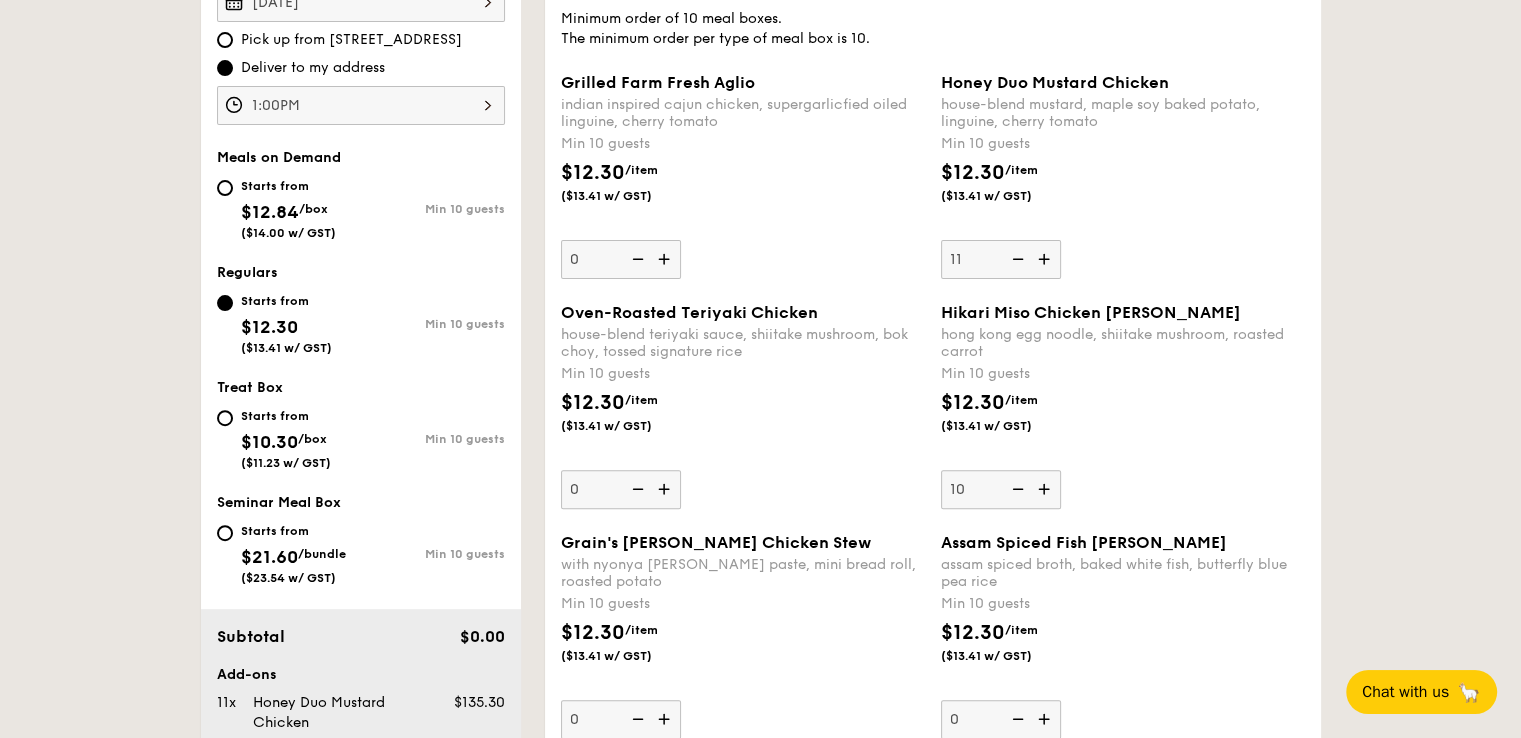 click at bounding box center [1046, 259] 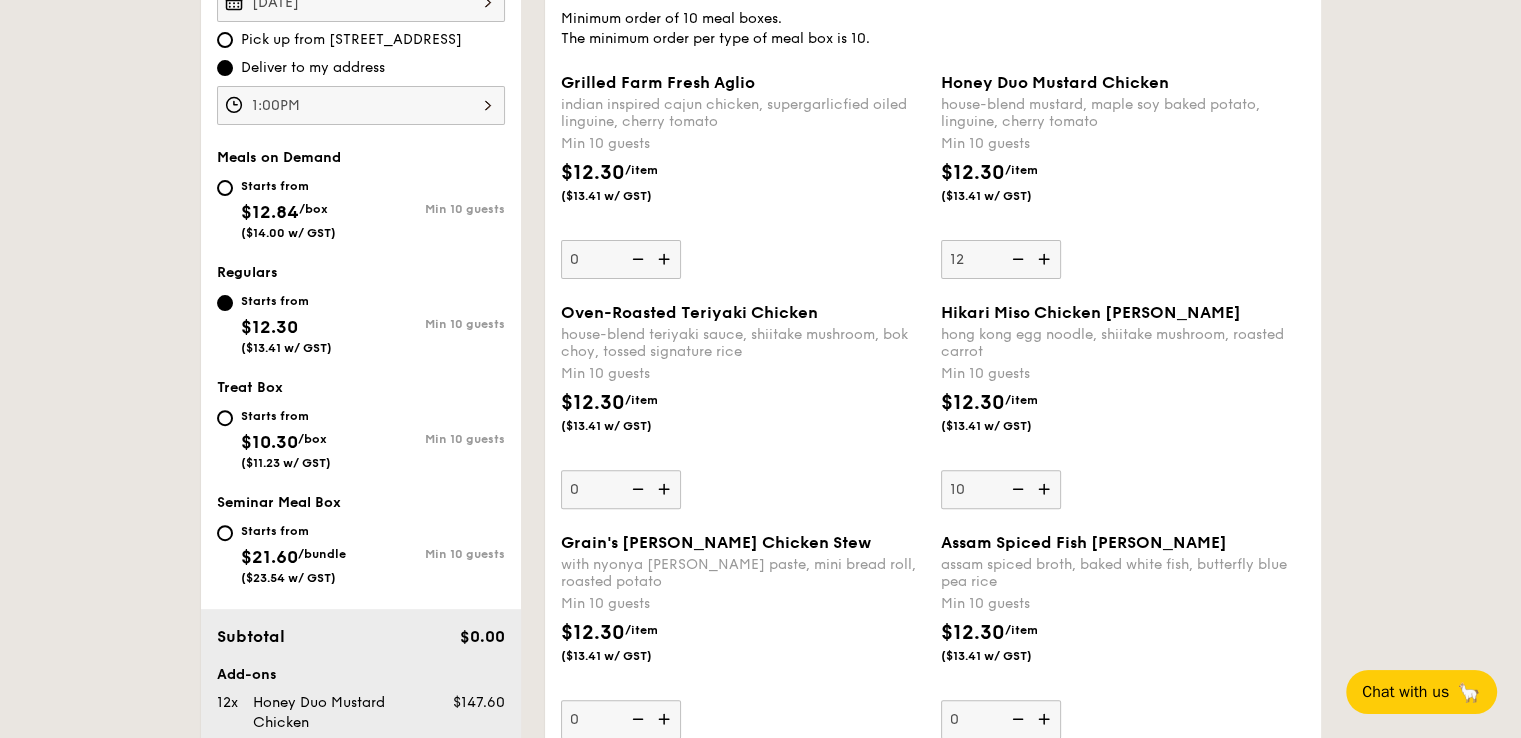click at bounding box center [1046, 259] 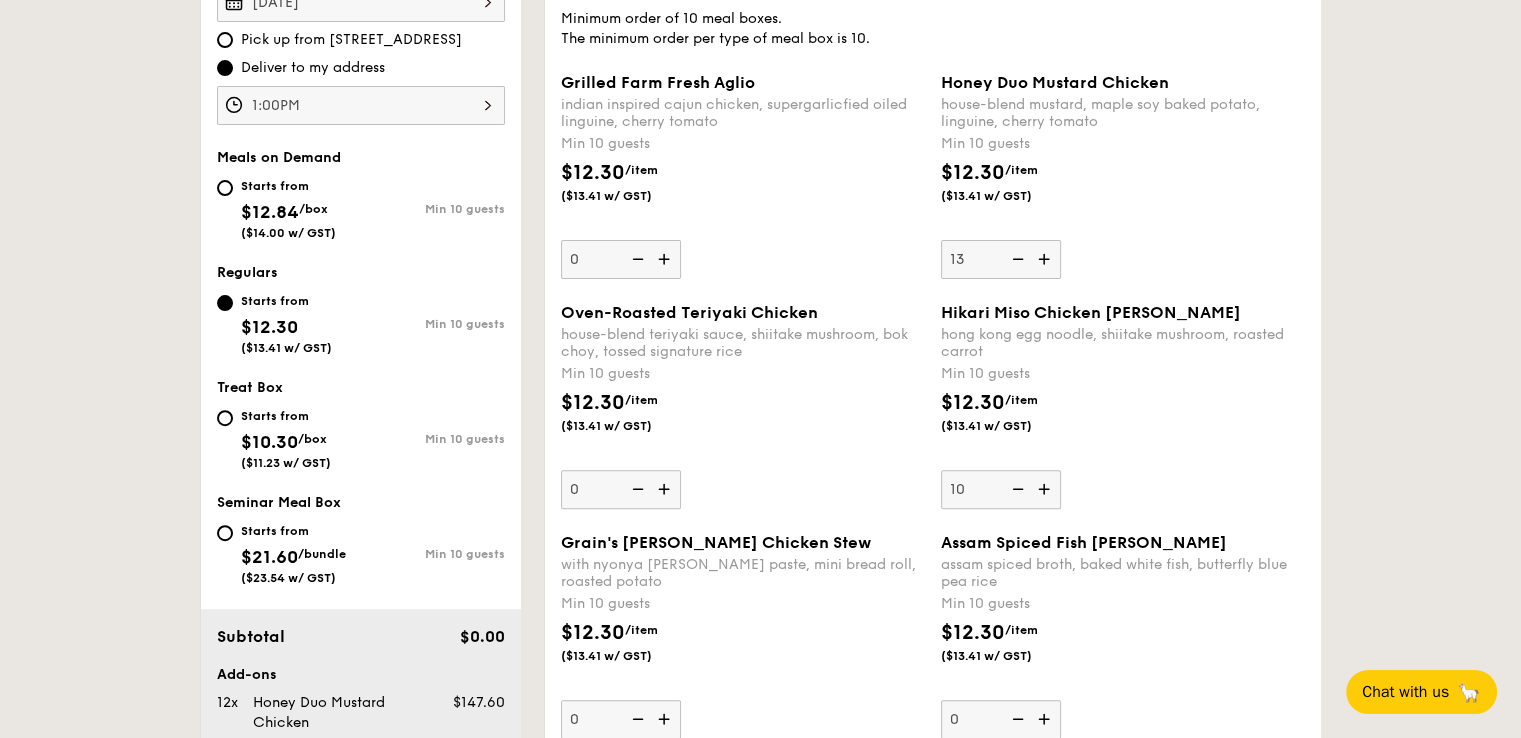 click at bounding box center [1046, 259] 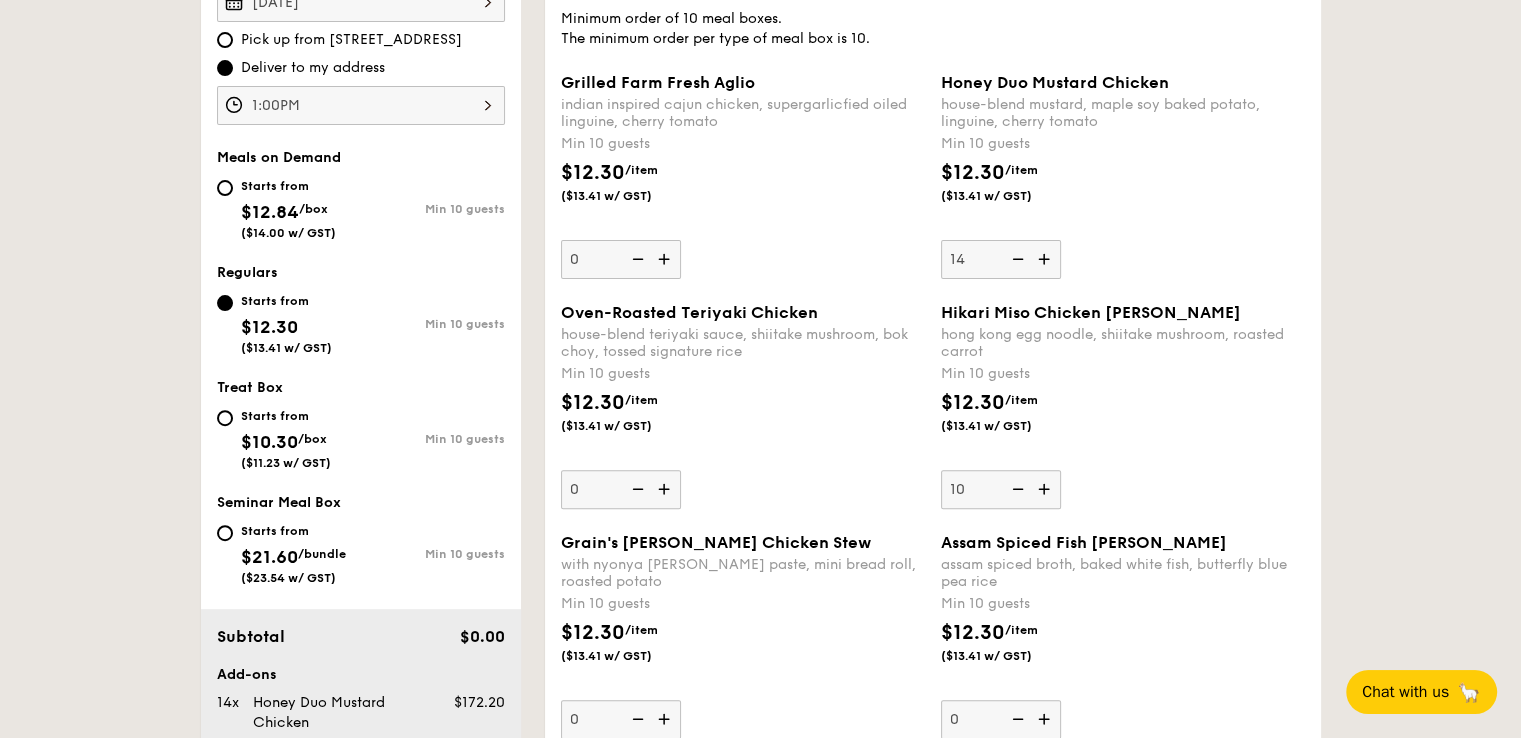 click at bounding box center (1046, 259) 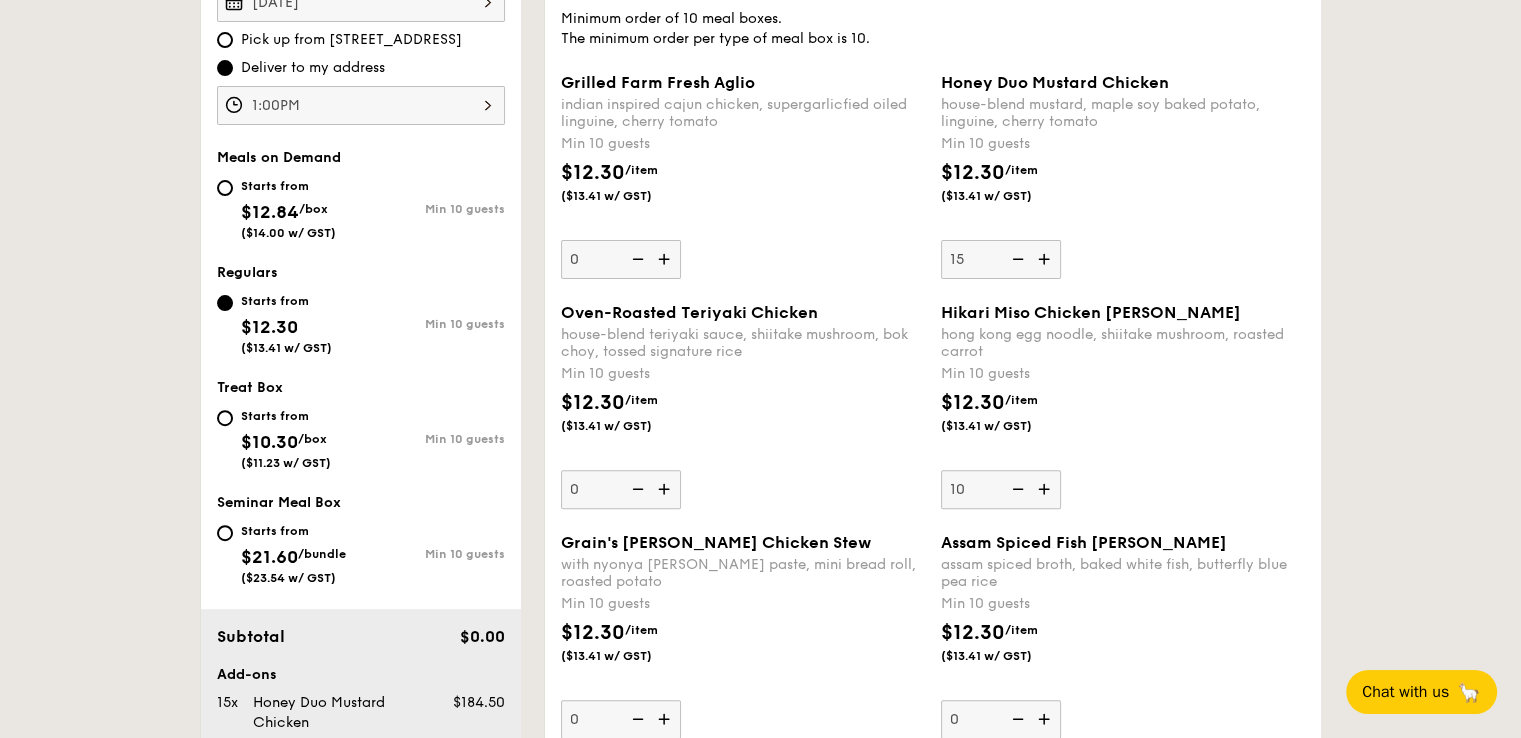 click at bounding box center [1046, 489] 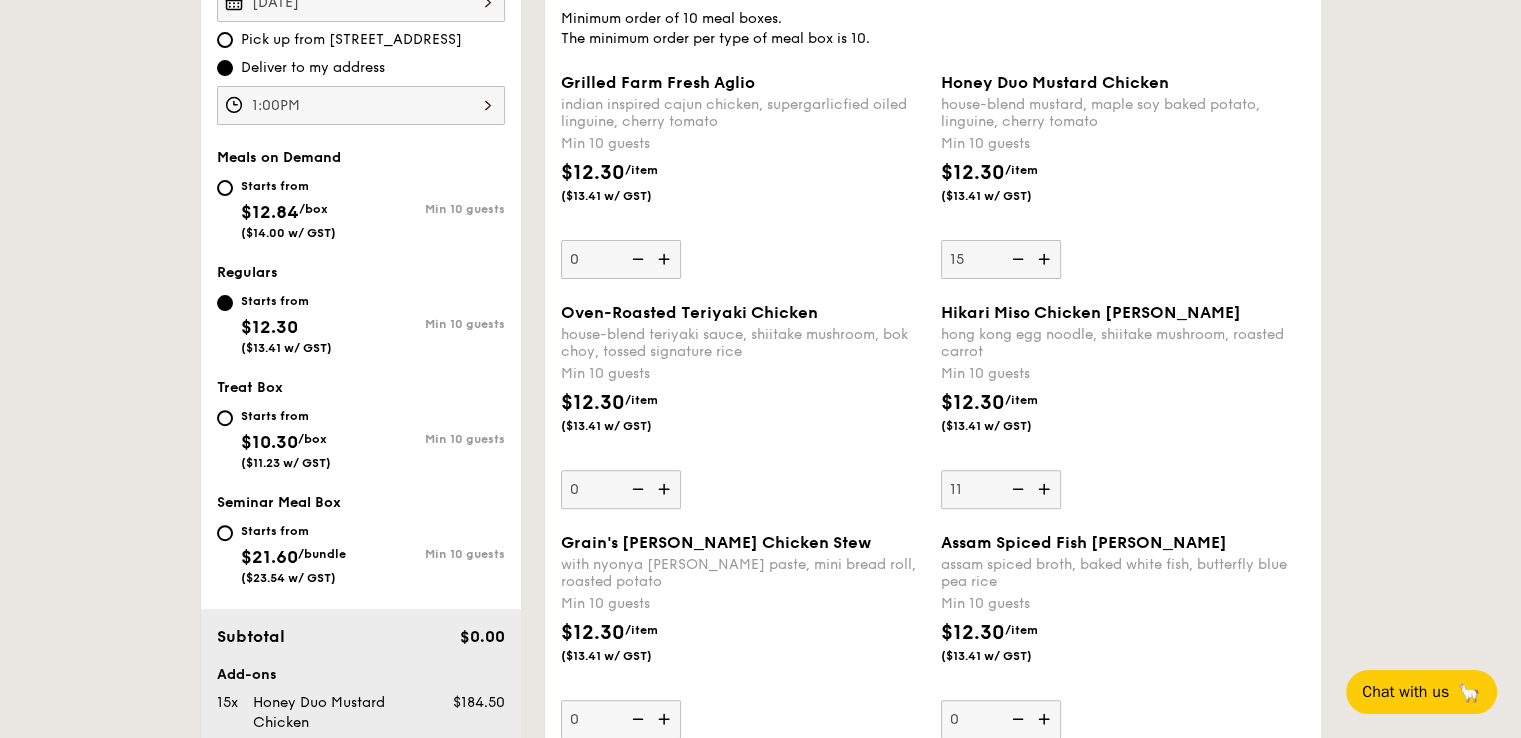 click at bounding box center [1046, 489] 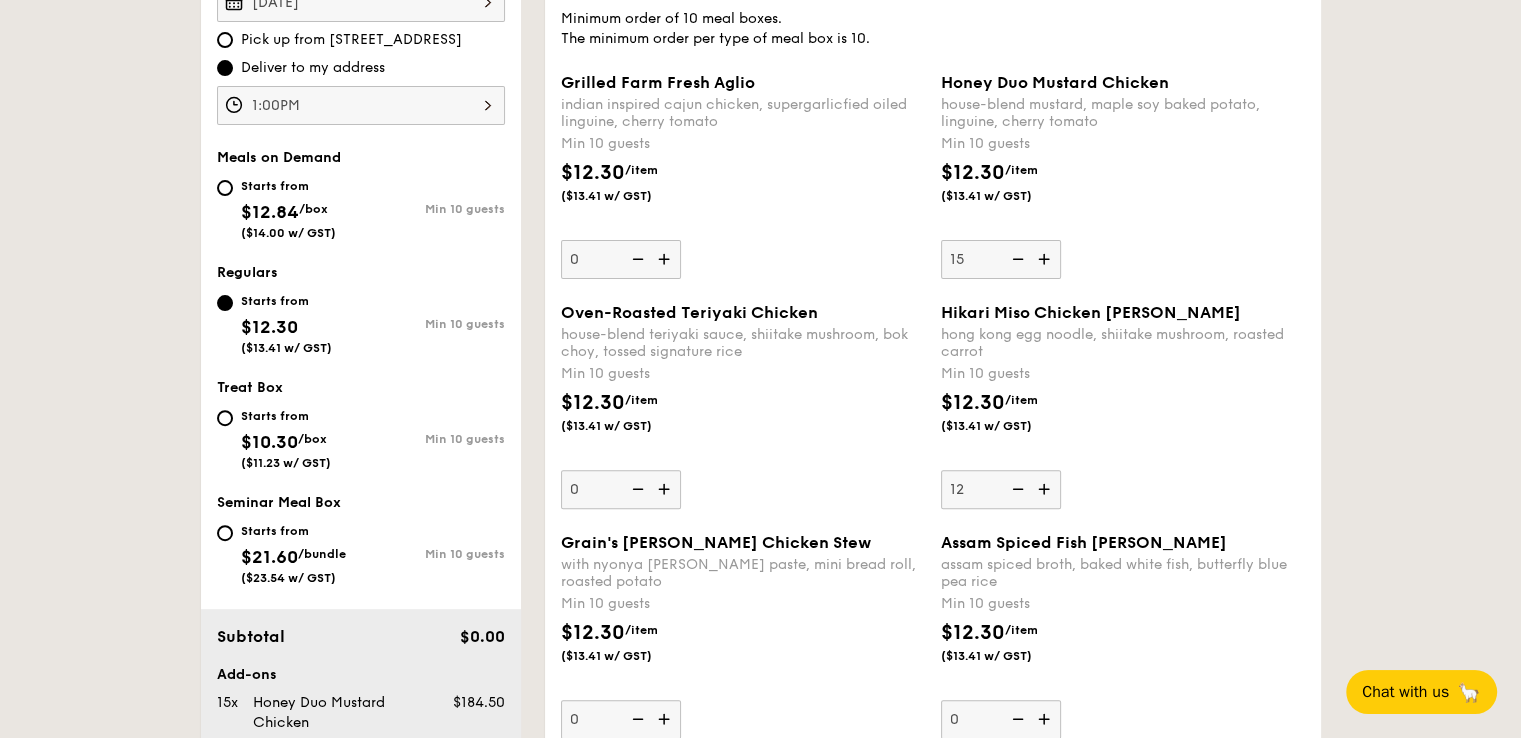 click at bounding box center (1046, 489) 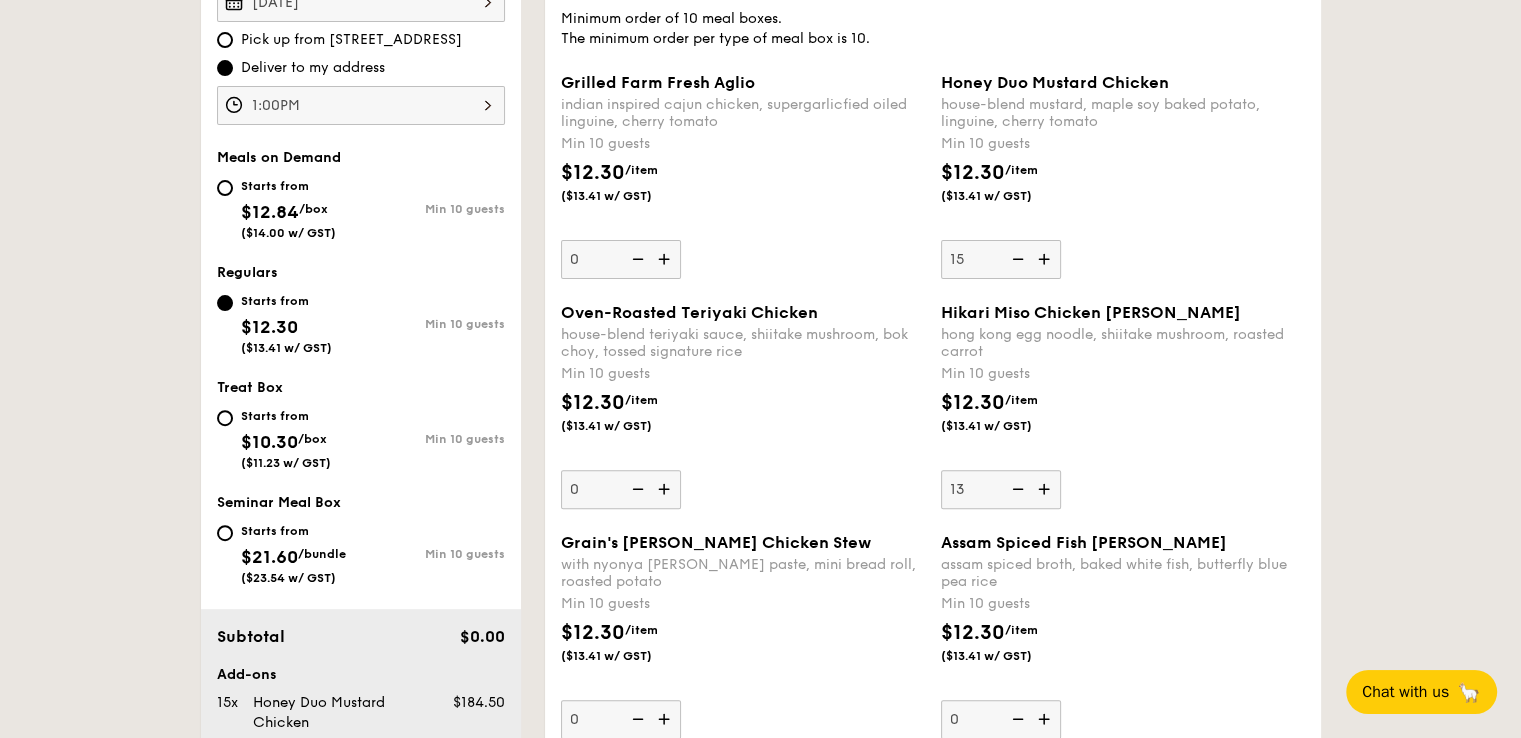 click at bounding box center [1046, 489] 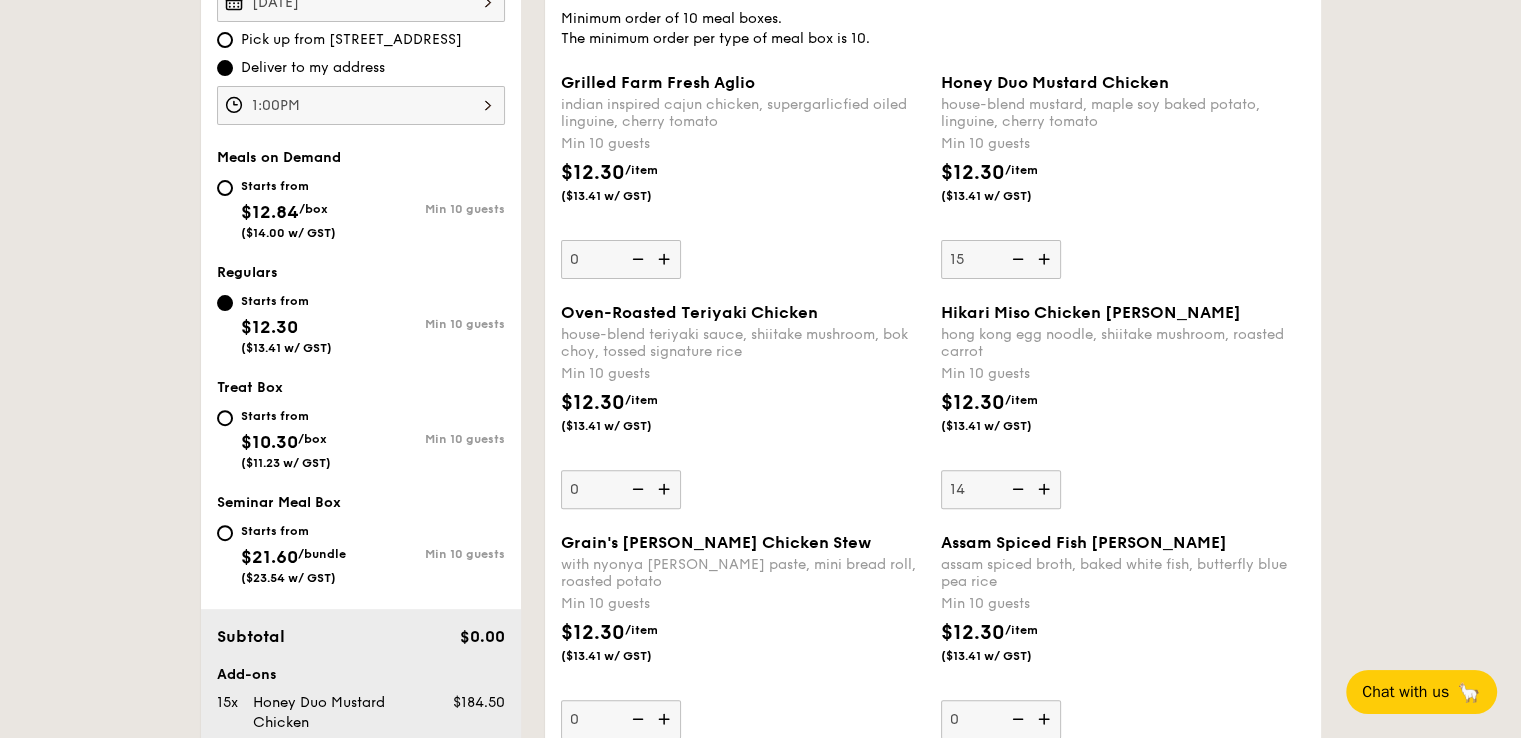 click at bounding box center (1046, 489) 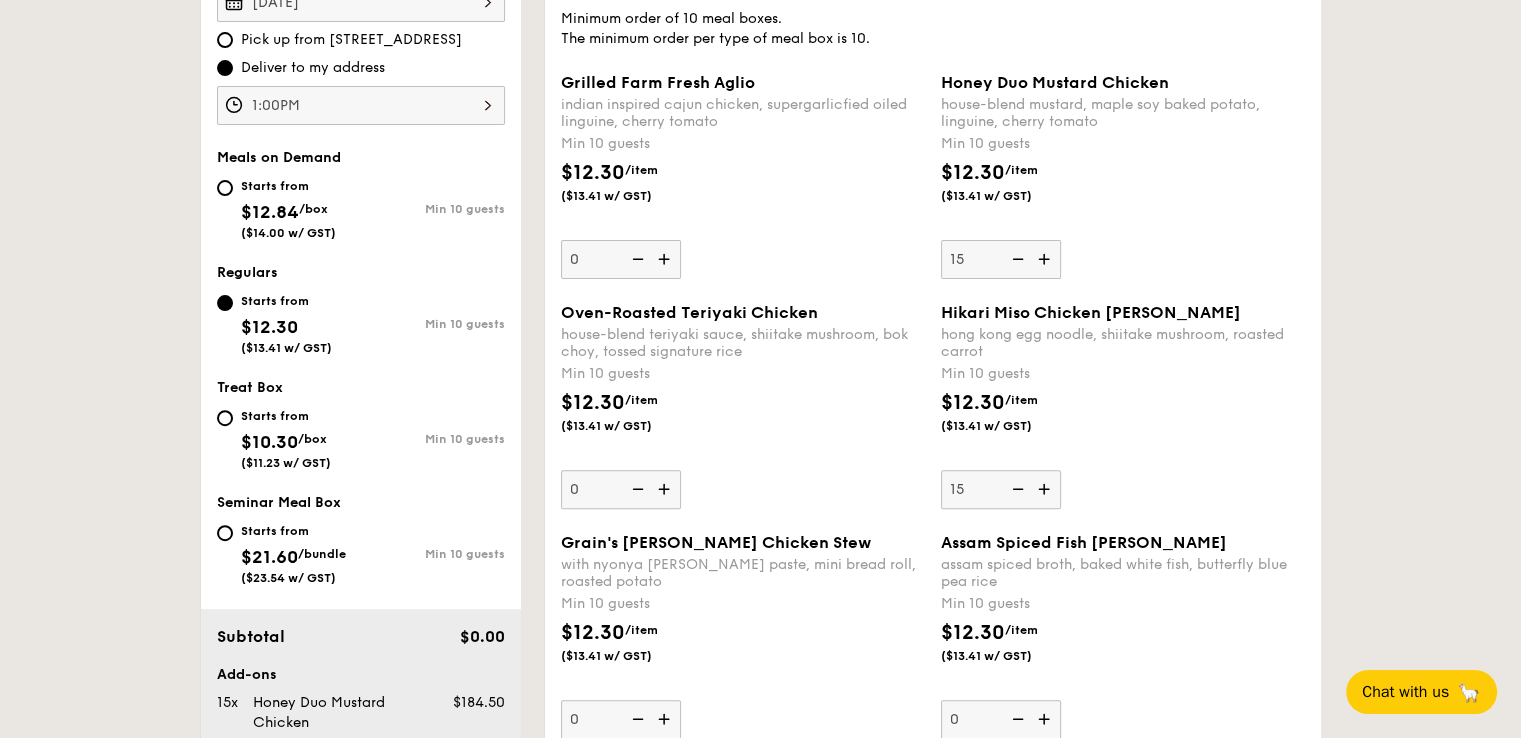 click on "1 - Select menu
2 - Select items
3 - Check out
Order 1
Jul 28, 2025
Pick up from 5 Burn Road #05-01
Deliver to my address
1:00PM
Meals on Demand
Starts from
$12.84
/box
($14.00 w/ GST)
Min 10 guests
Regulars
Starts from
$12.30
($13.41 w/ GST)
Min 10 guests
Treat Box
Starts from
$10.30
/box
($11.23 w/ GST)
Min 10 guests
Seminar Meal Box
Starts from
$21.60
/bundle
($23.54 w/ GST)
Min 10 guests
Subtotal
$0.00
1:00PM ,  . 0" at bounding box center [760, 2485] 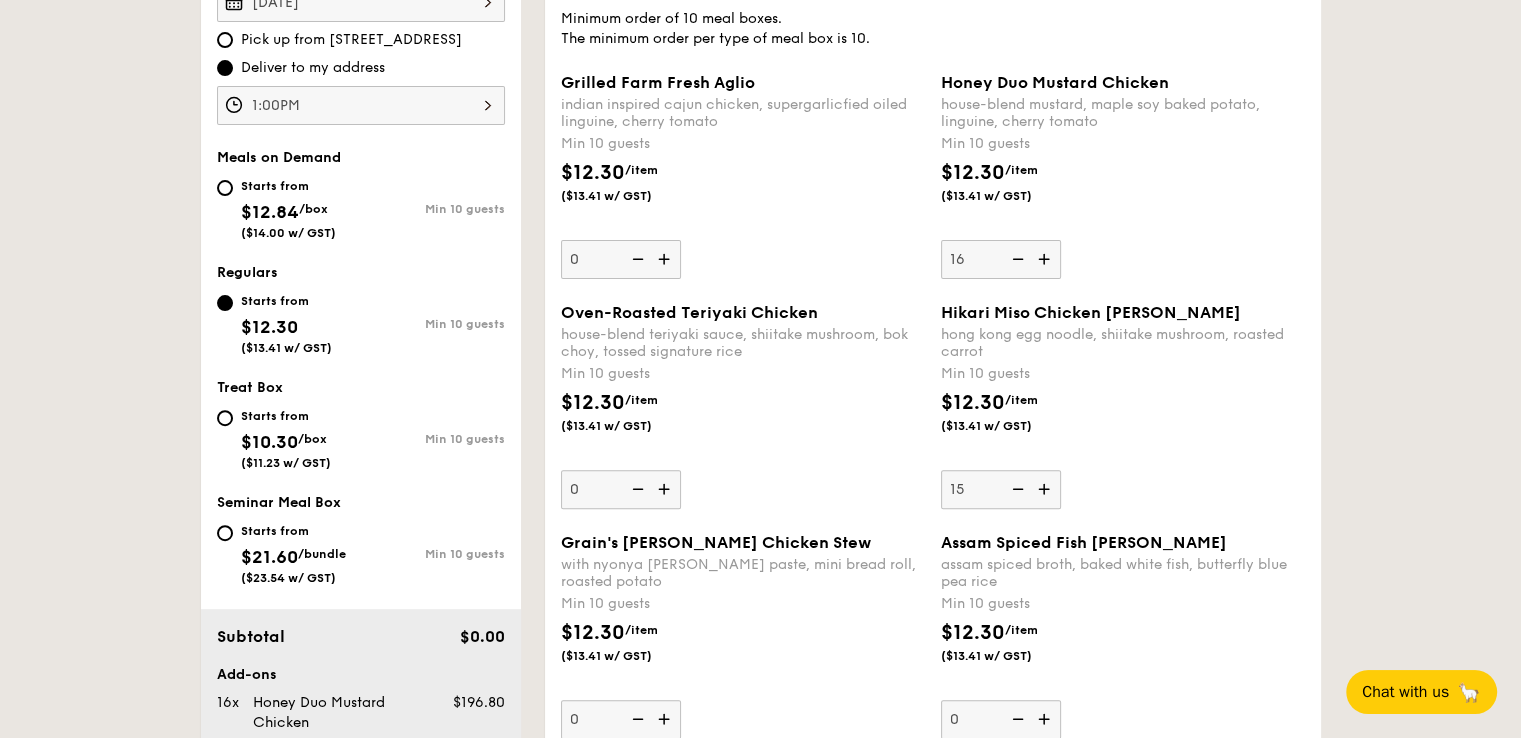 click at bounding box center (1046, 259) 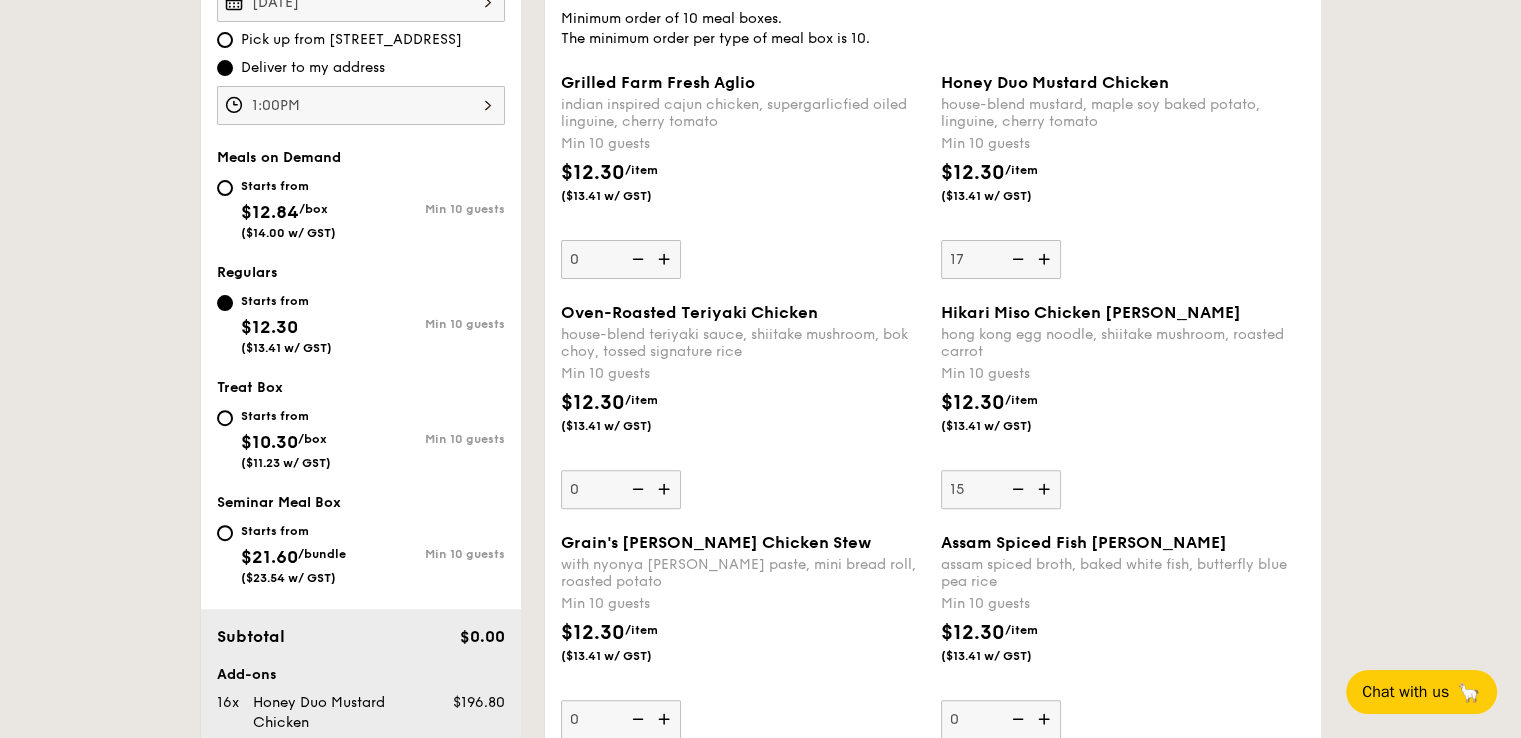 click at bounding box center (1046, 259) 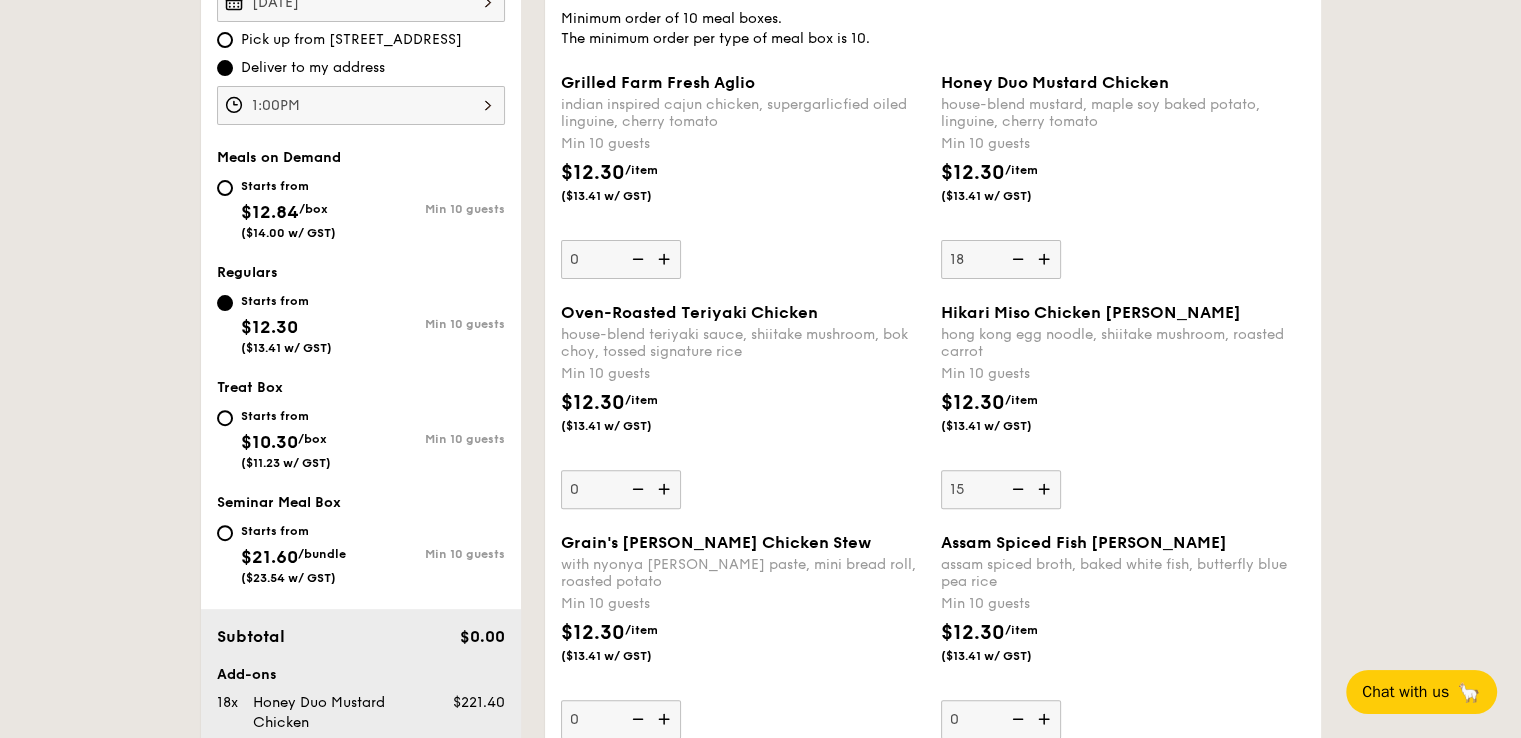 click at bounding box center (1046, 259) 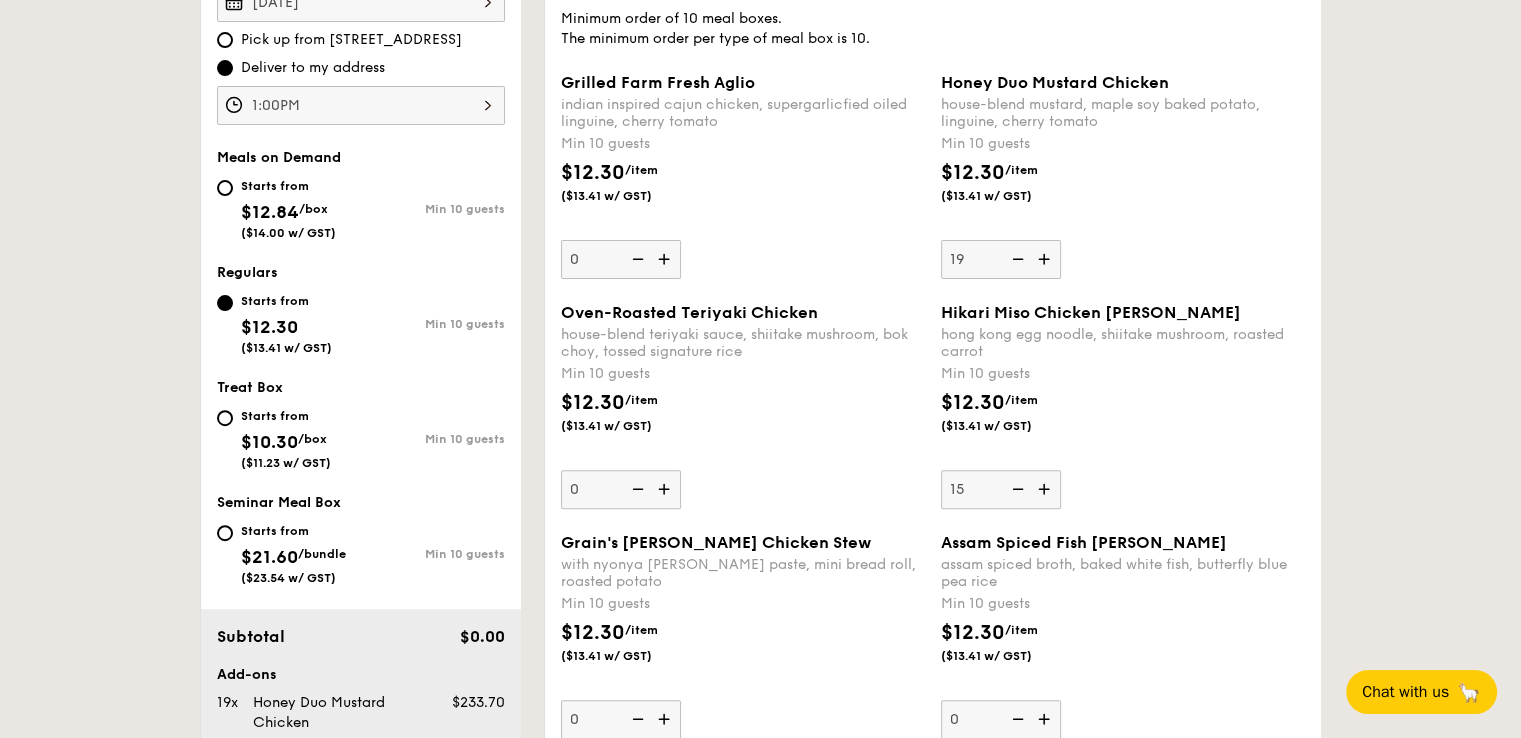 click at bounding box center [1046, 259] 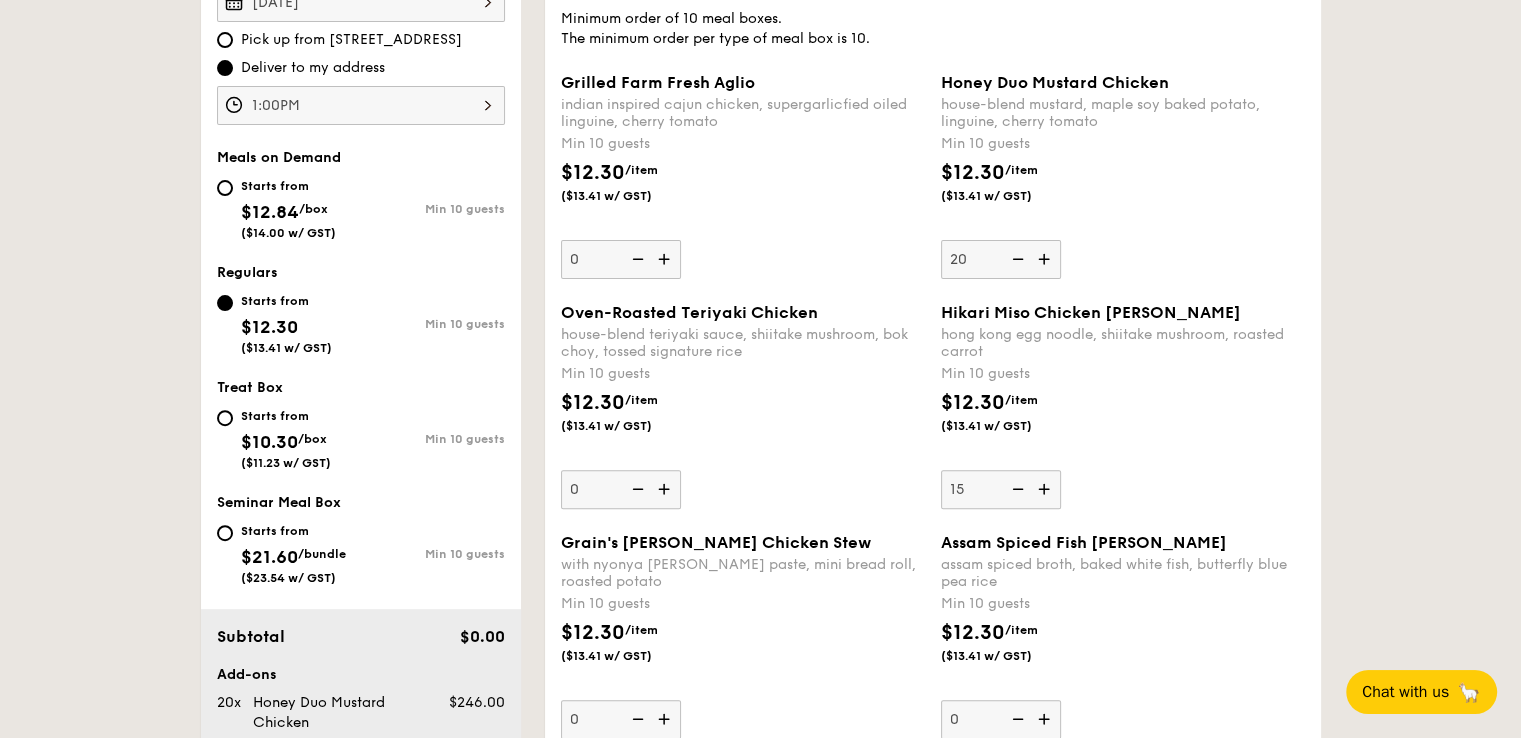 click at bounding box center (1016, 489) 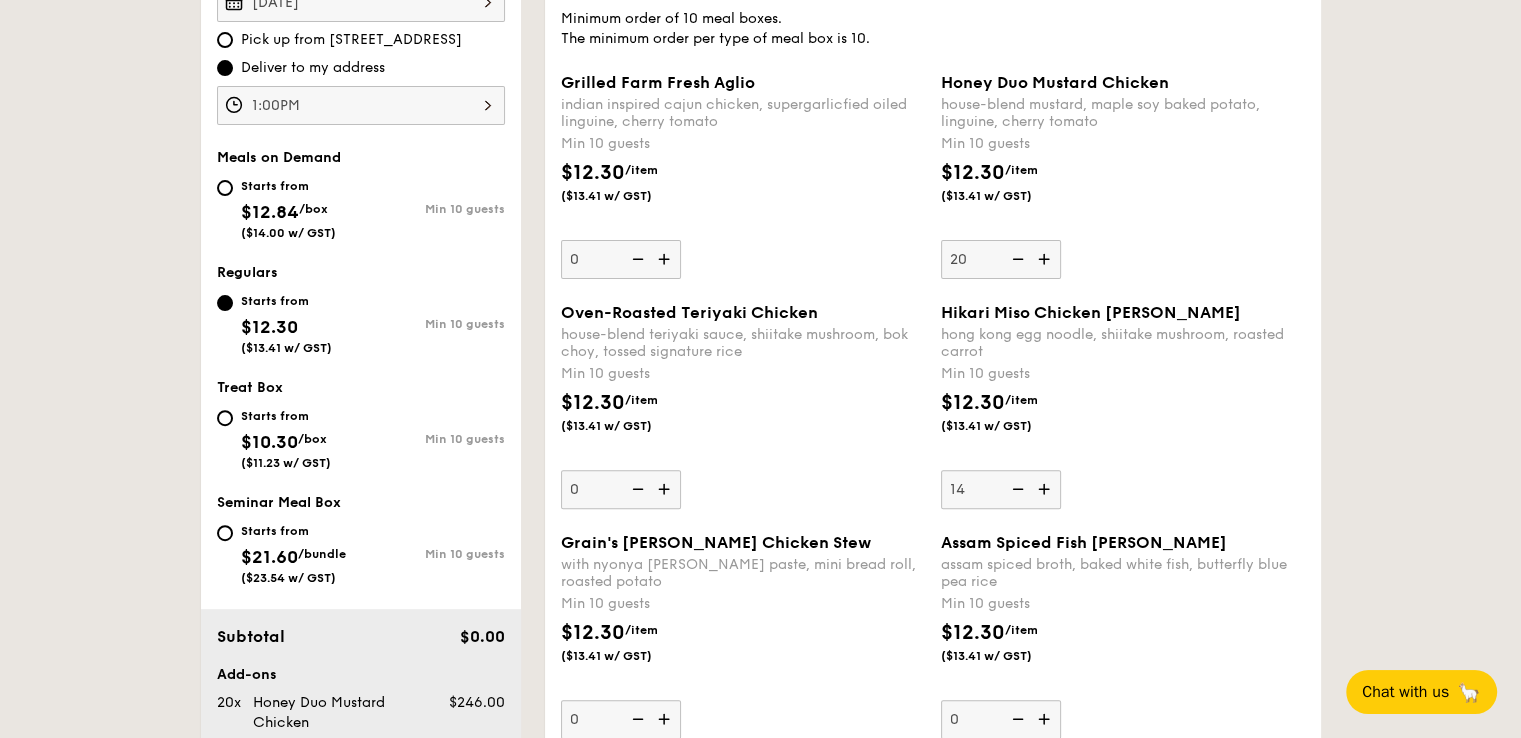 click at bounding box center (1016, 489) 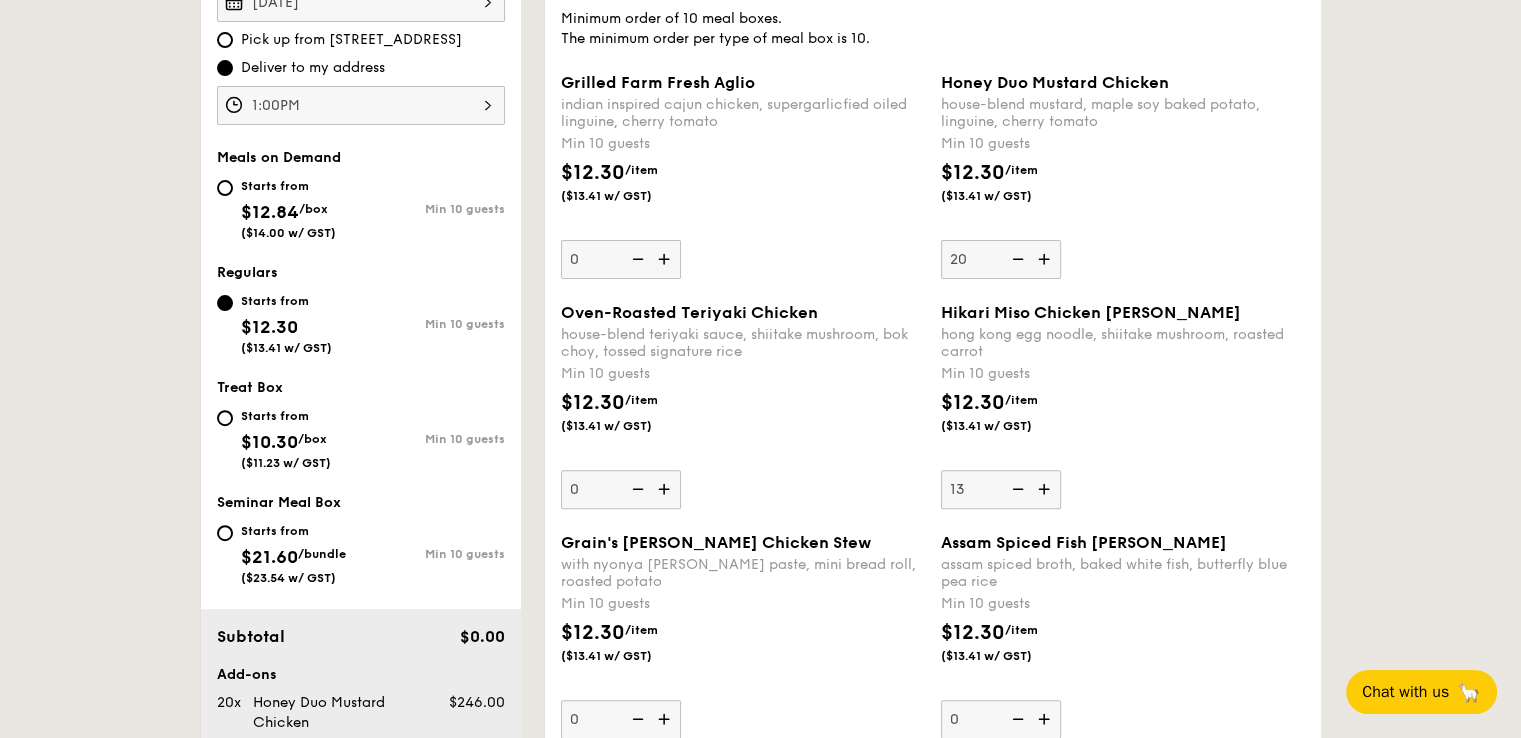 click at bounding box center [1016, 489] 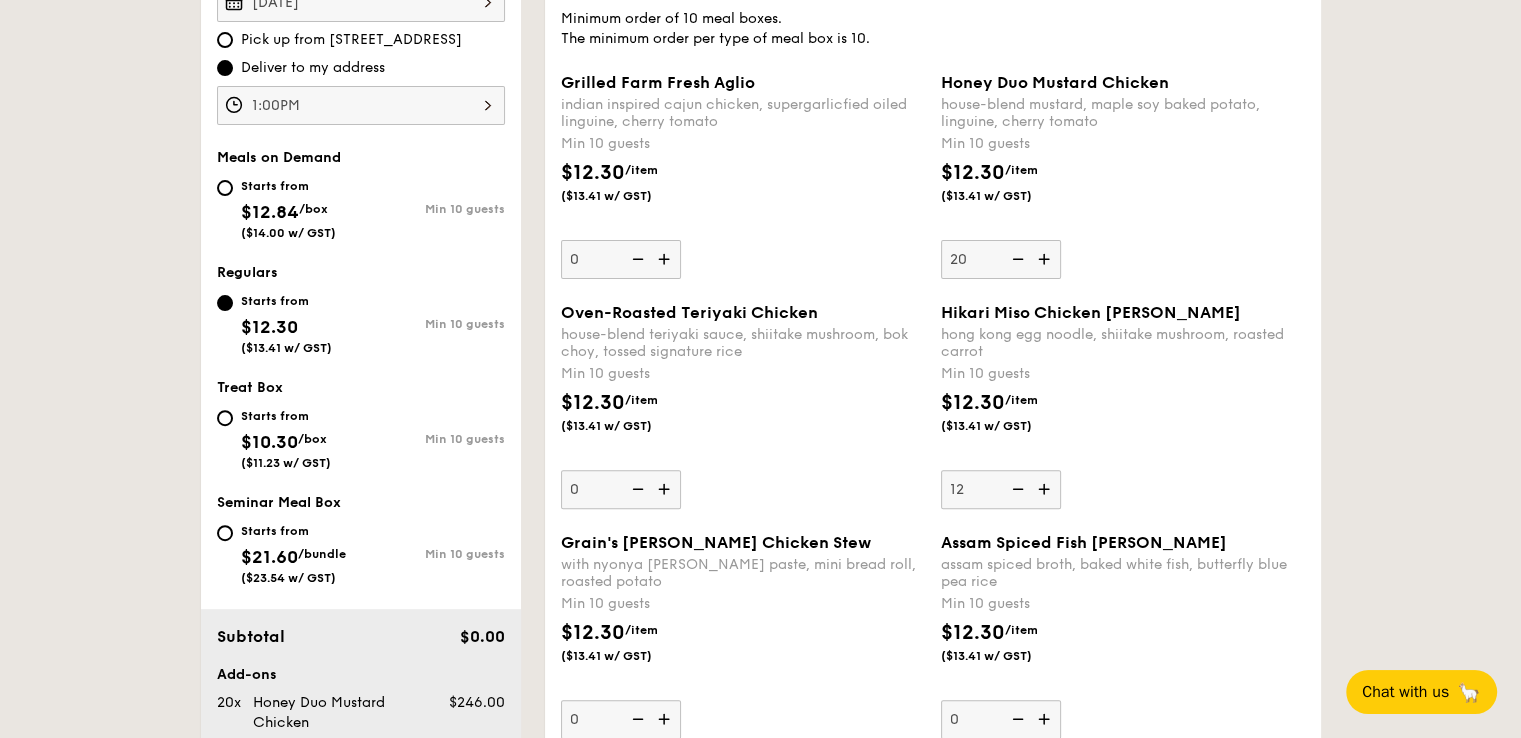 click at bounding box center [1016, 489] 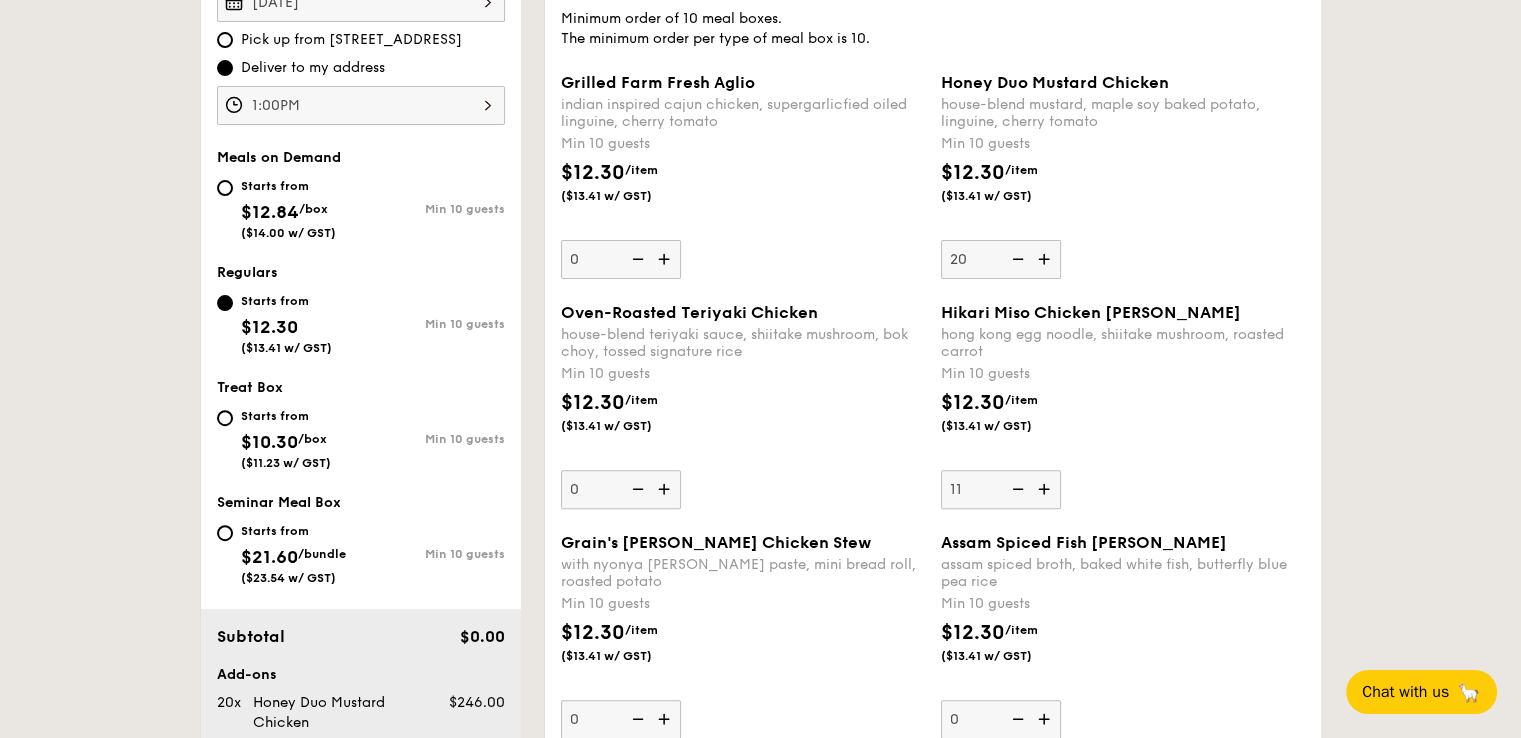 click at bounding box center (1016, 489) 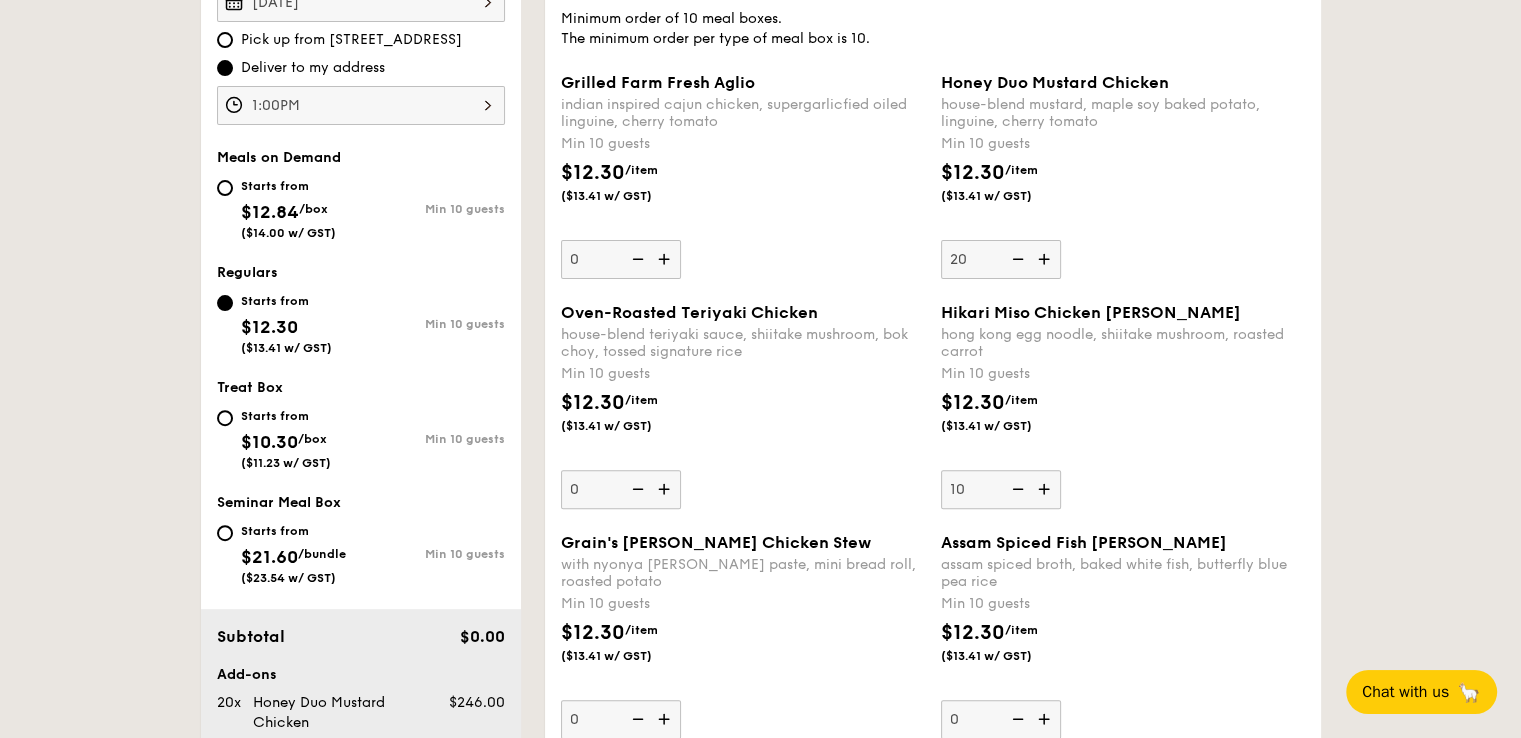 click at bounding box center (1016, 489) 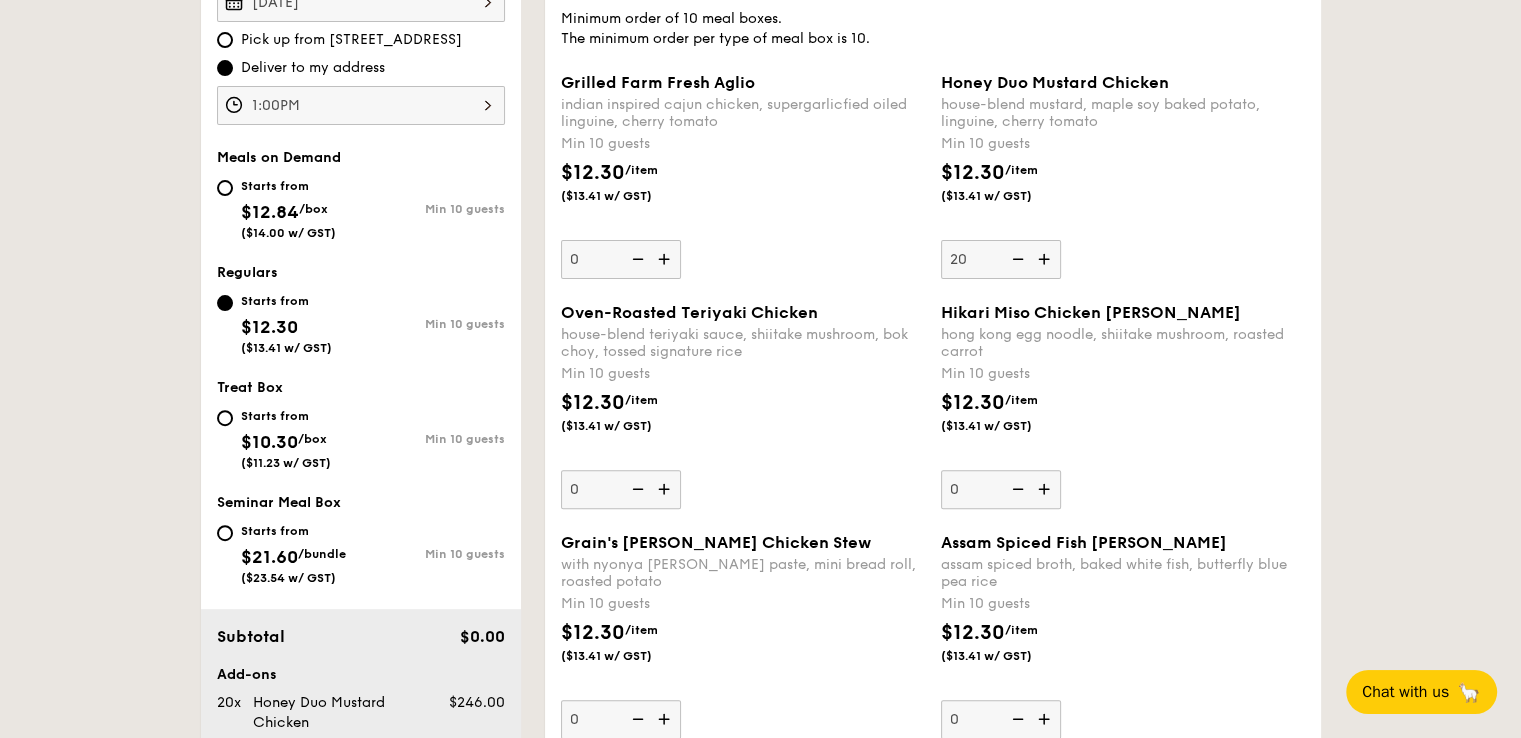 click at bounding box center [1016, 489] 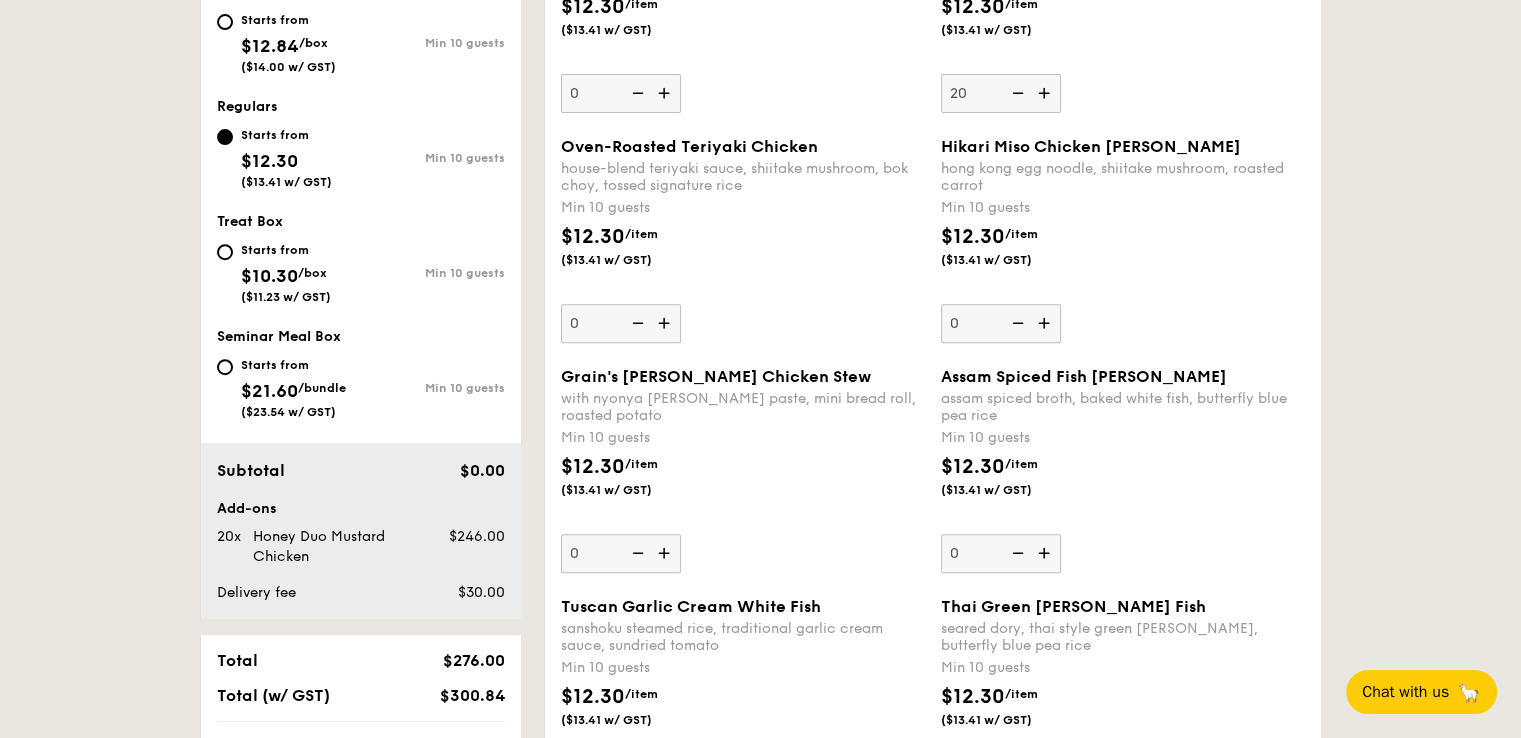 scroll, scrollTop: 834, scrollLeft: 0, axis: vertical 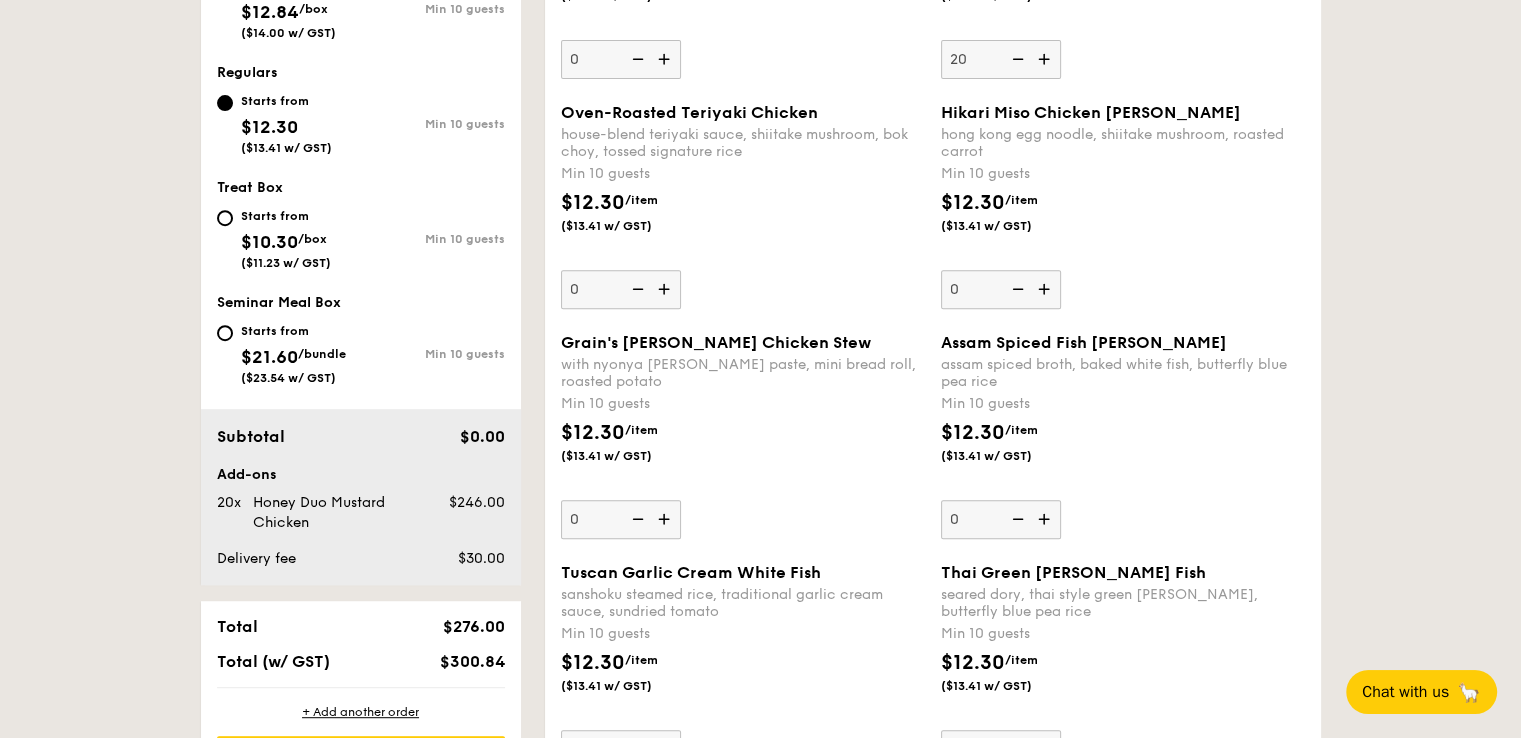 click at bounding box center [1046, 519] 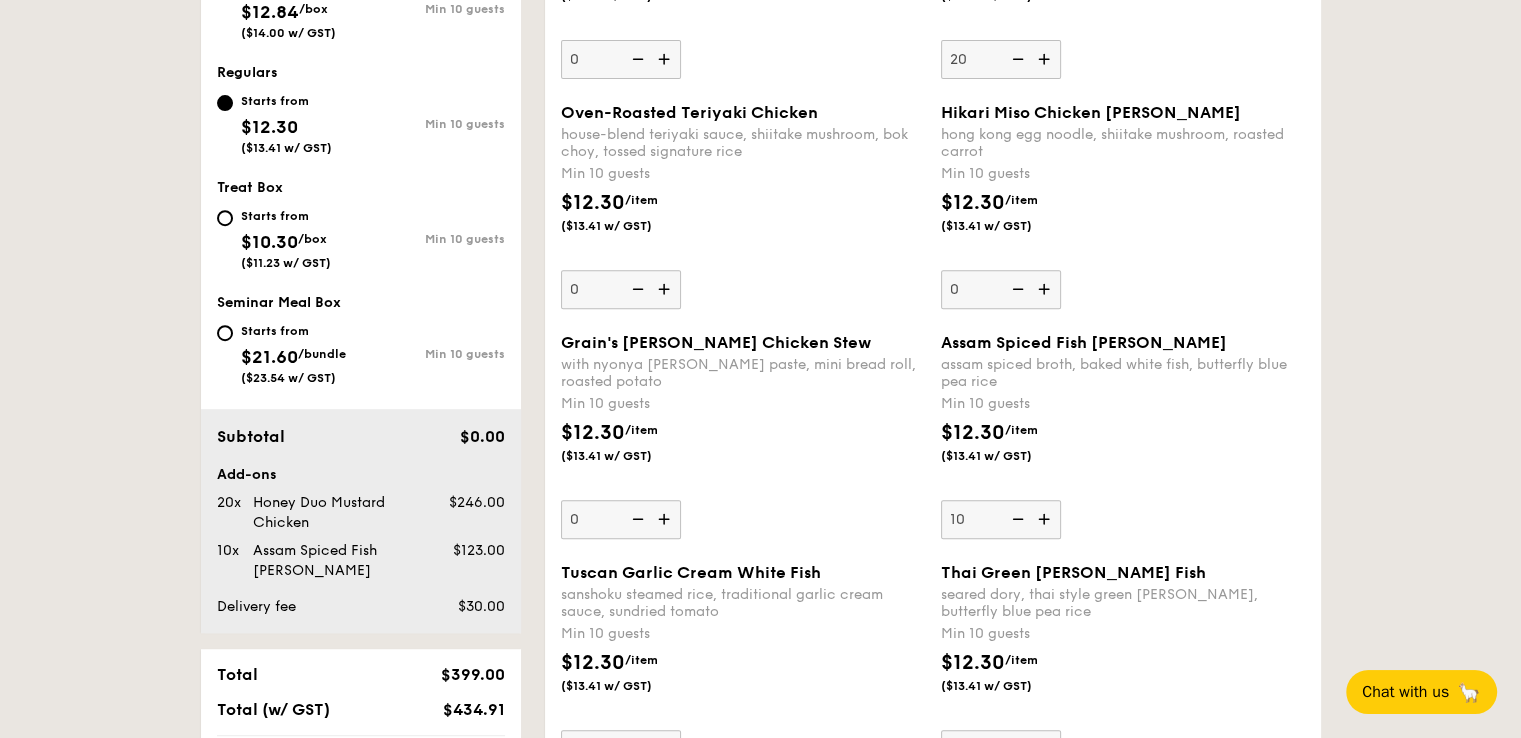 click at bounding box center [1046, 519] 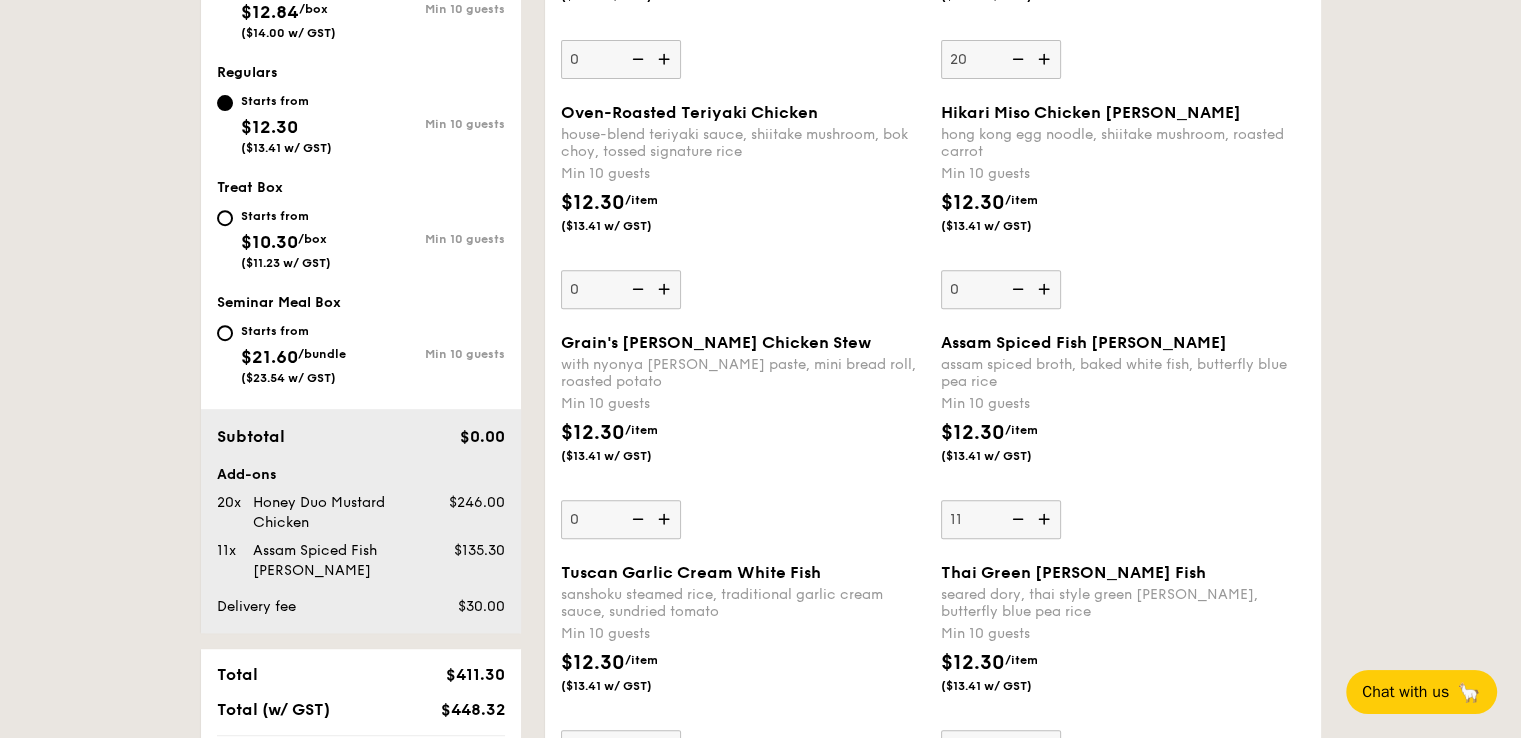 click at bounding box center [1046, 519] 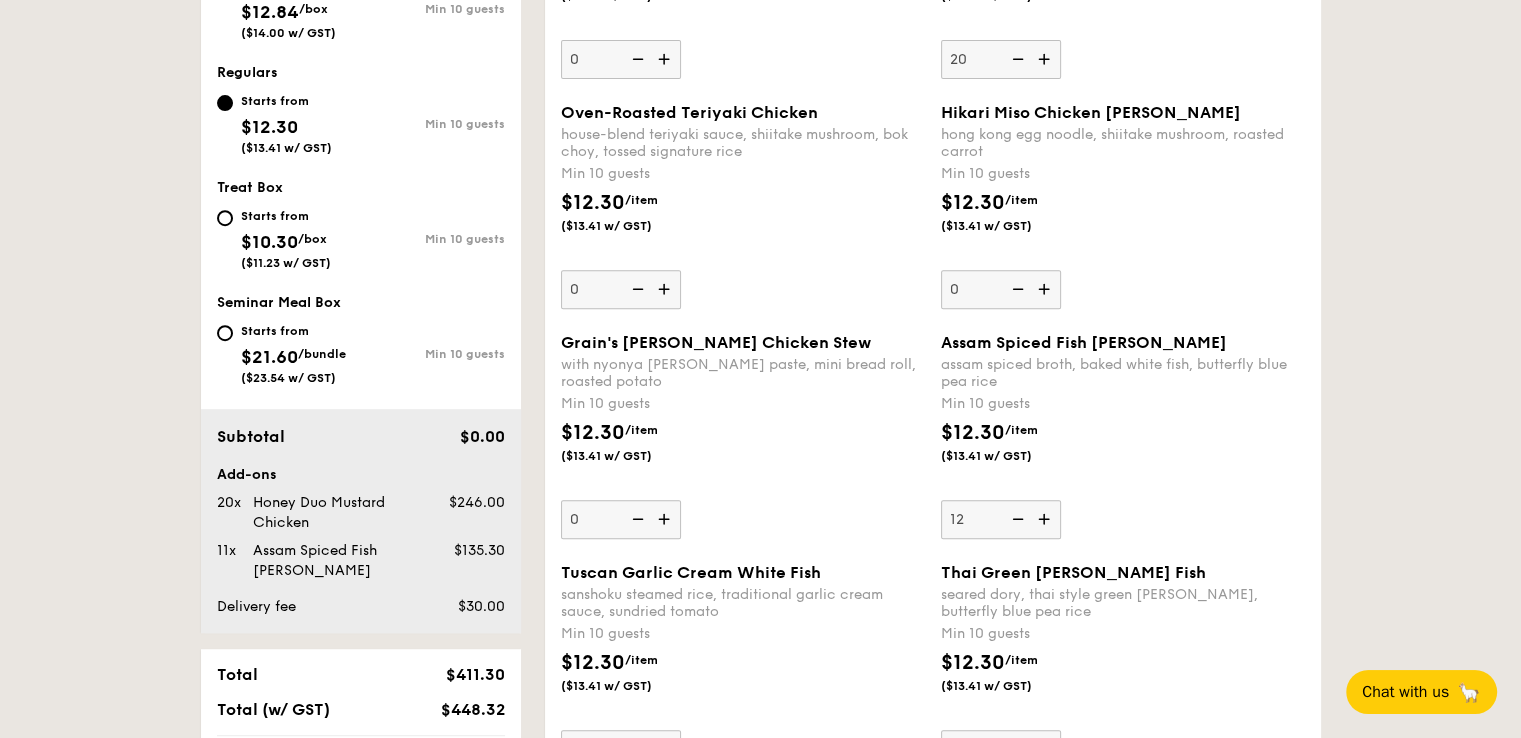 click at bounding box center (1046, 519) 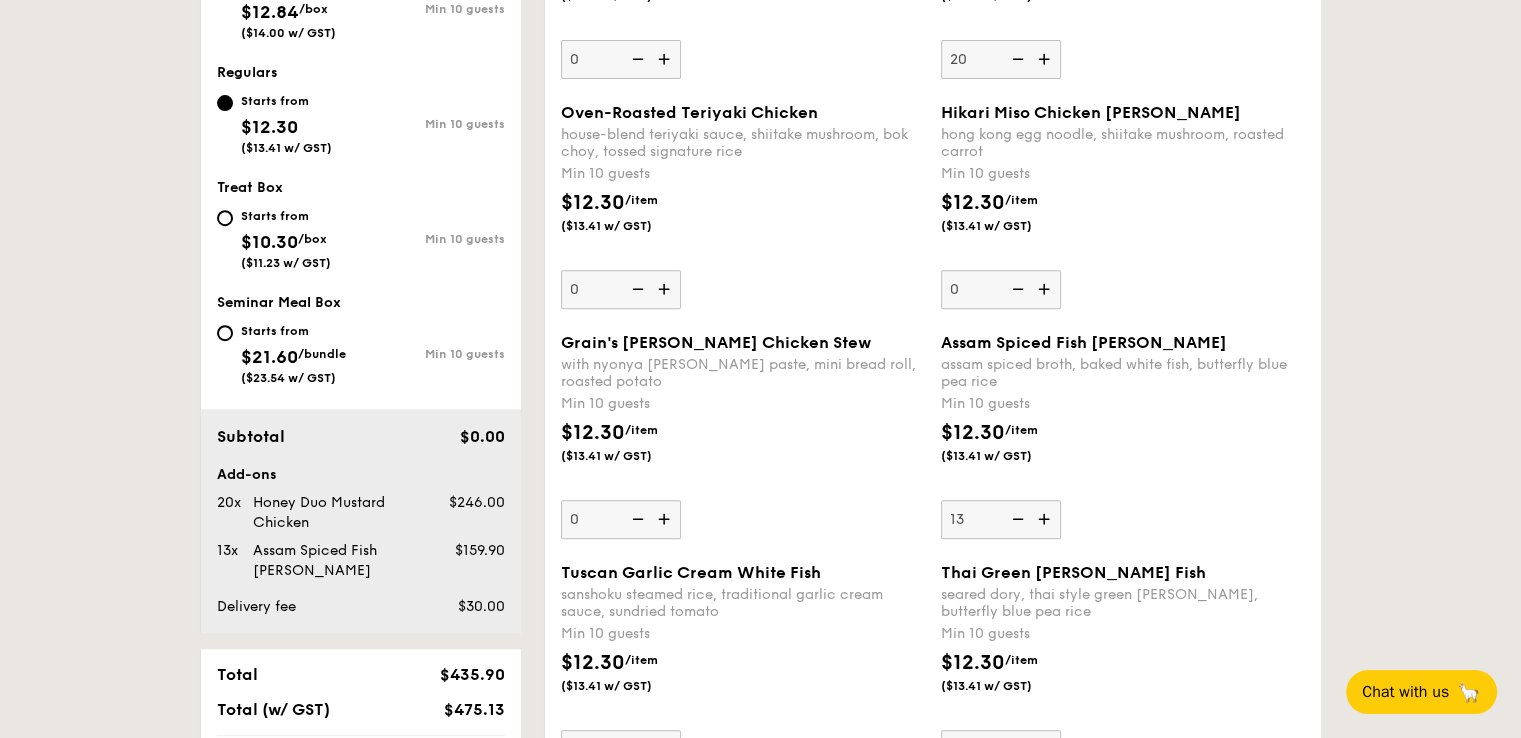 click at bounding box center (1046, 519) 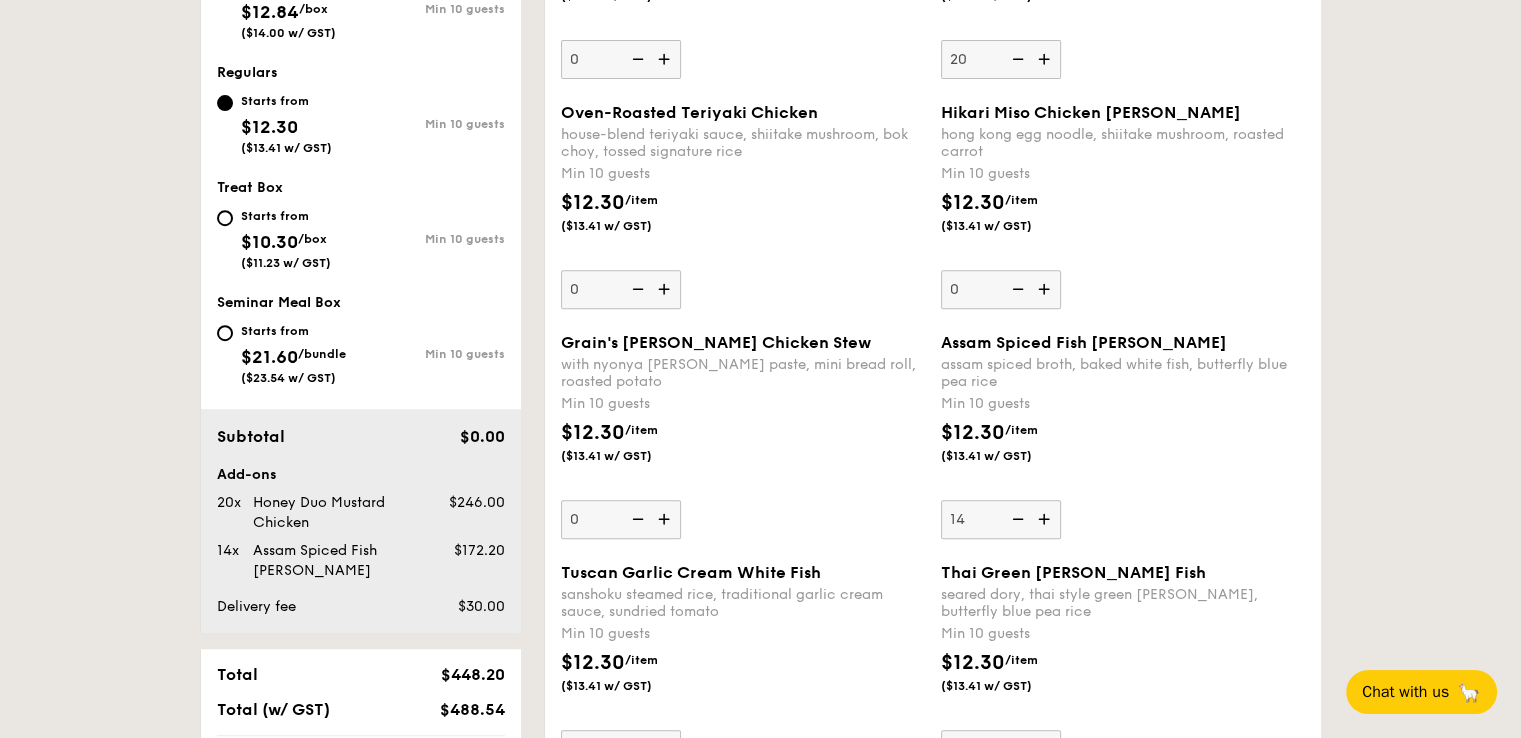 click at bounding box center (1046, 519) 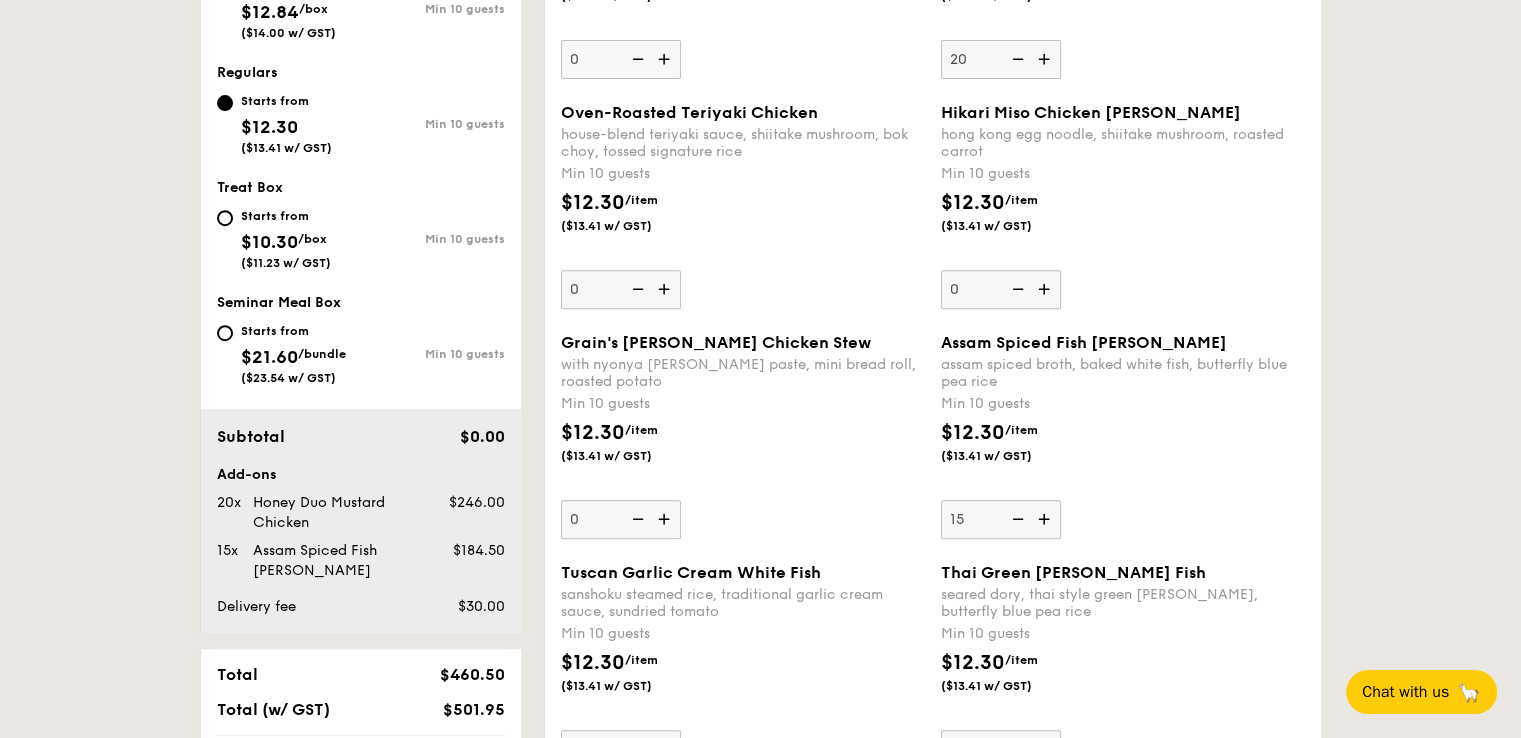 click at bounding box center (1046, 519) 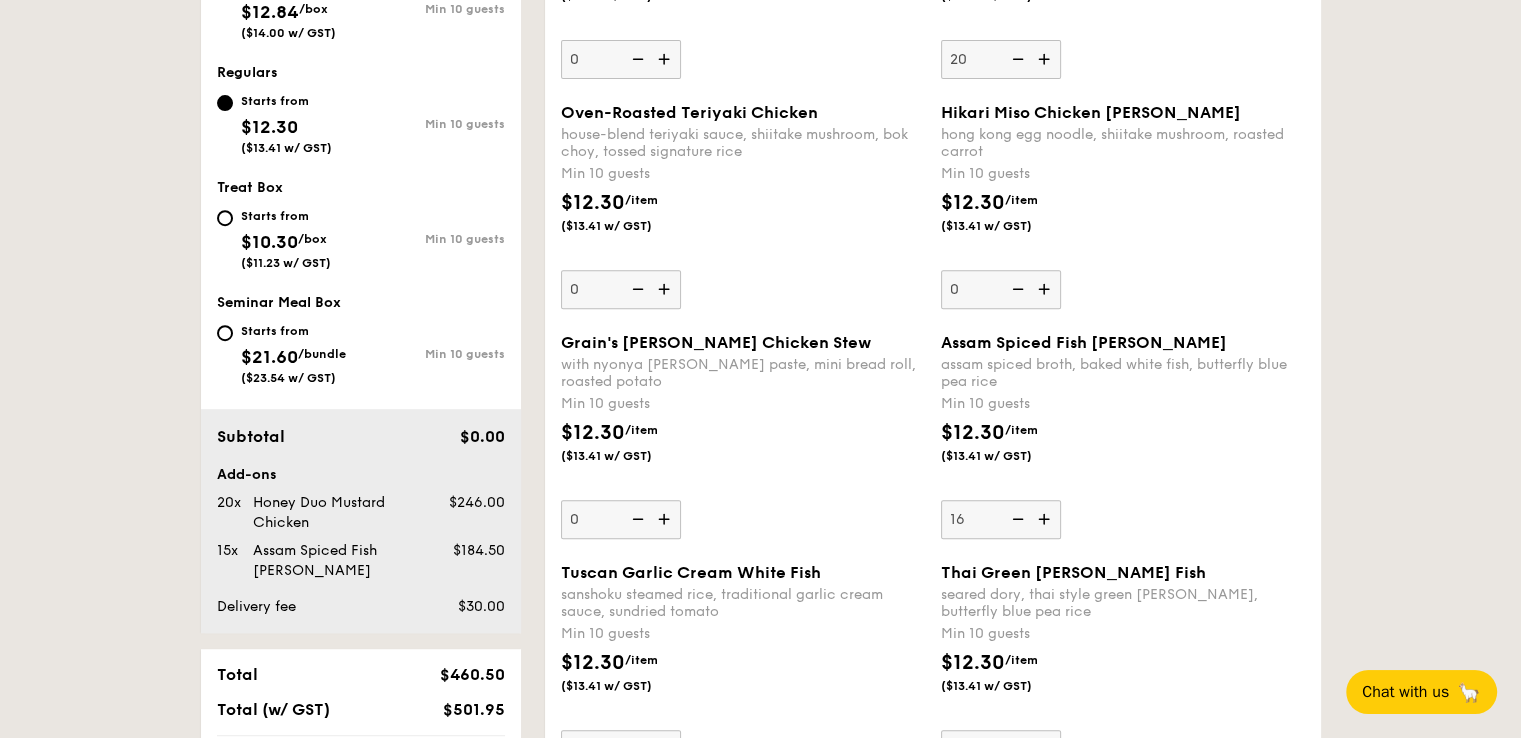 click at bounding box center (1046, 519) 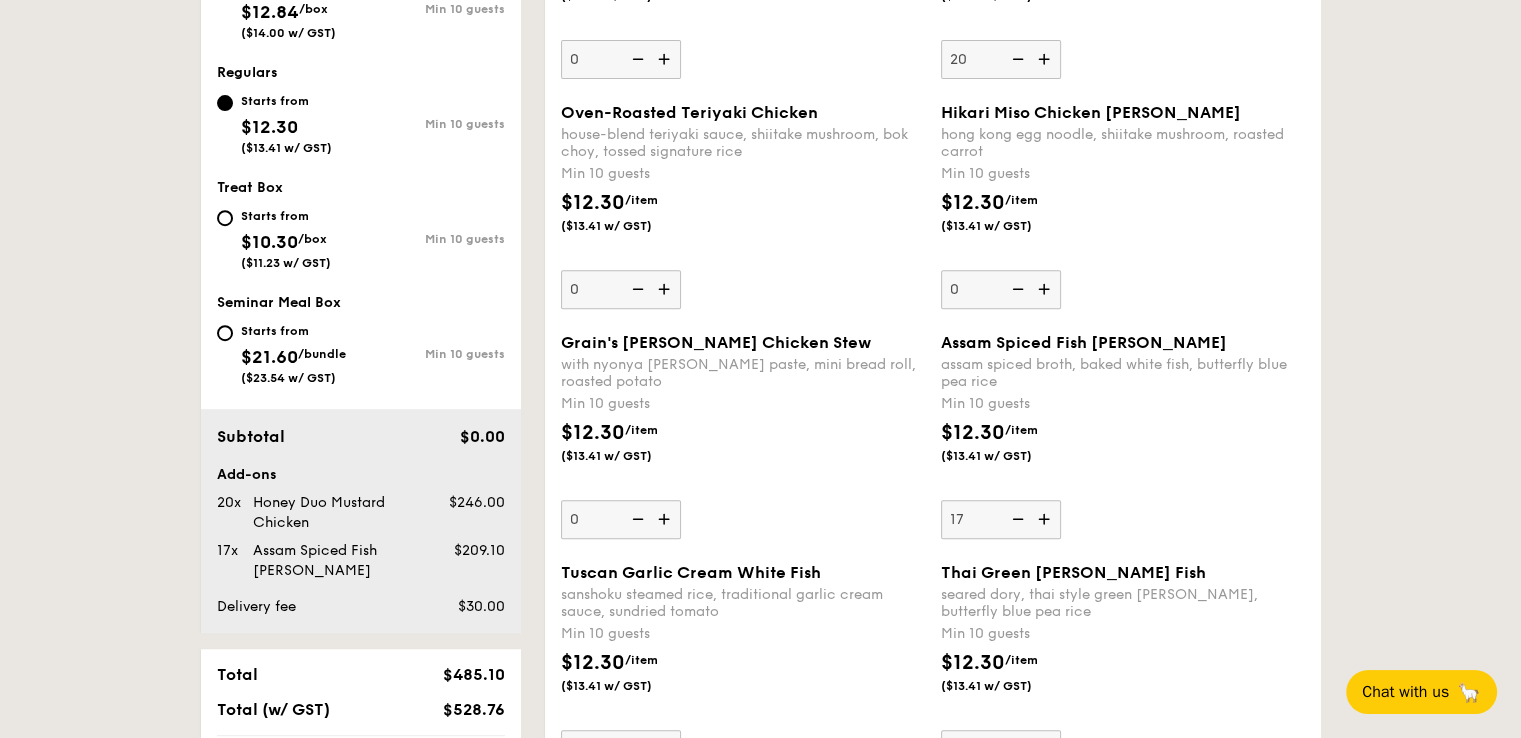 click at bounding box center (1046, 519) 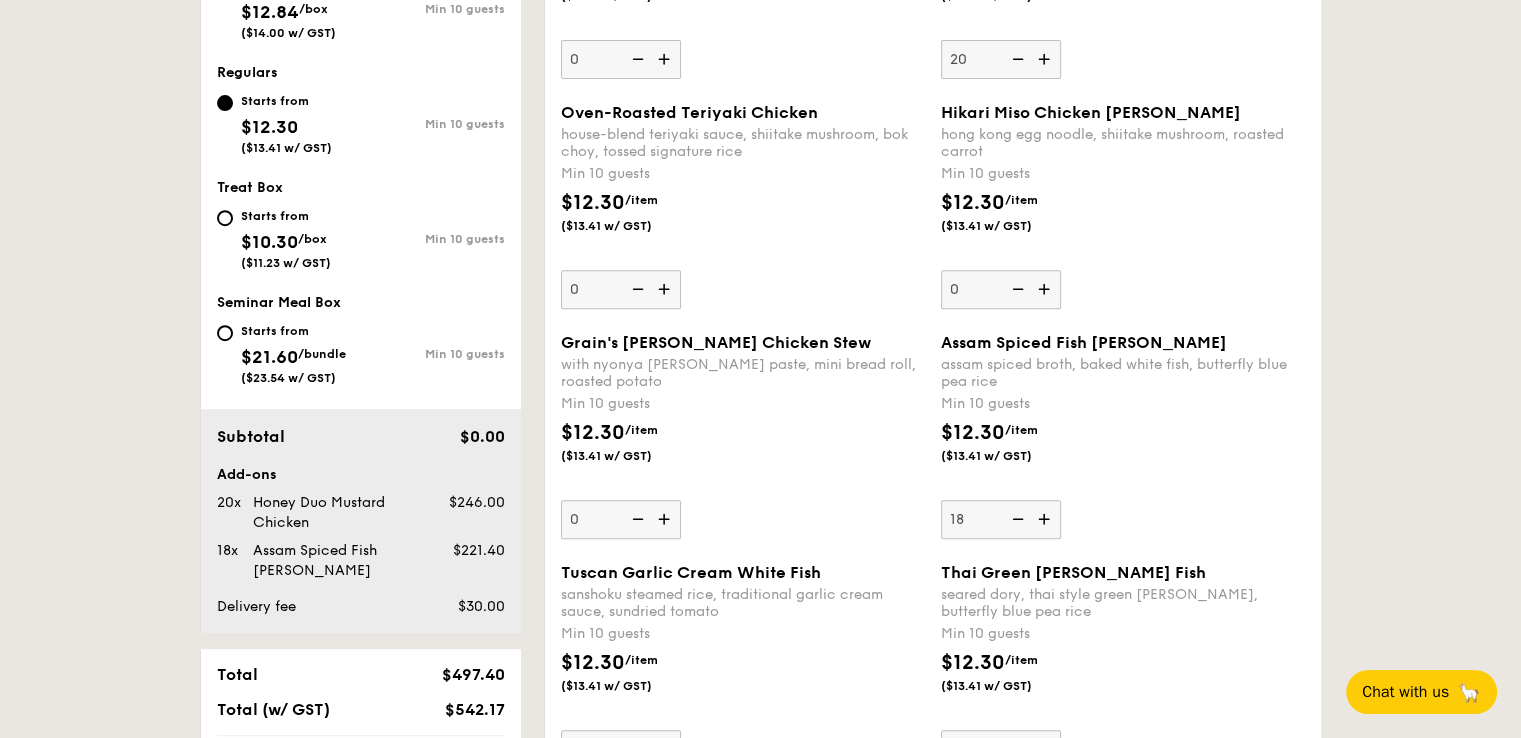 click at bounding box center (1046, 519) 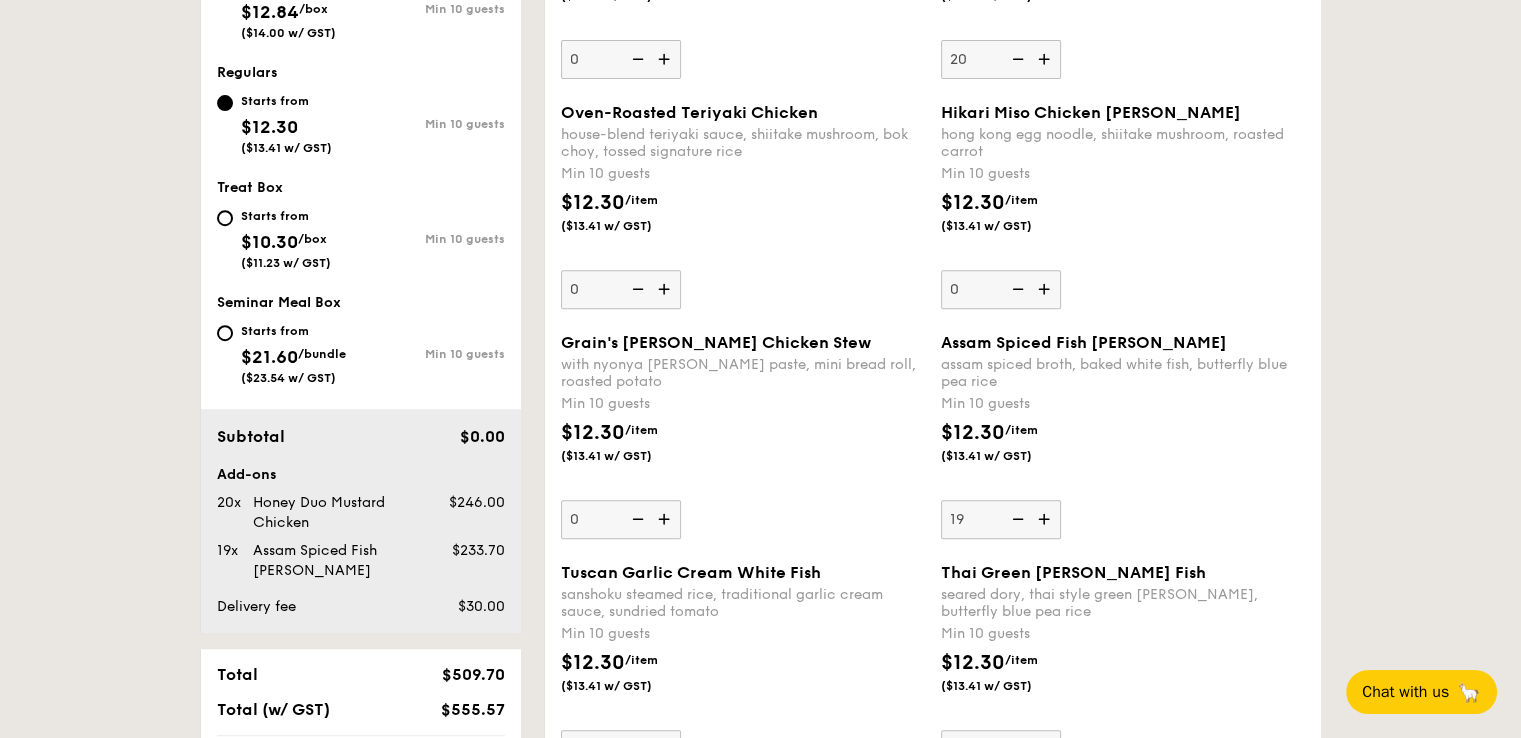 click at bounding box center [1046, 519] 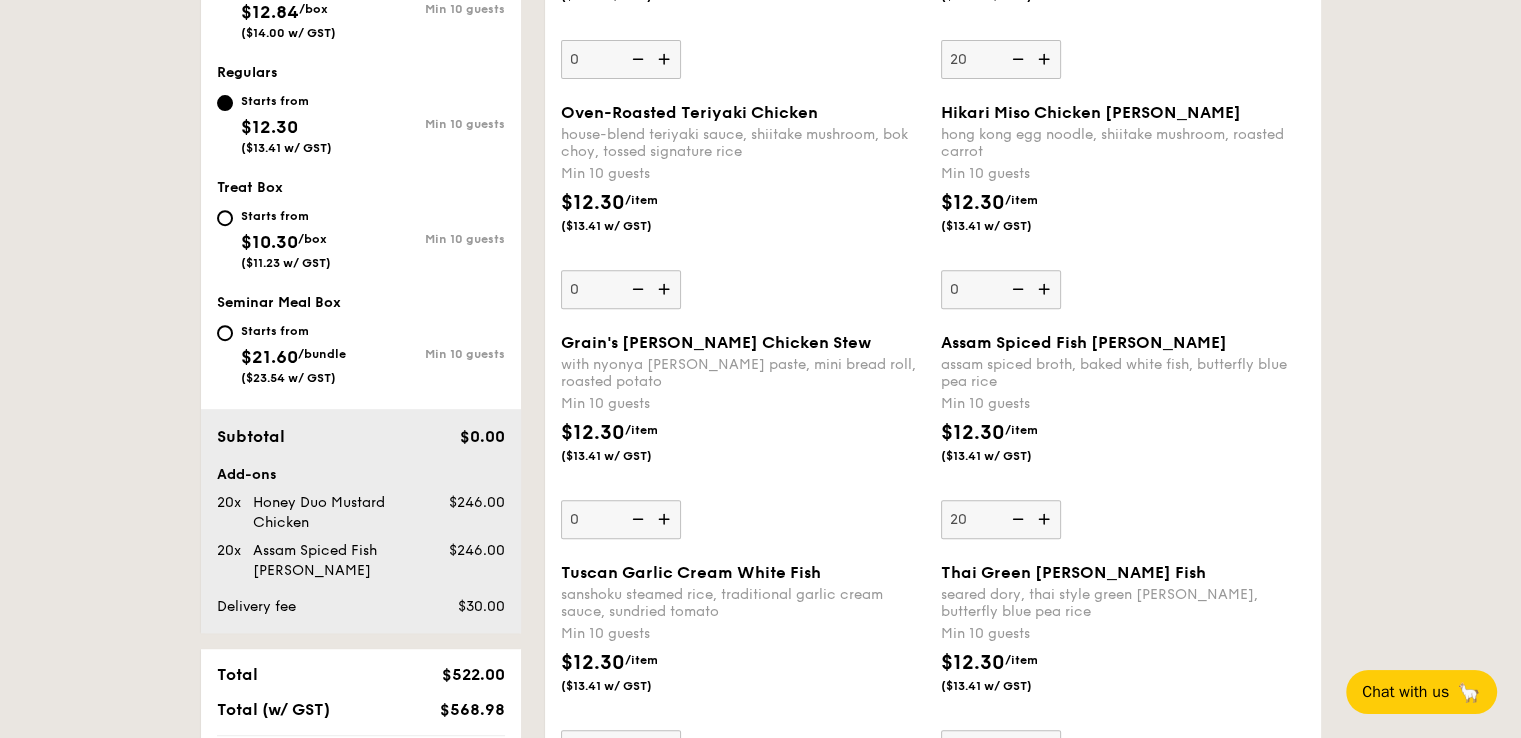 click at bounding box center (666, 519) 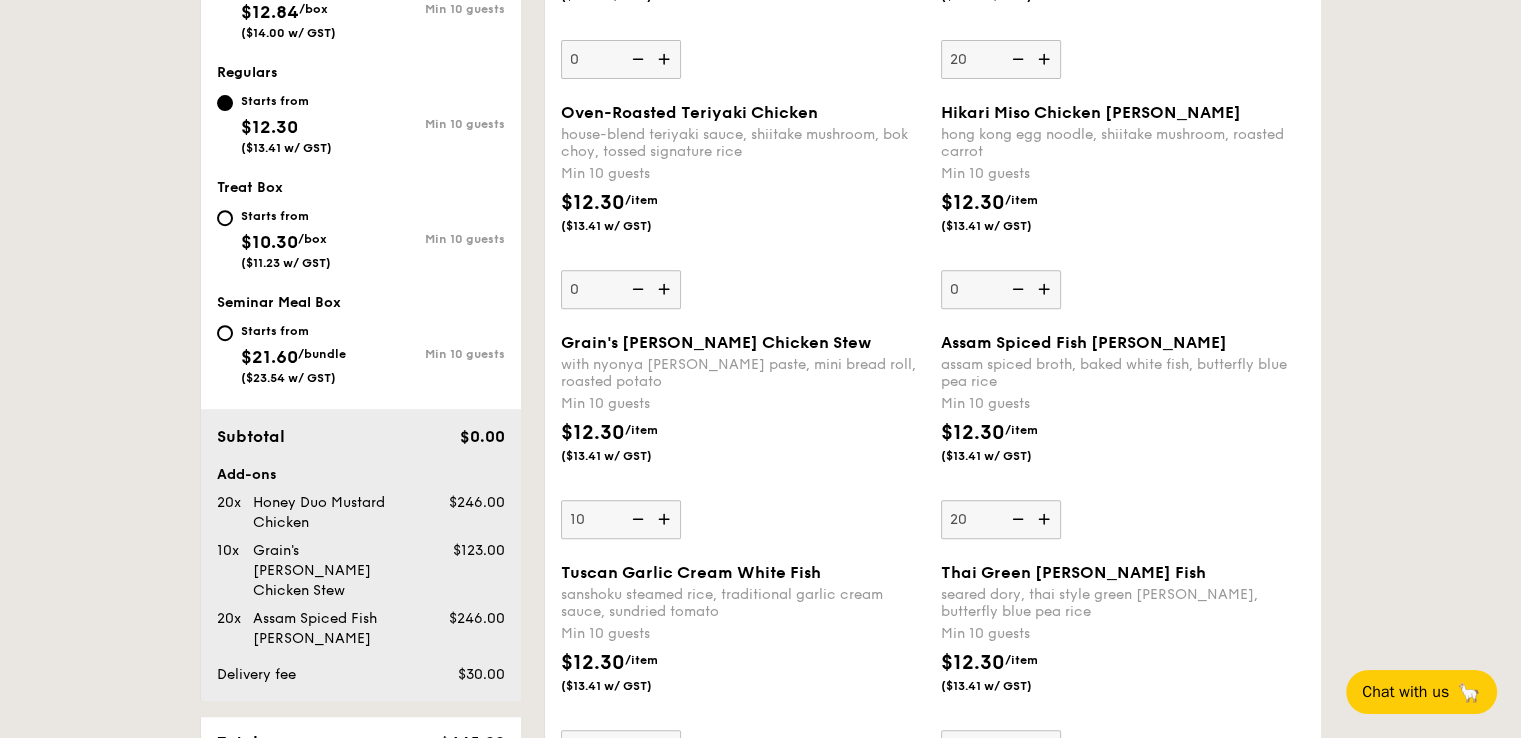 click at bounding box center [666, 519] 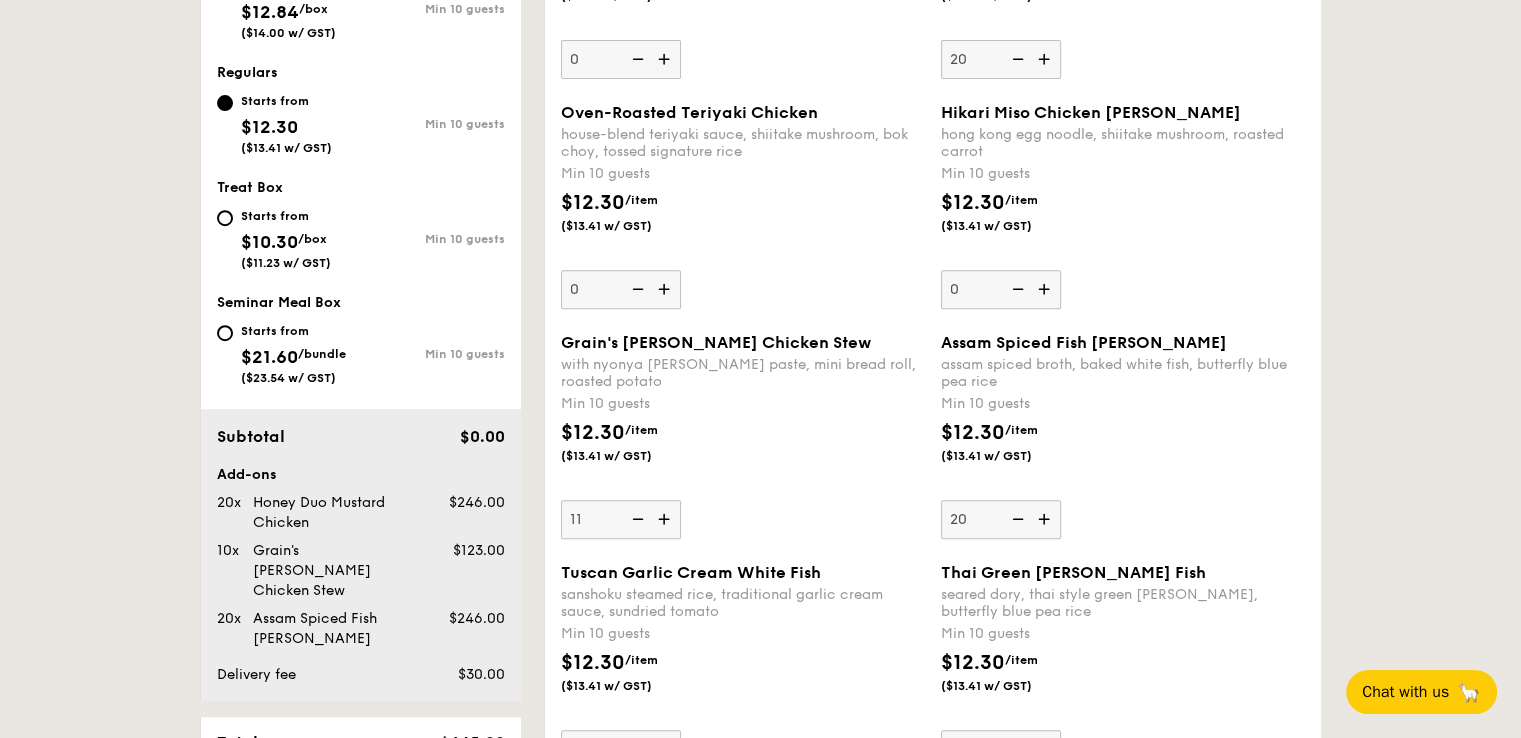 click at bounding box center [666, 519] 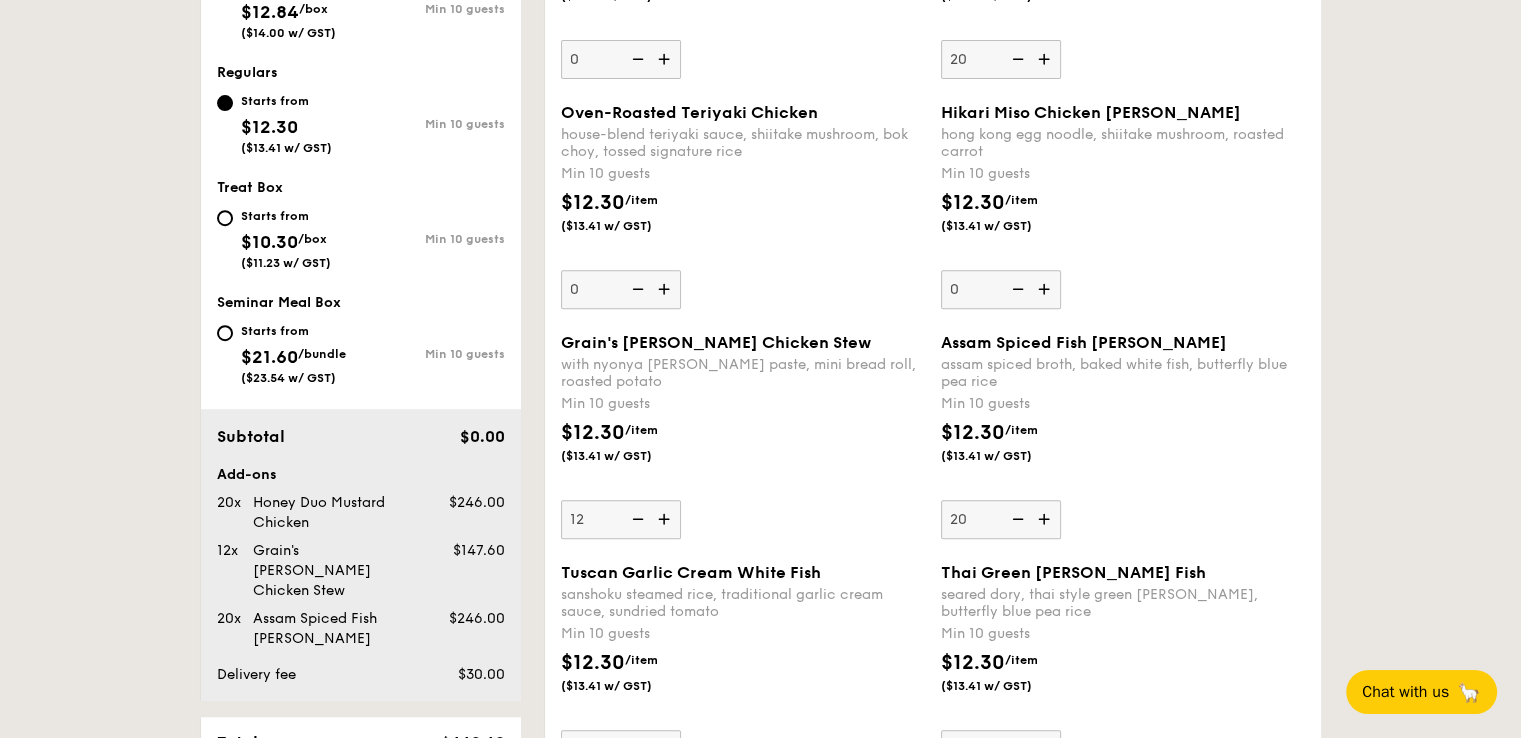 click at bounding box center [666, 519] 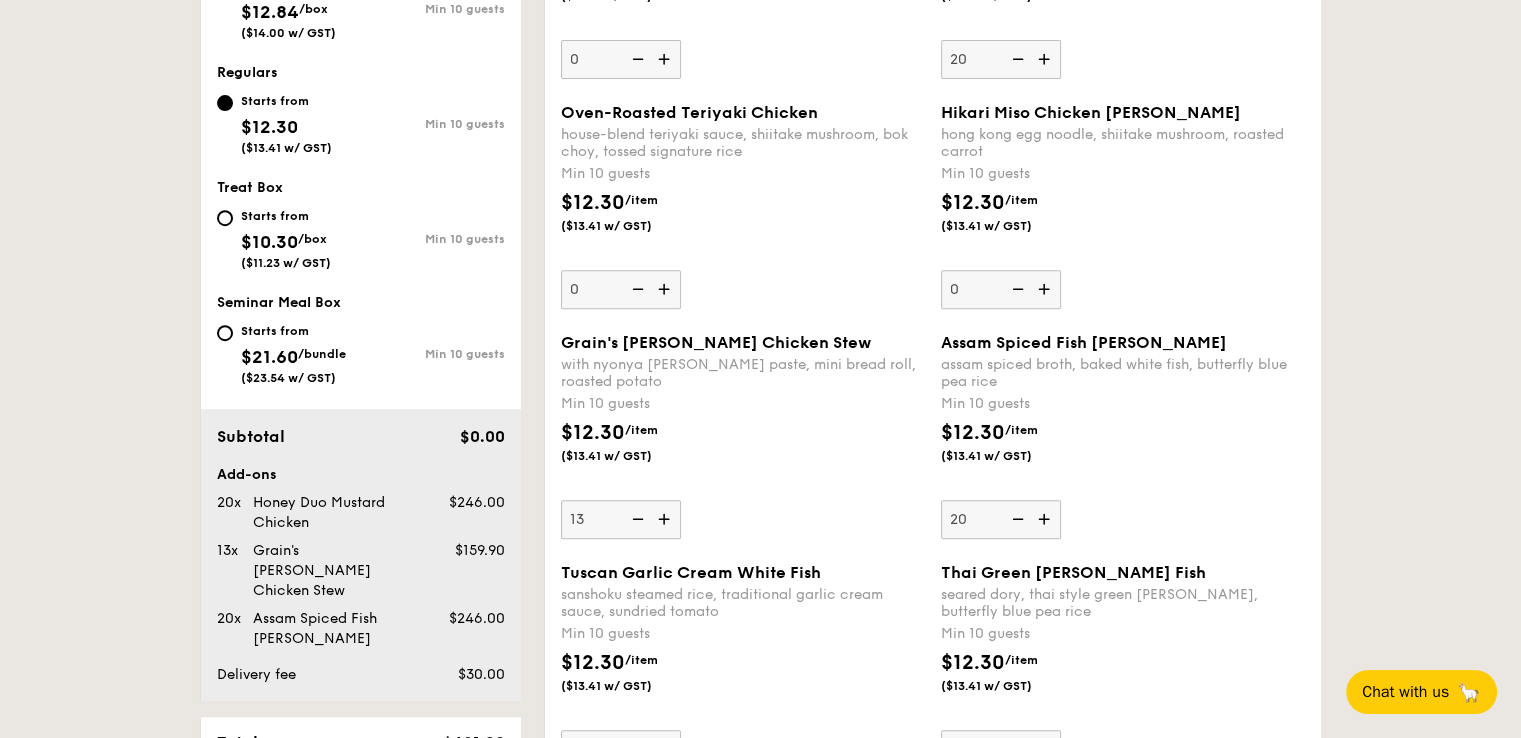 click at bounding box center [666, 519] 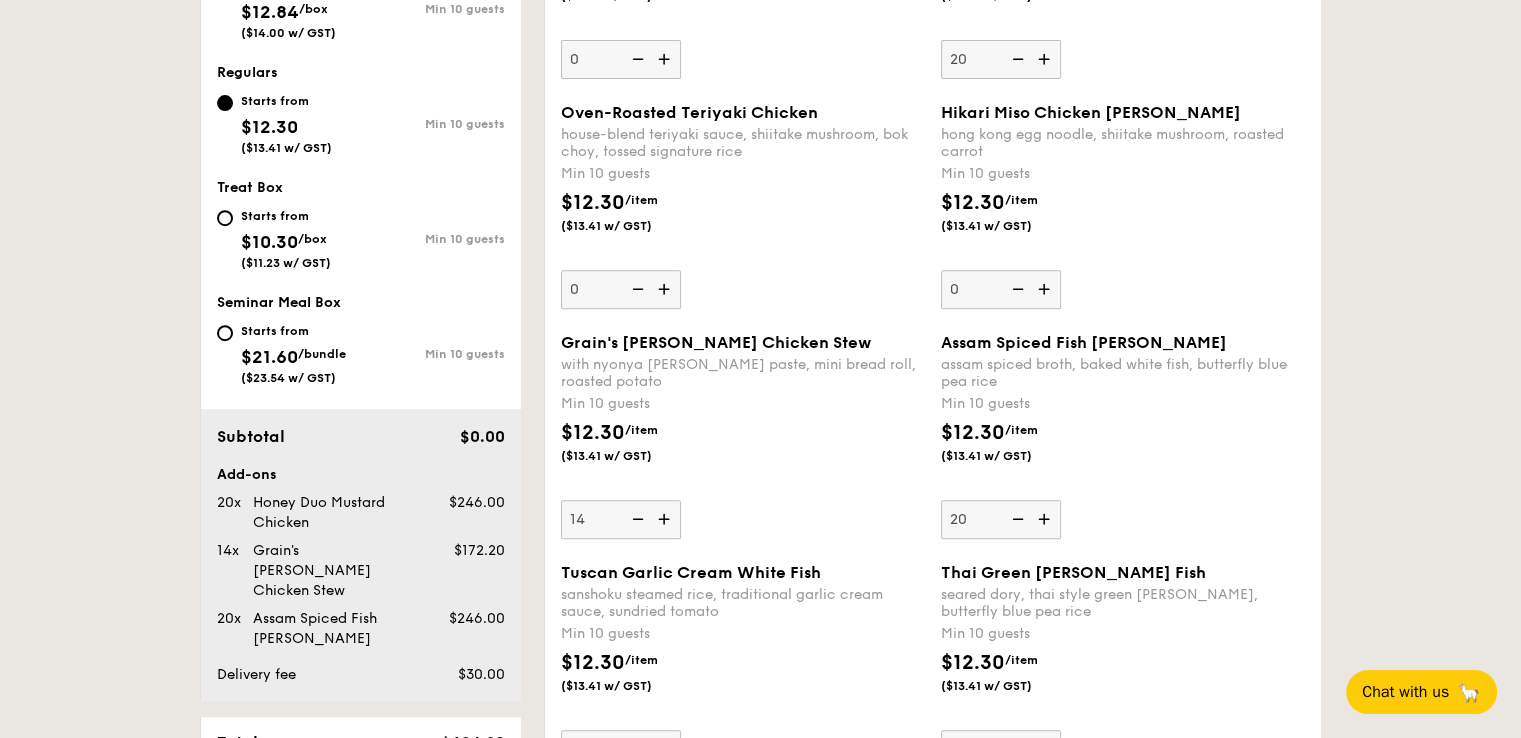 click at bounding box center (666, 519) 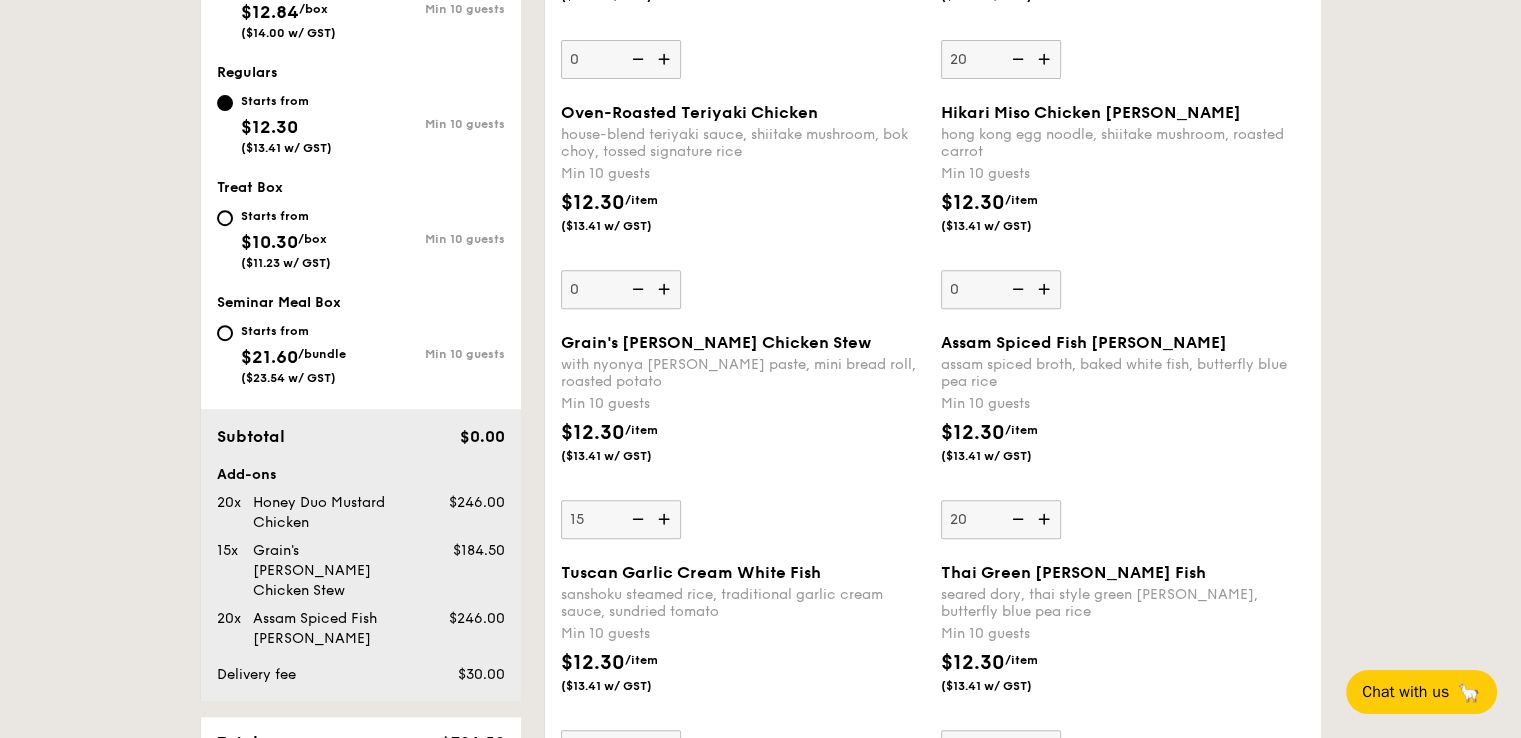 click at bounding box center (666, 519) 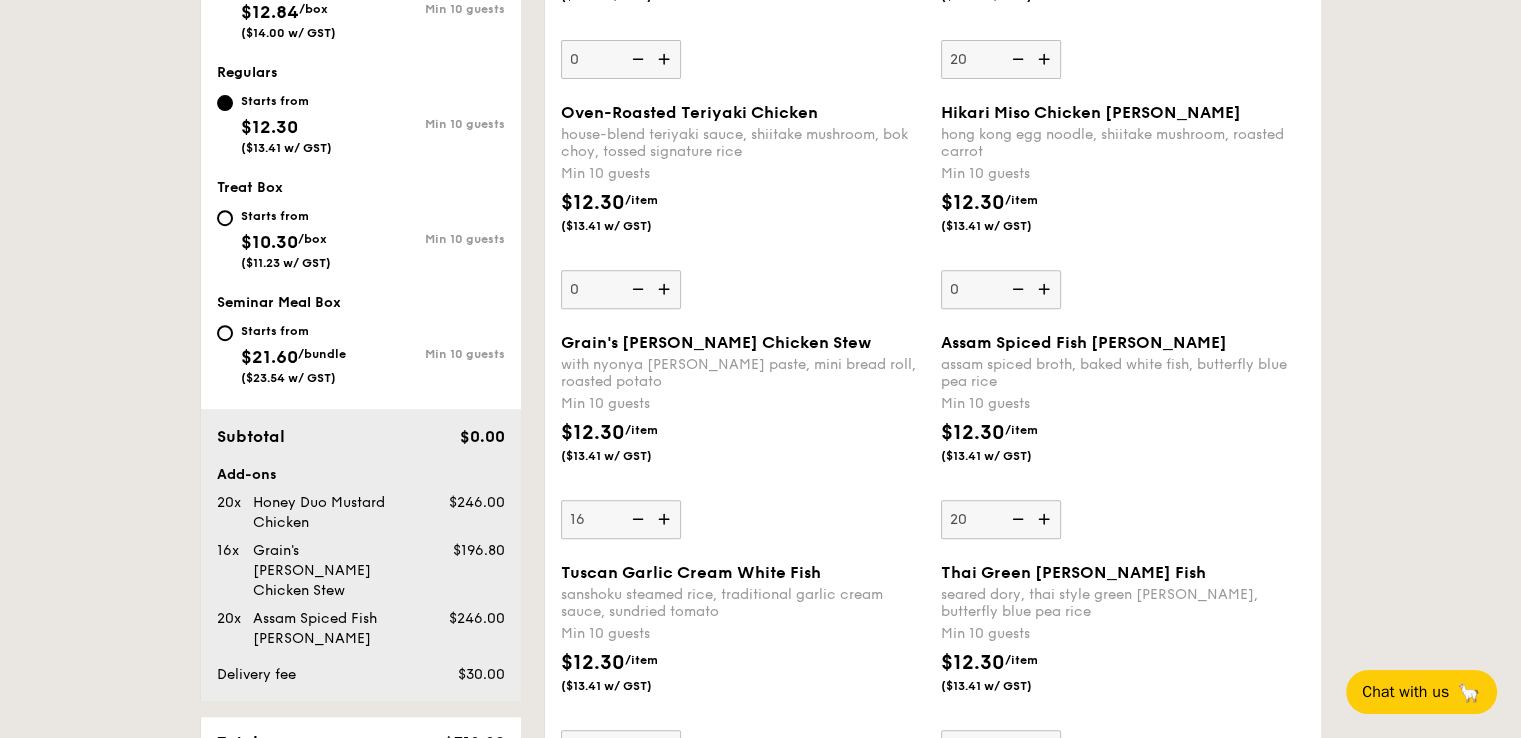 click at bounding box center [666, 519] 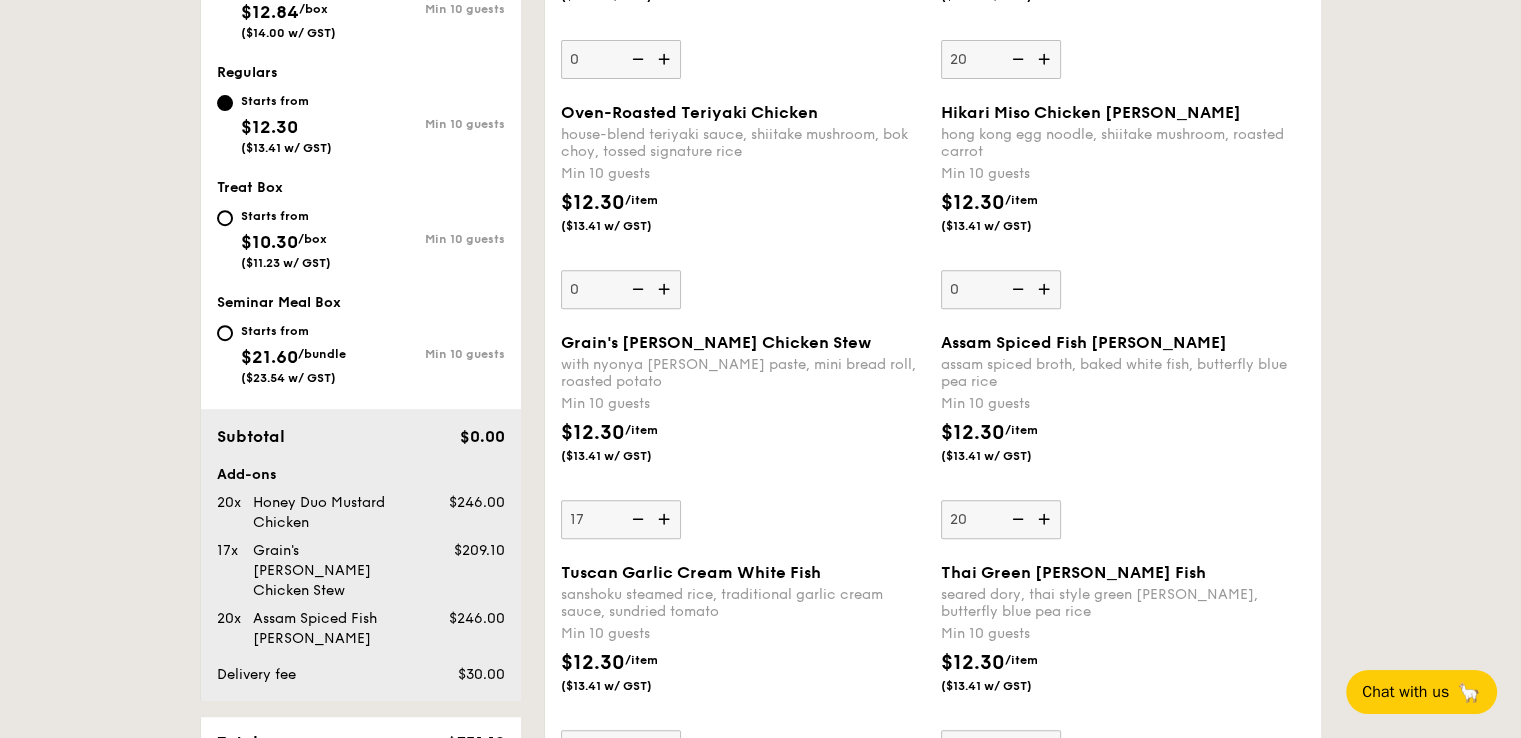 click at bounding box center (666, 519) 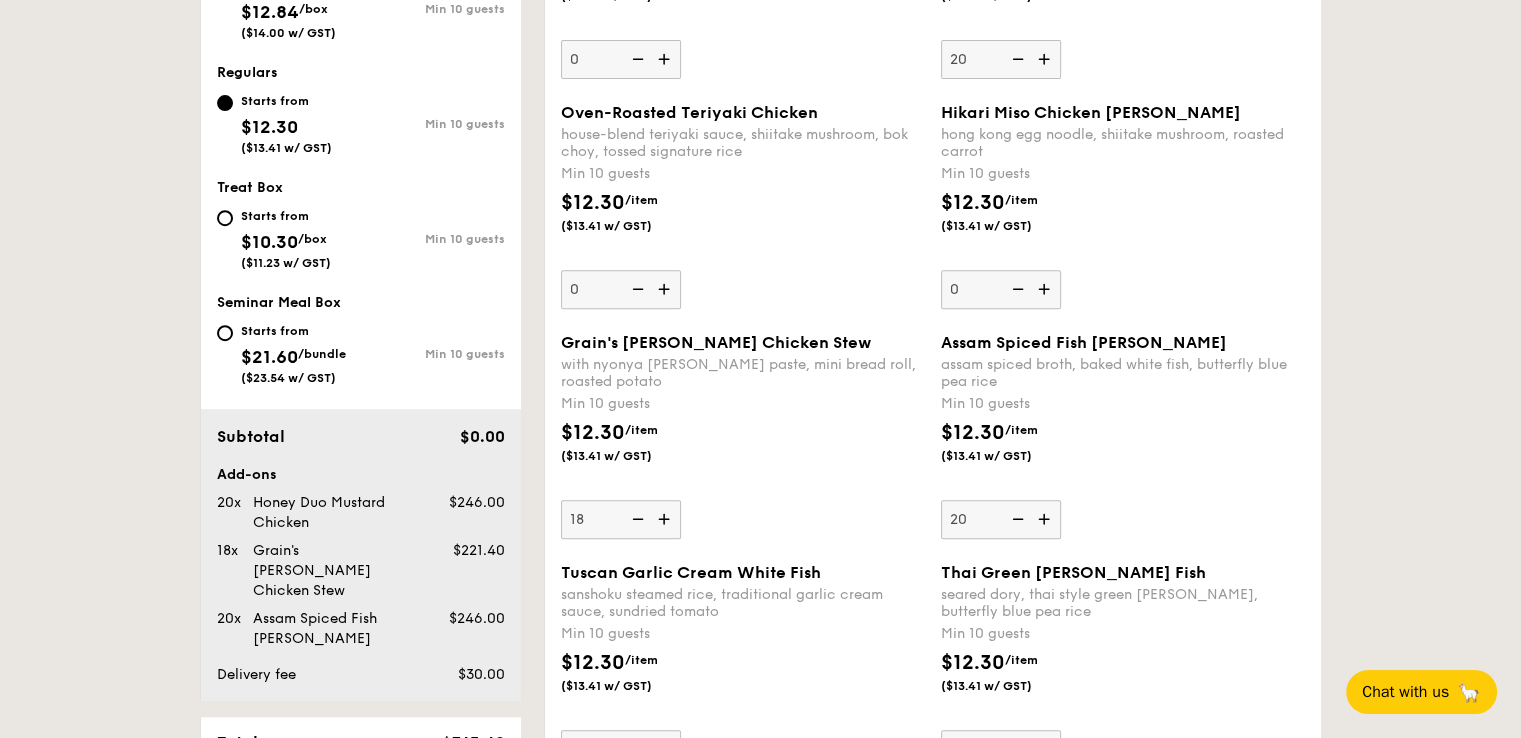 click at bounding box center [666, 519] 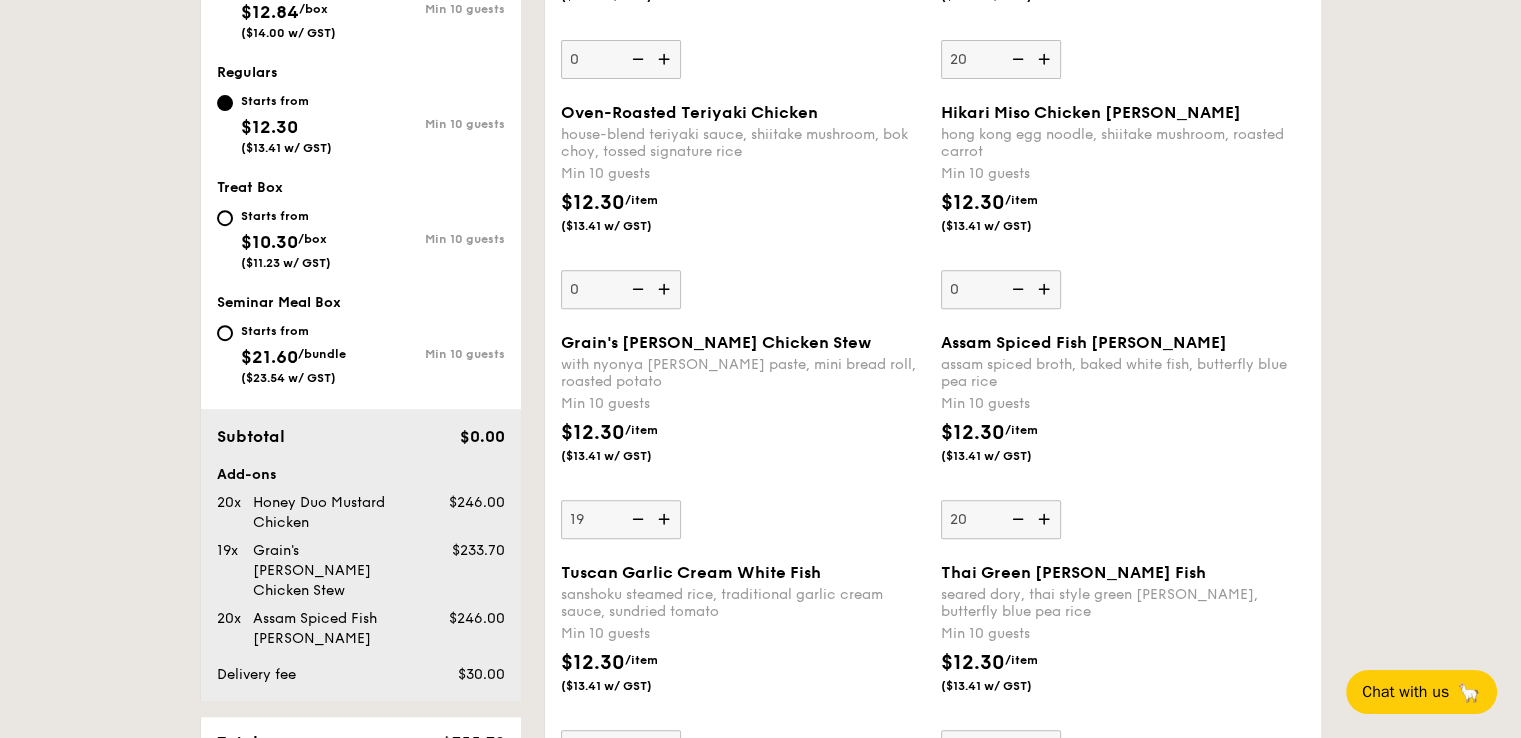 click at bounding box center [666, 519] 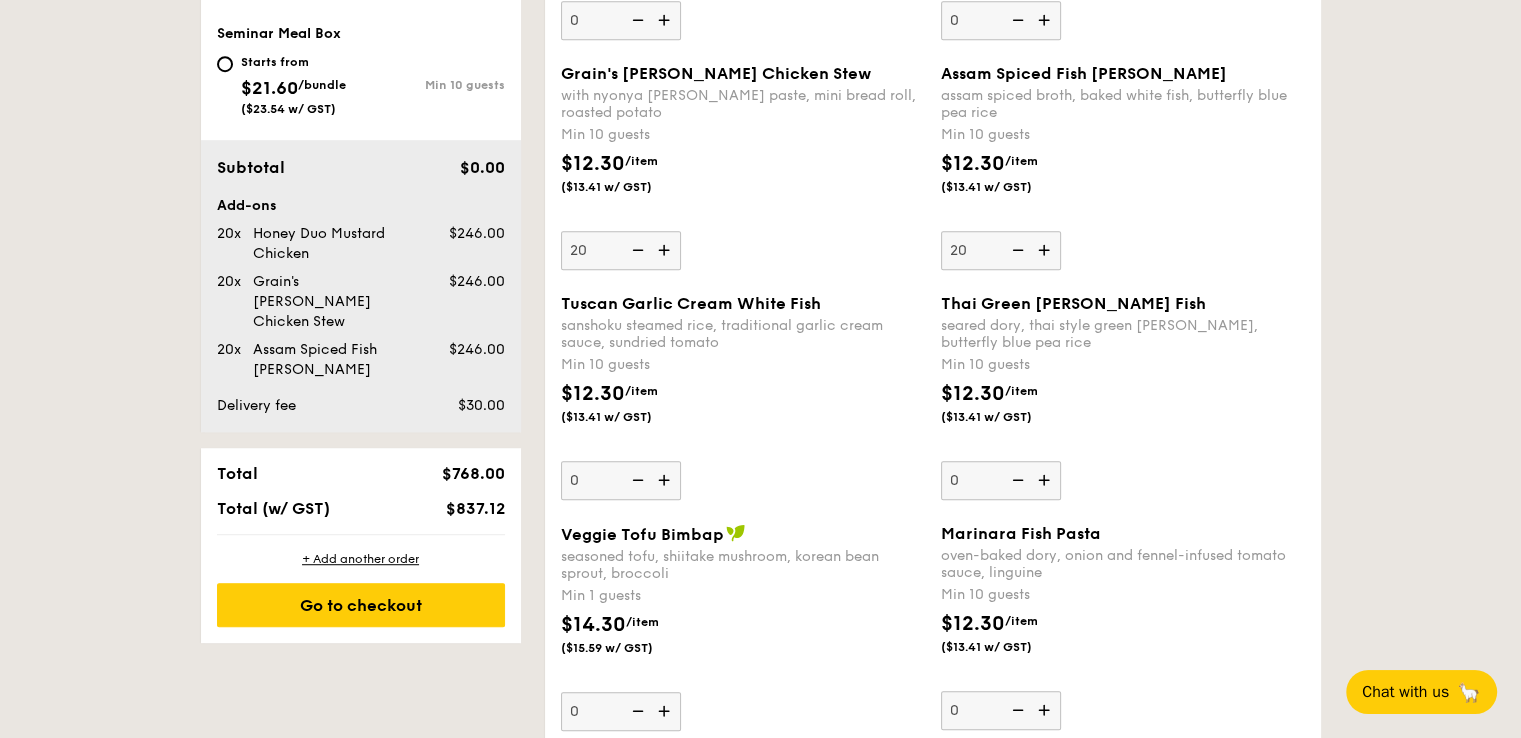 scroll, scrollTop: 1134, scrollLeft: 0, axis: vertical 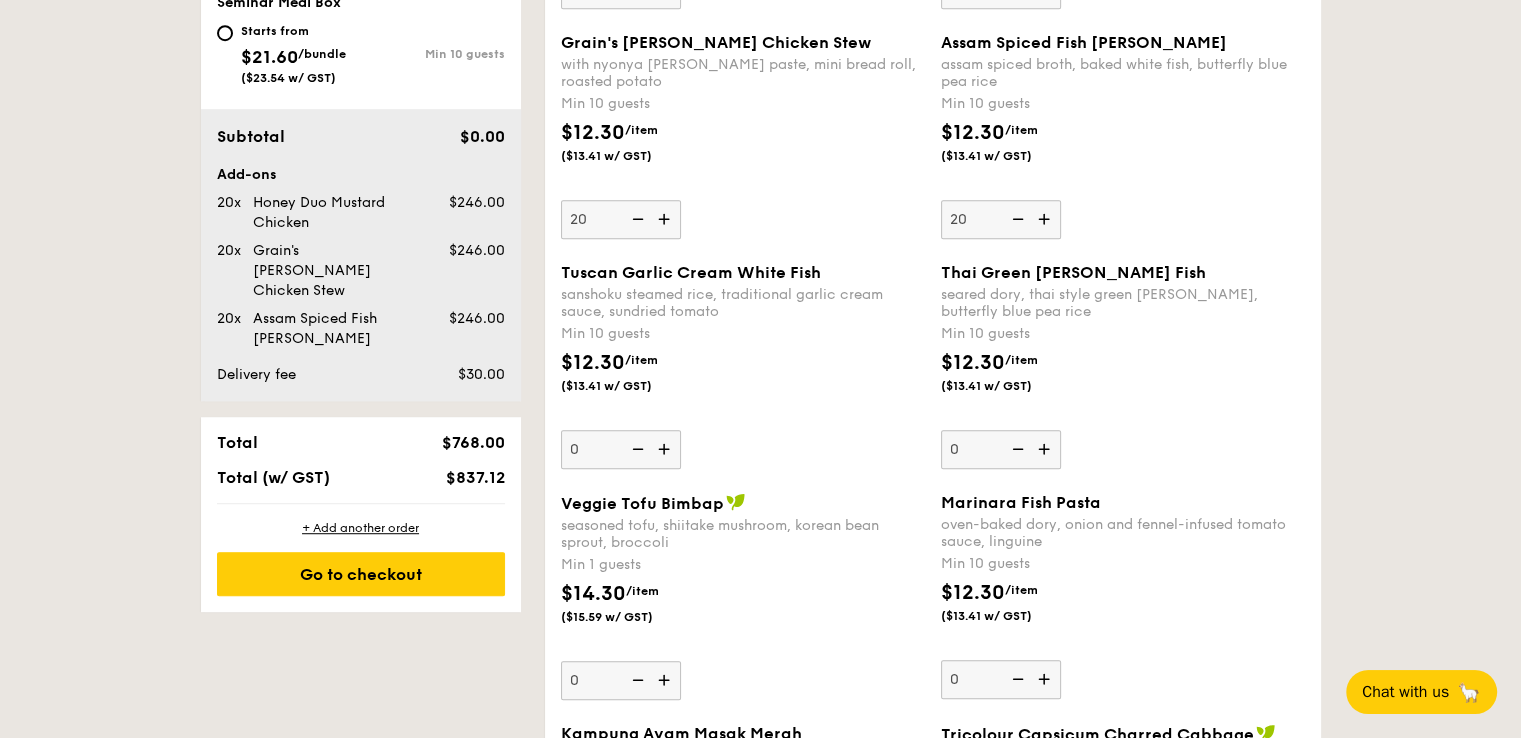 click at bounding box center [666, 449] 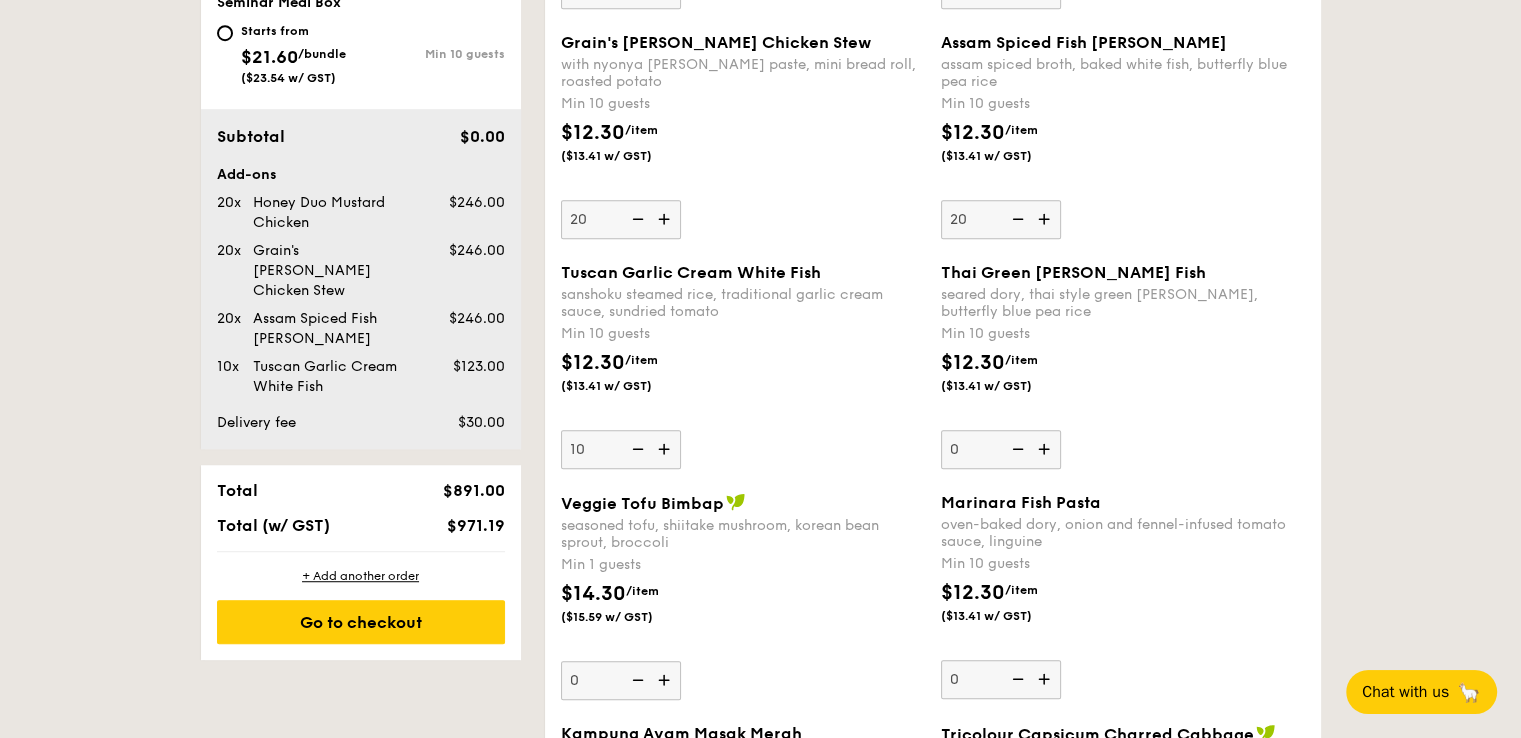 click at bounding box center [666, 449] 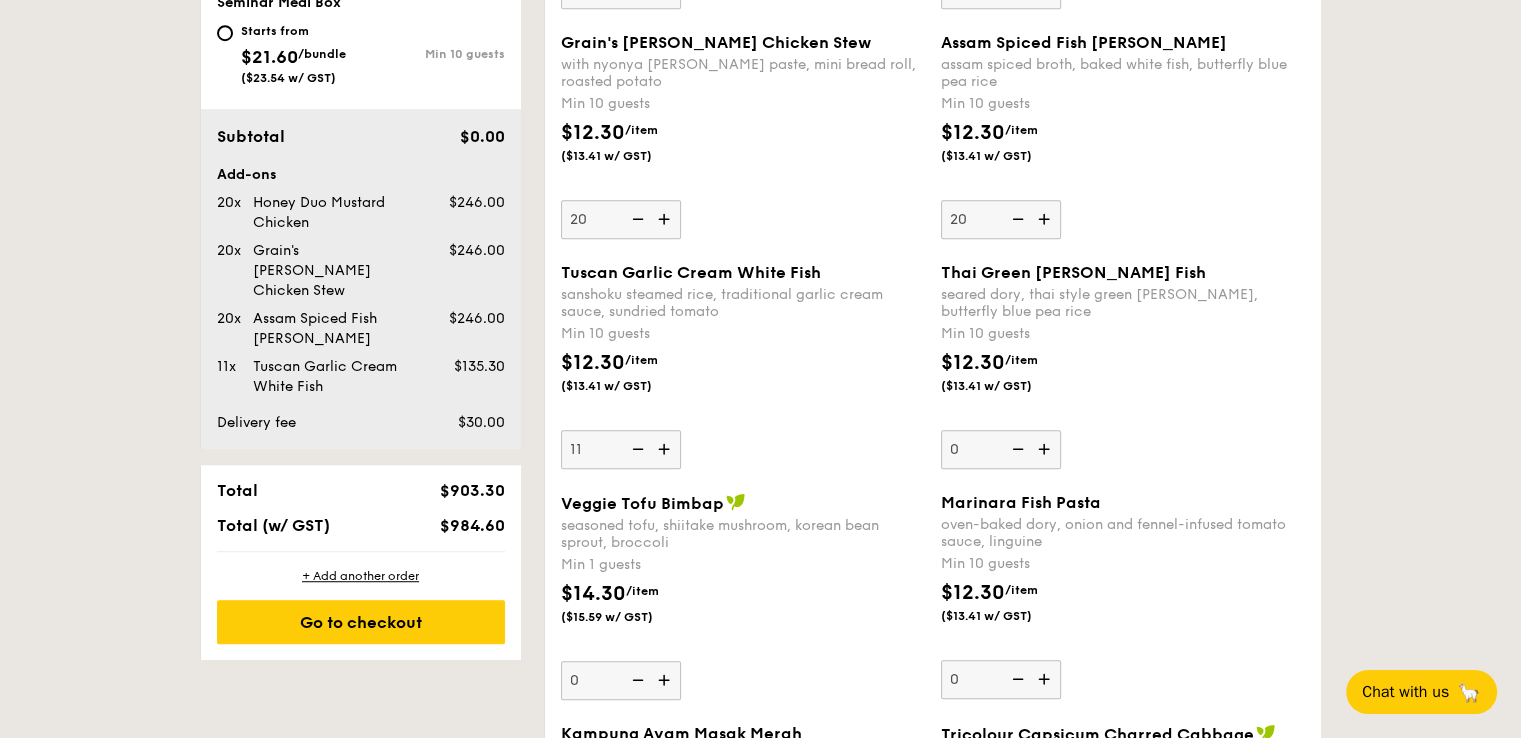 click at bounding box center [666, 449] 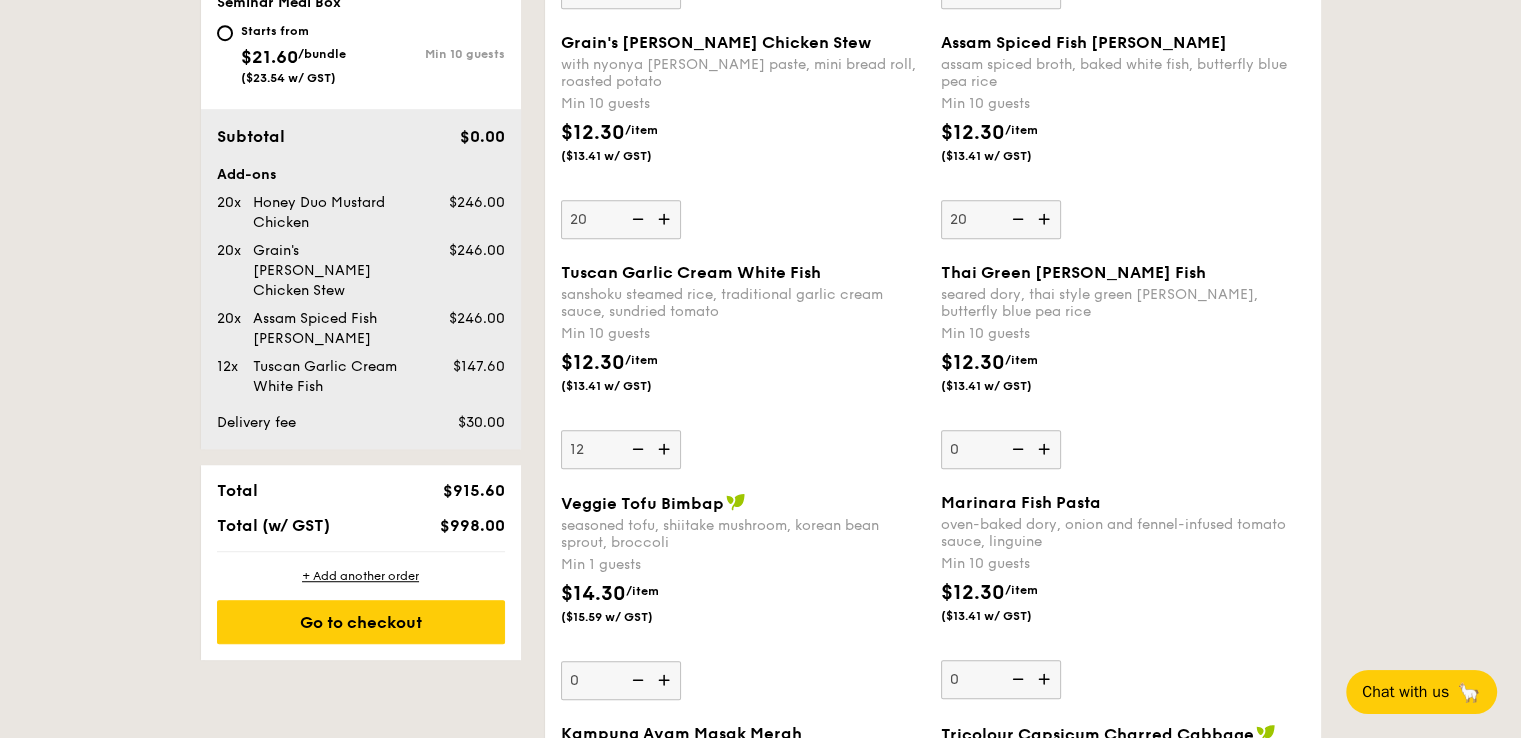 click at bounding box center [666, 449] 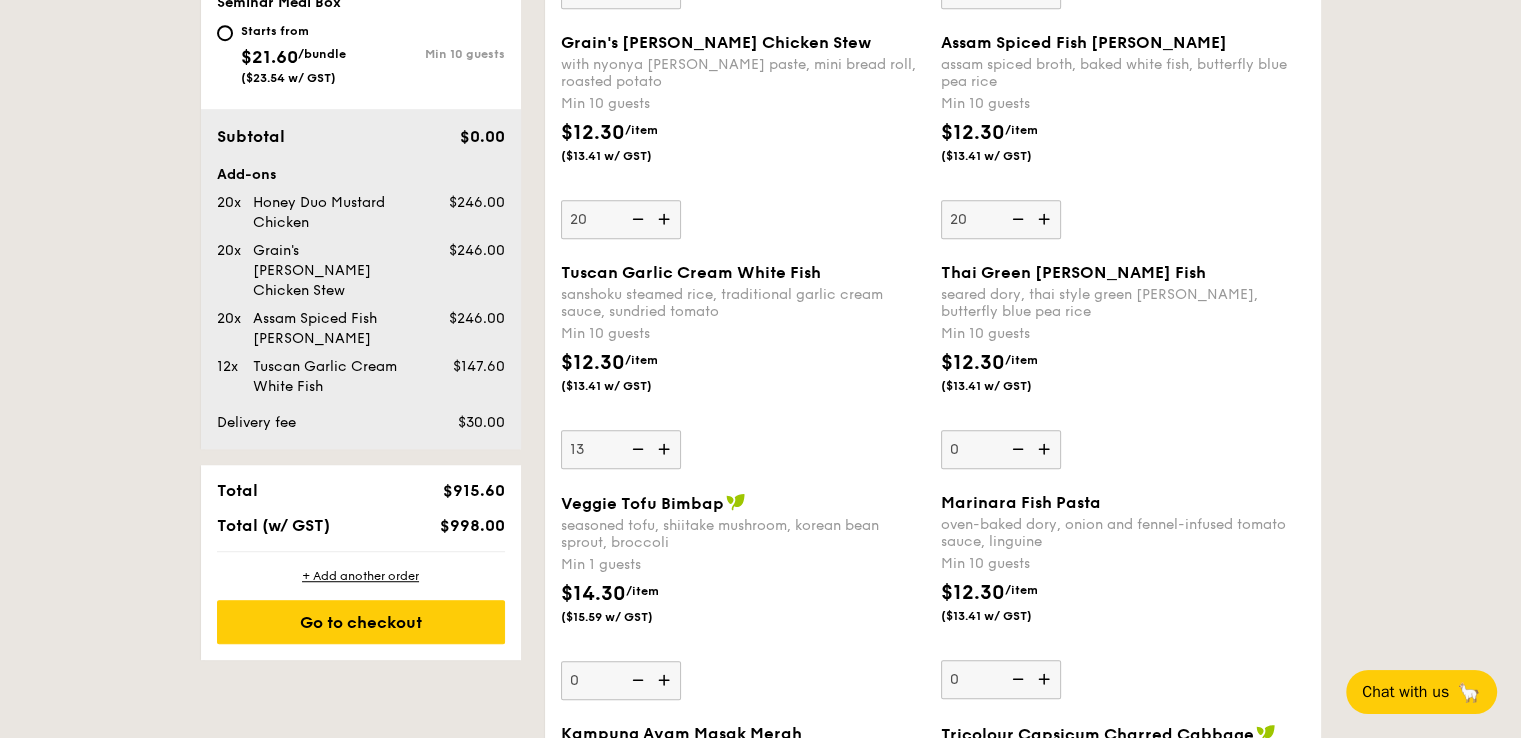 click at bounding box center [666, 449] 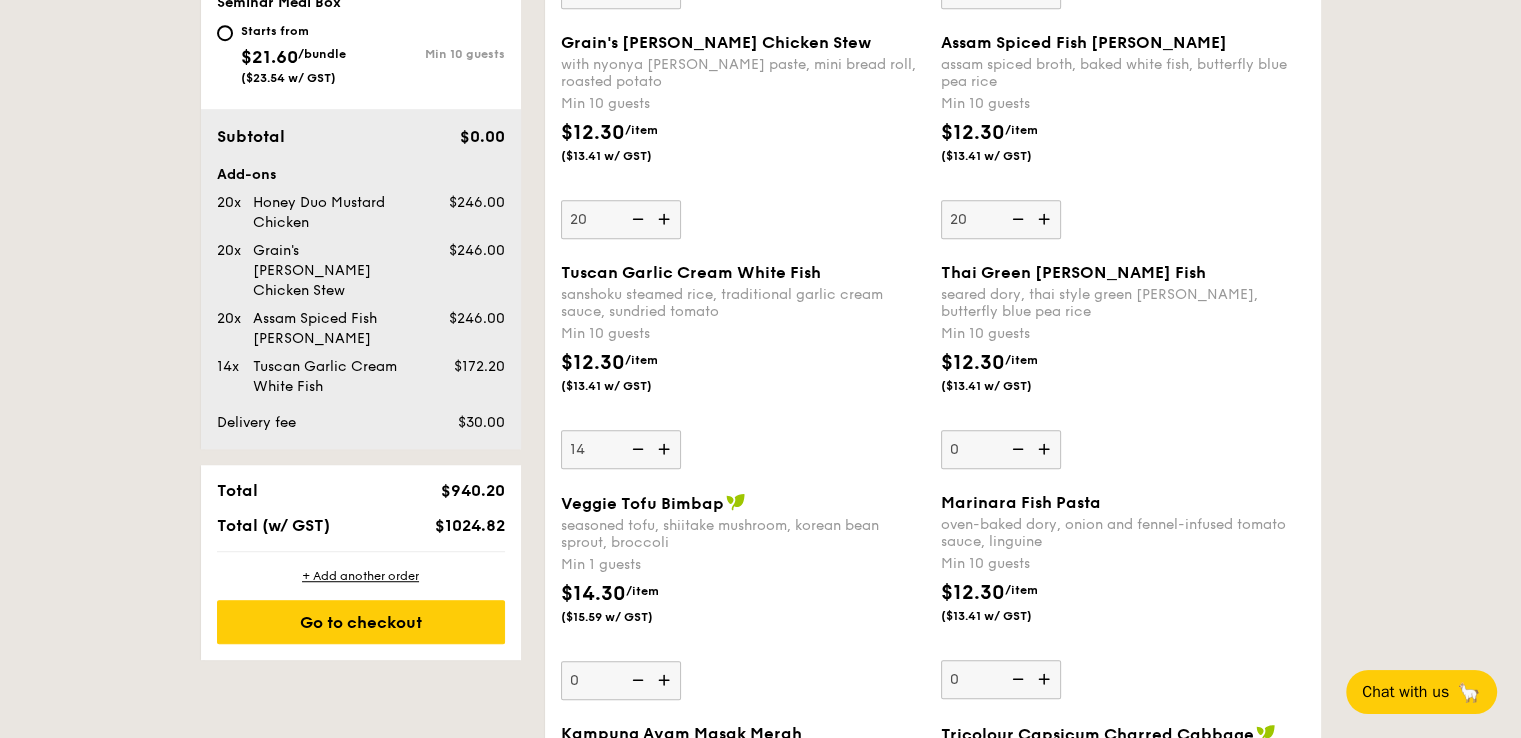 click at bounding box center [666, 449] 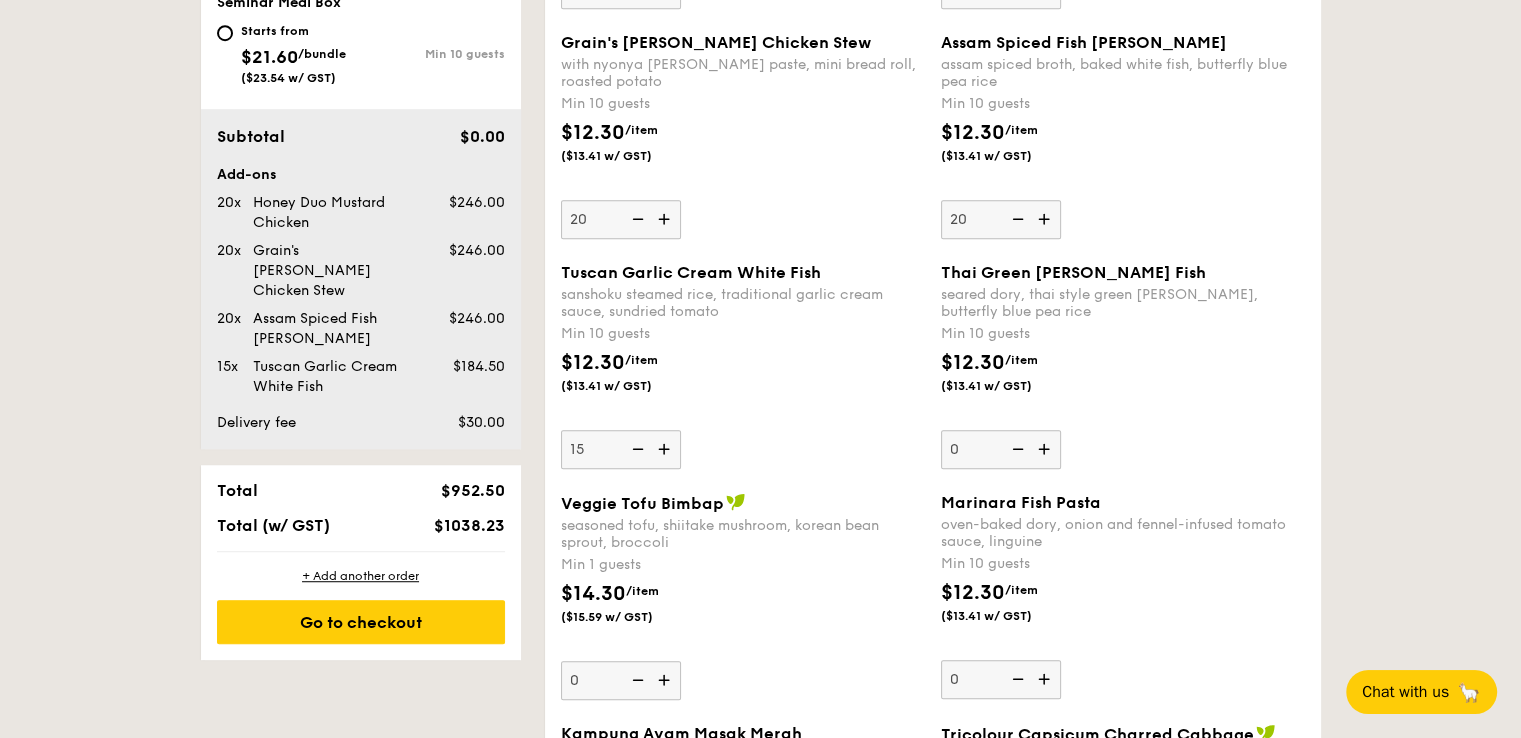 click at bounding box center [666, 449] 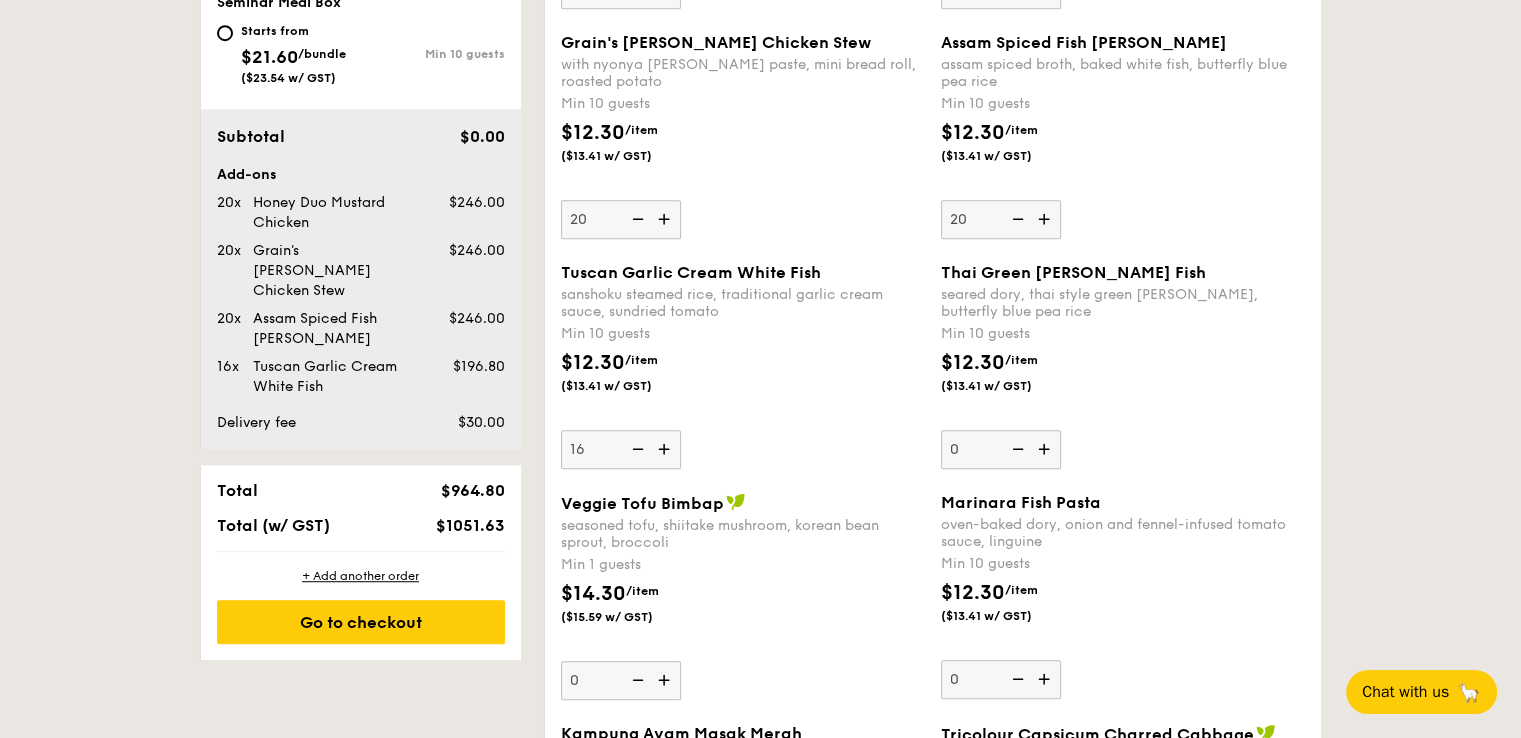 click at bounding box center (666, 449) 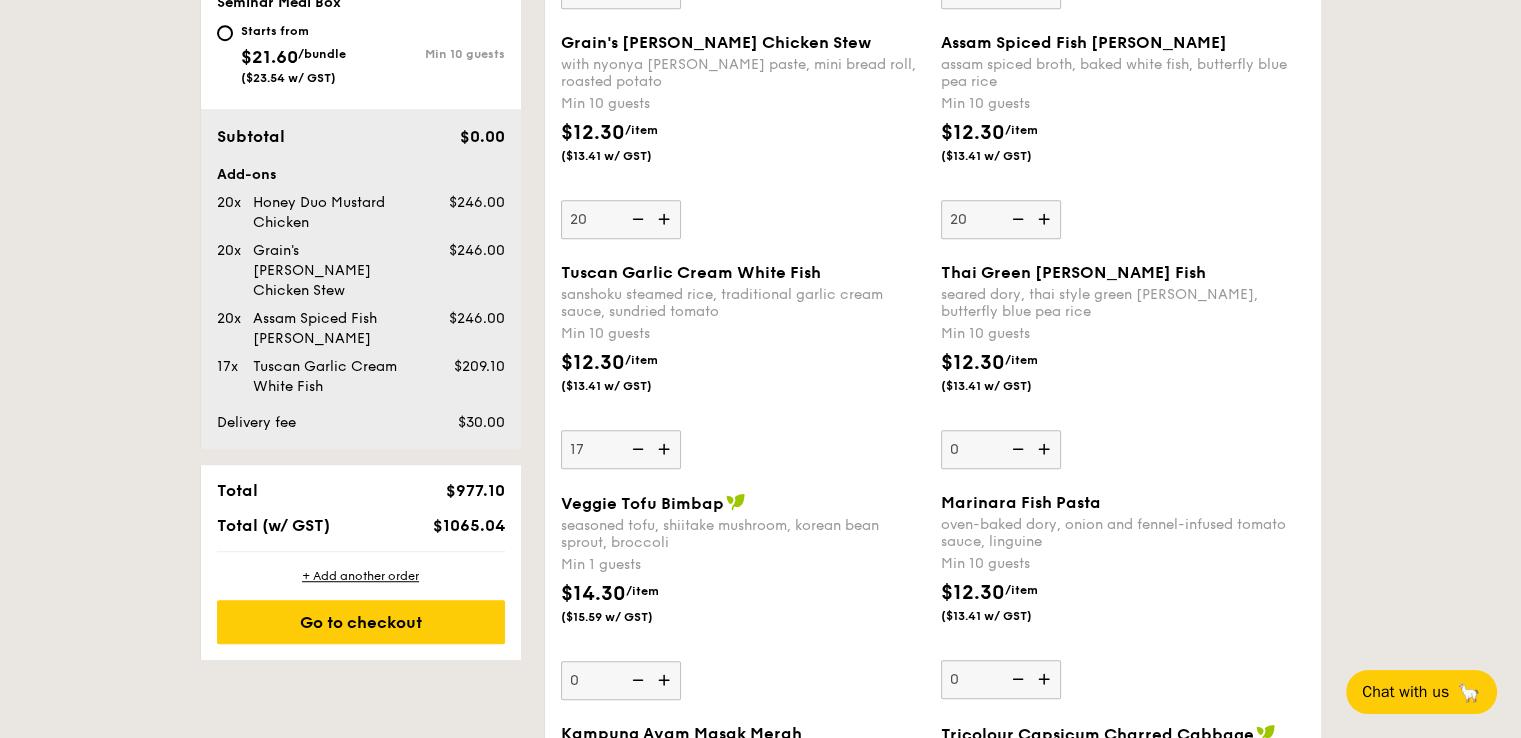 click at bounding box center [666, 449] 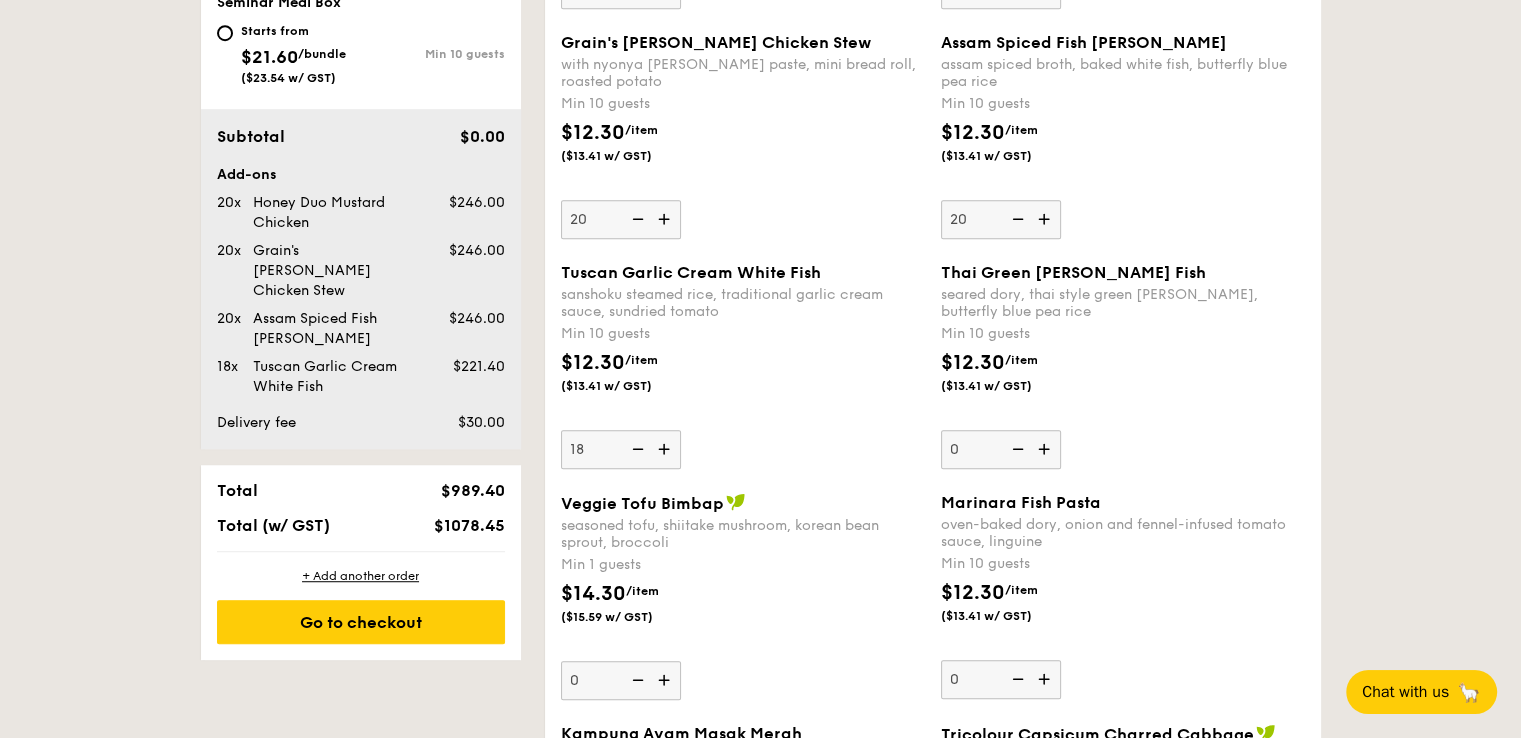 click at bounding box center [666, 449] 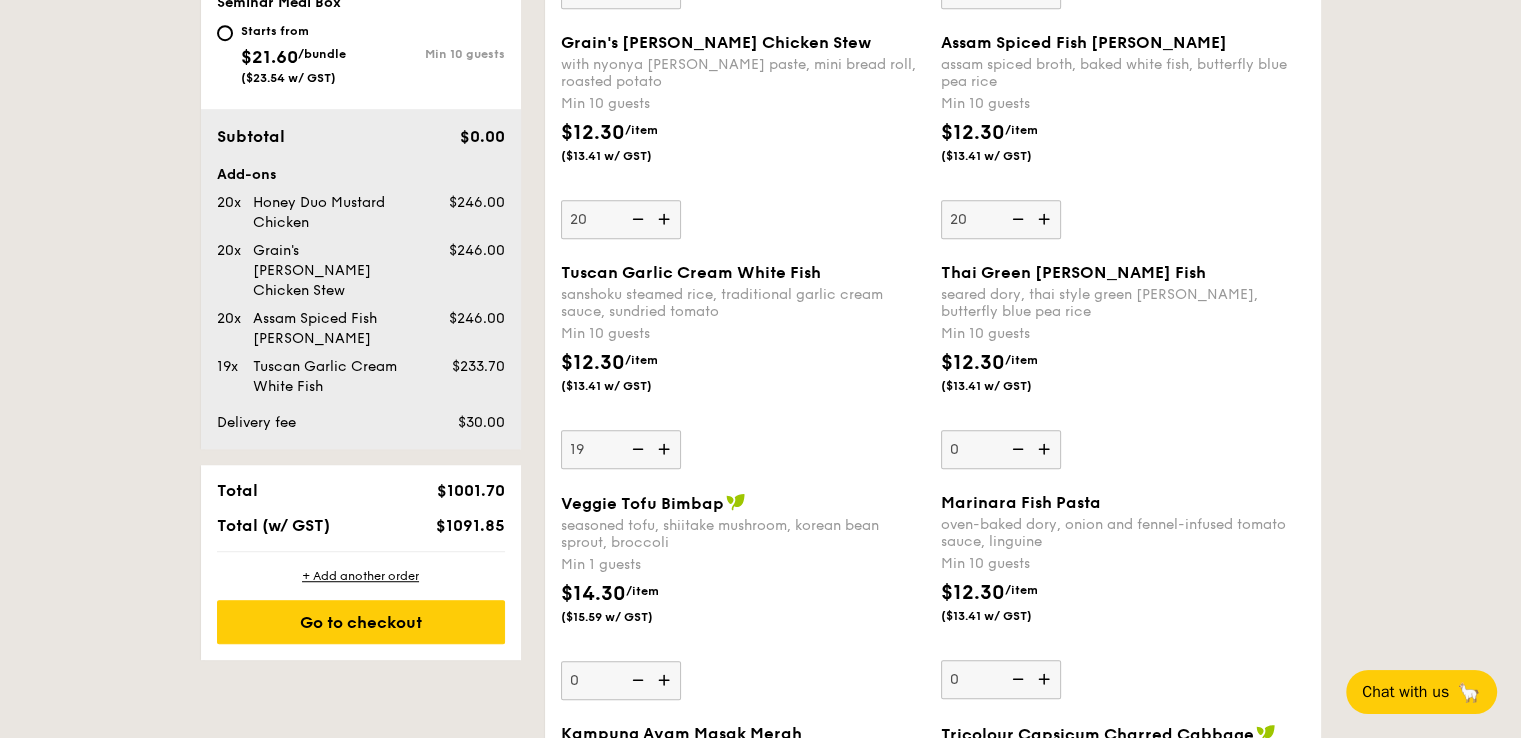 click at bounding box center (666, 449) 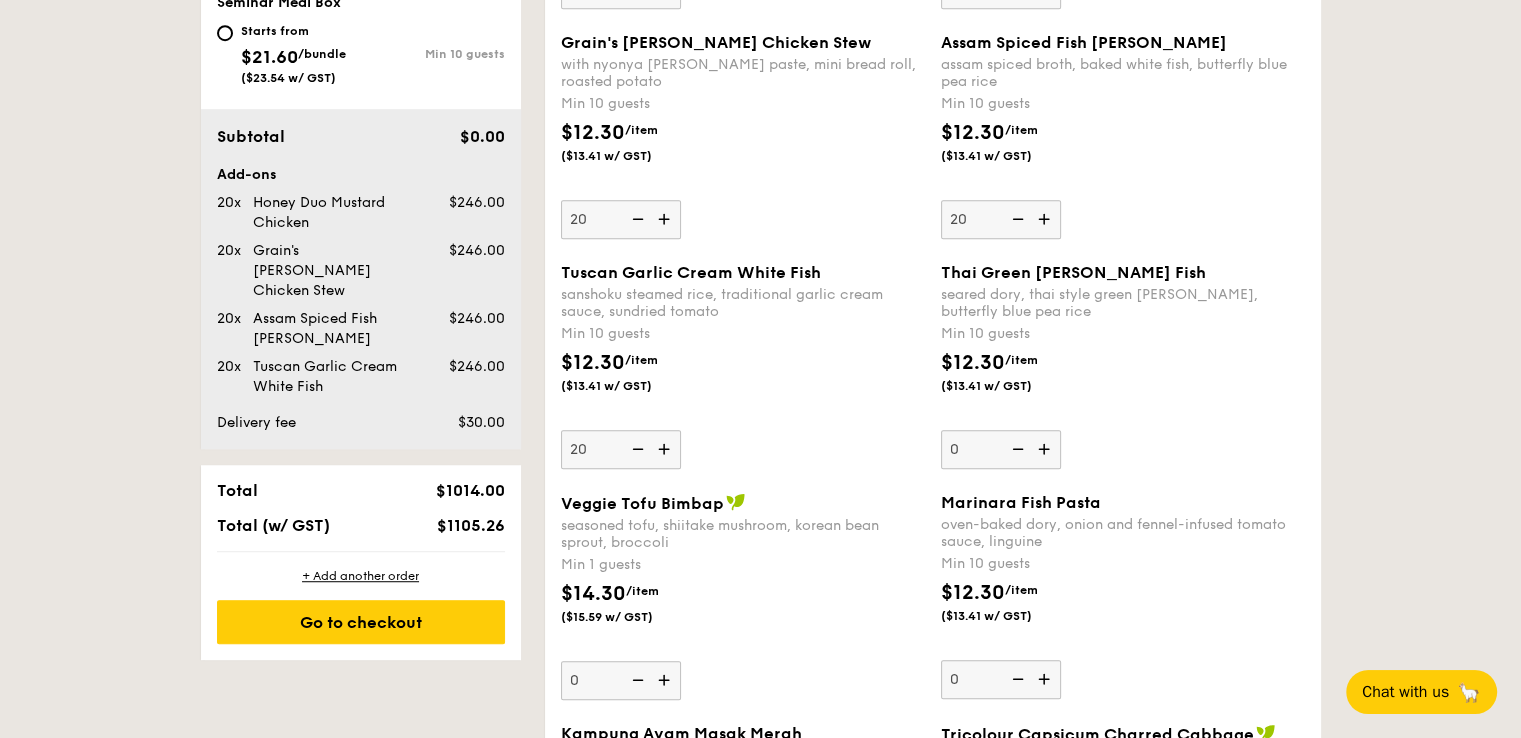 scroll, scrollTop: 1234, scrollLeft: 0, axis: vertical 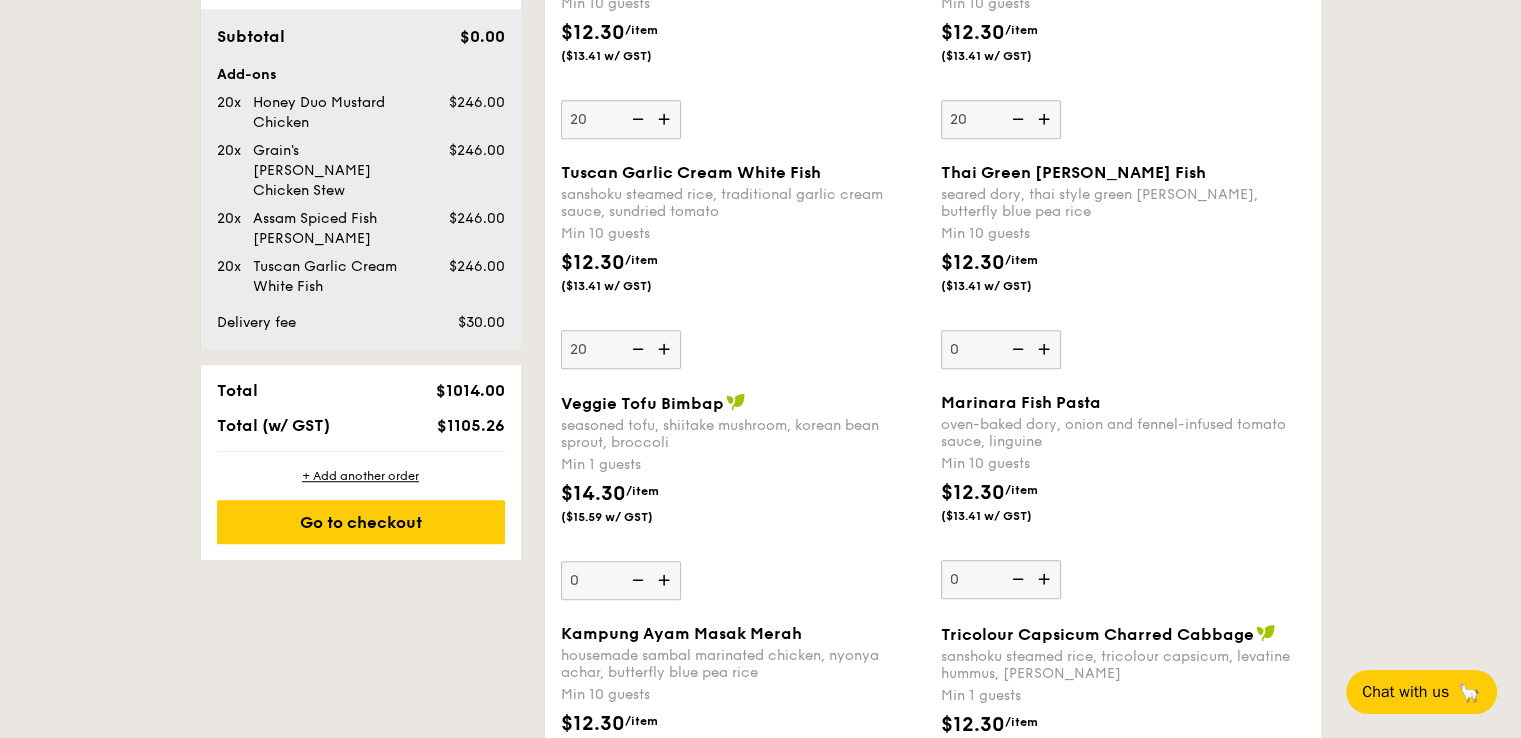 click at bounding box center (636, 349) 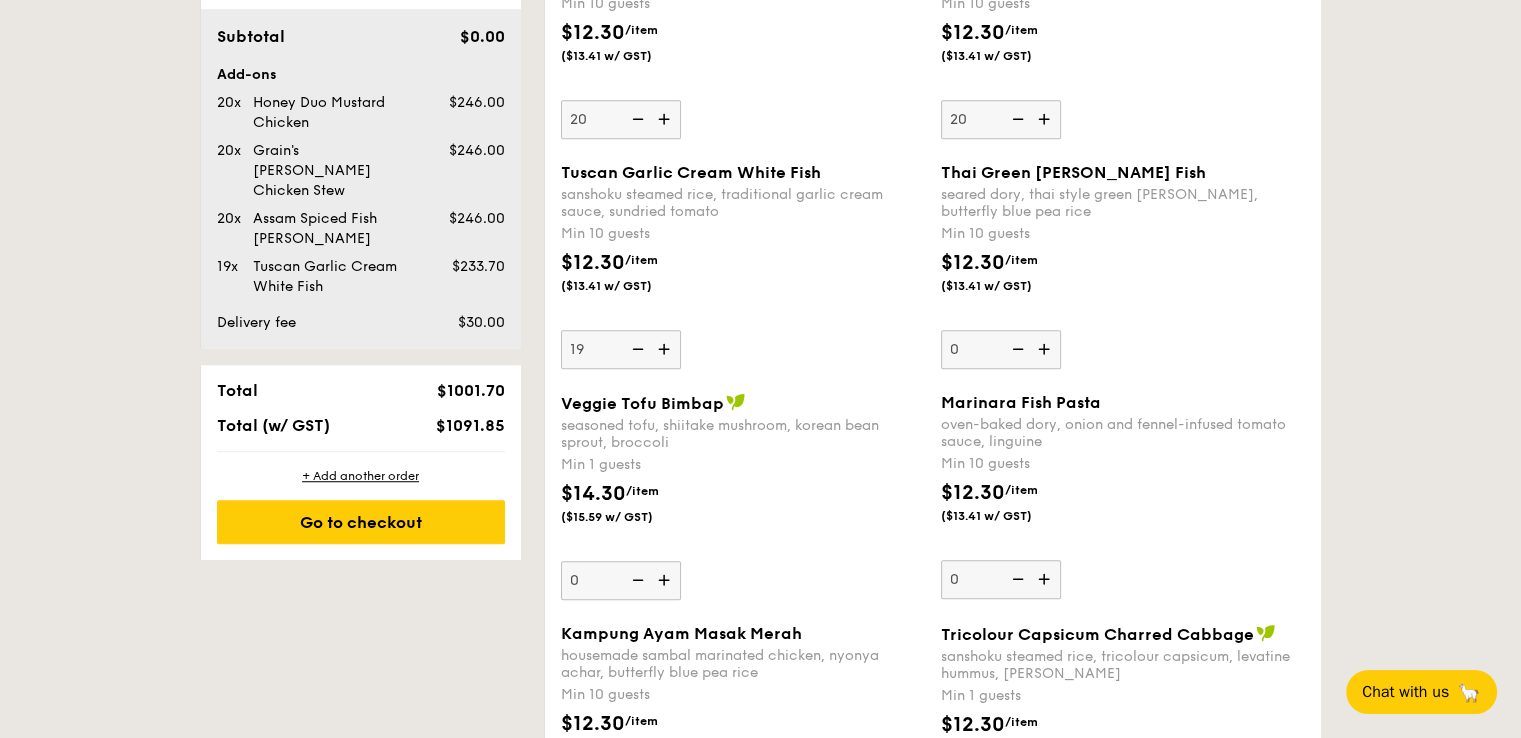 click at bounding box center [636, 349] 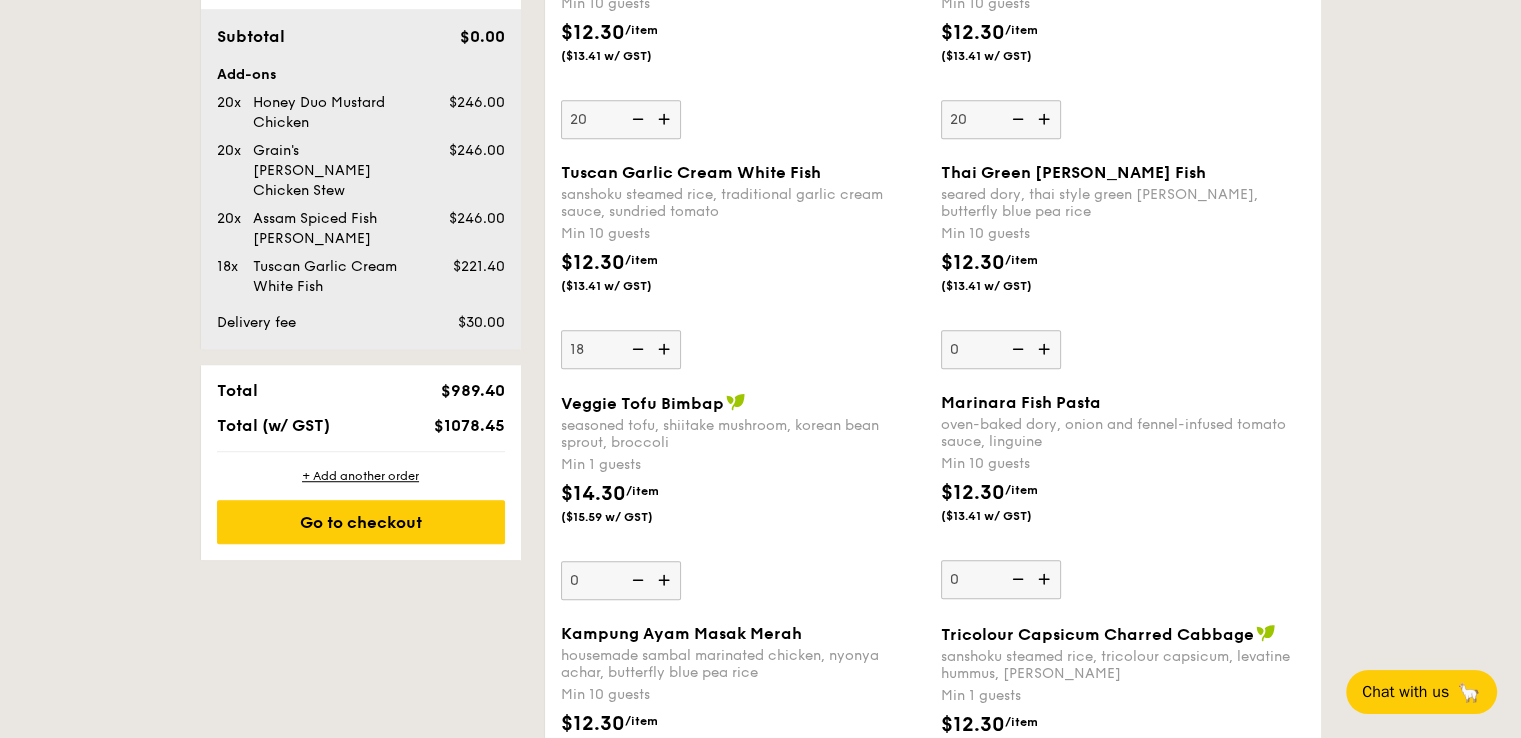 click at bounding box center [636, 349] 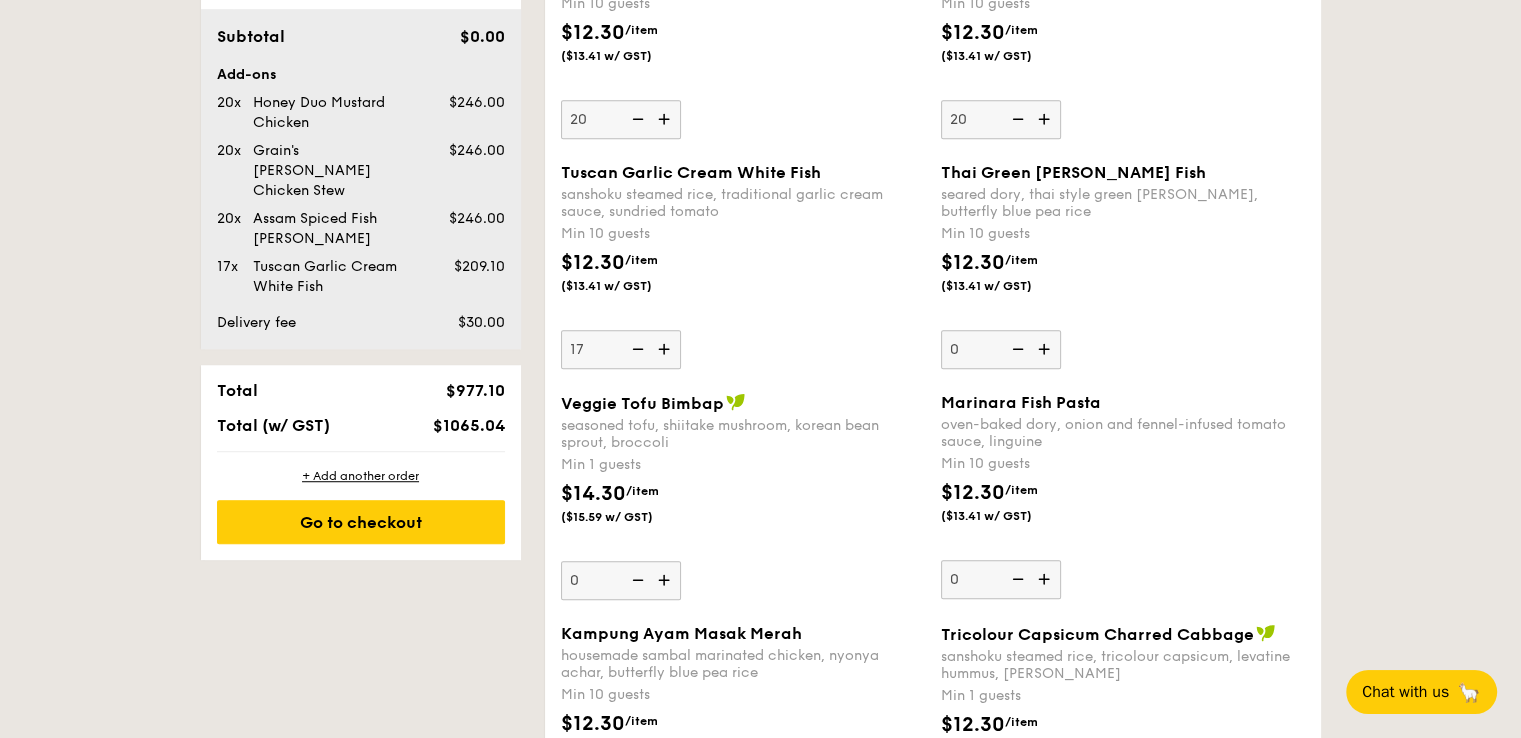 click at bounding box center [636, 349] 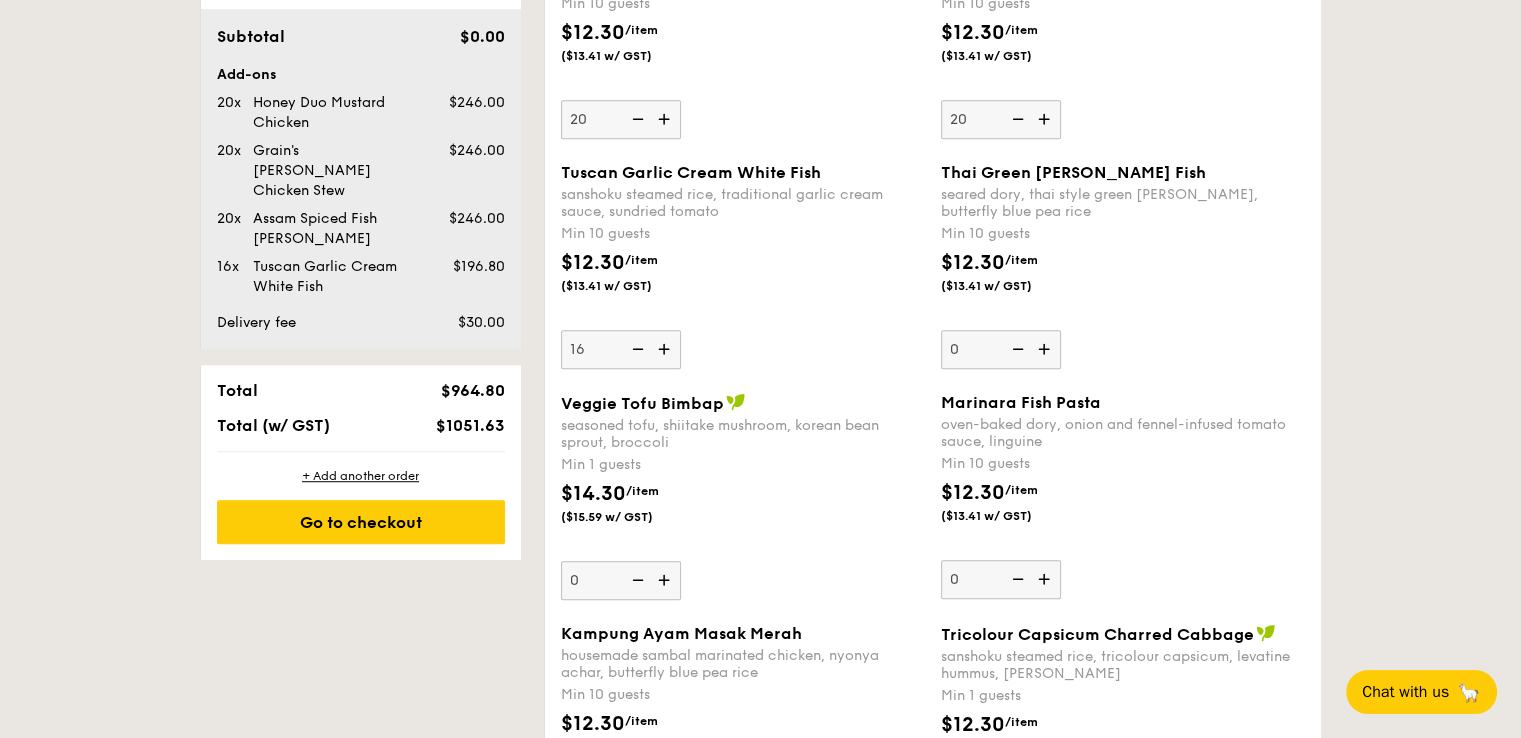 click at bounding box center (636, 349) 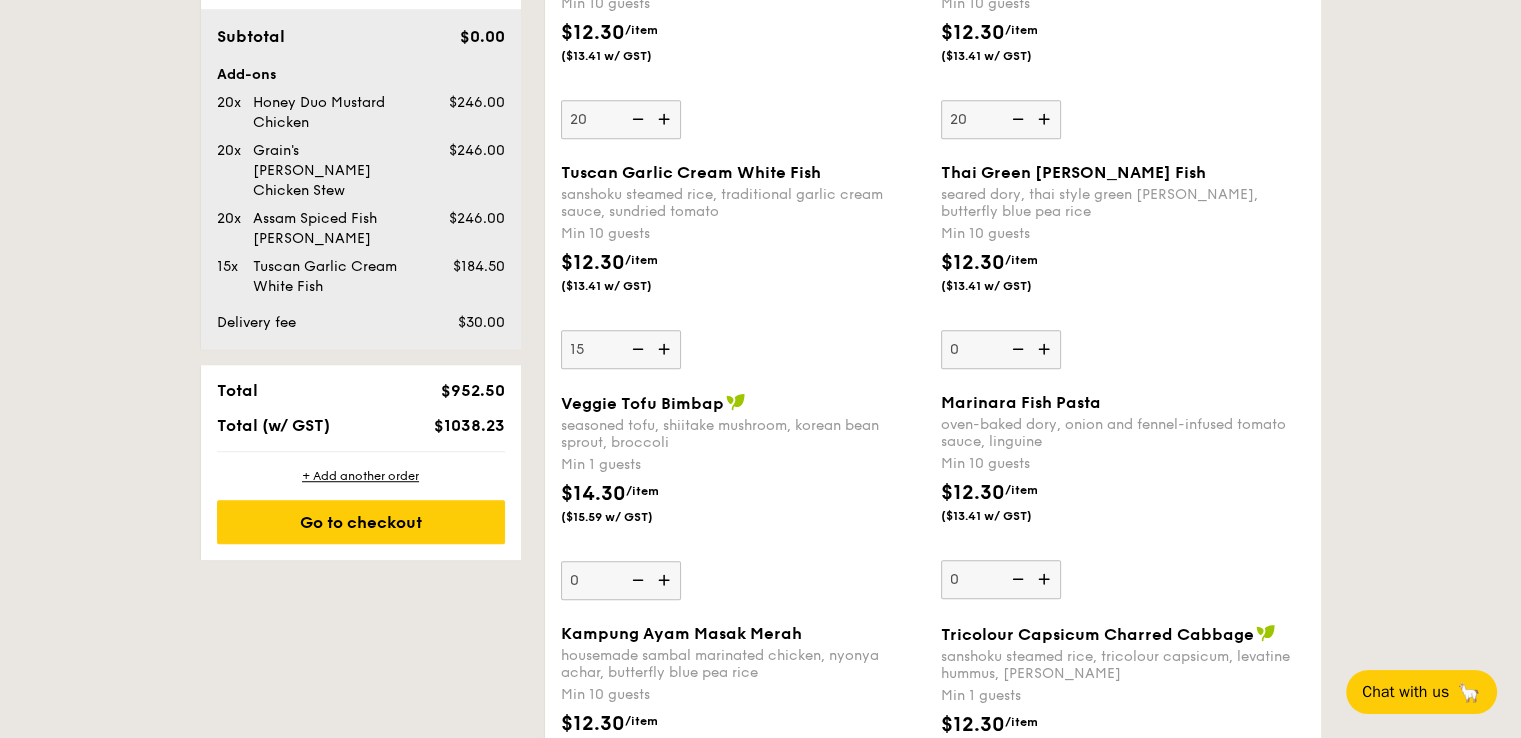 click at bounding box center (636, 119) 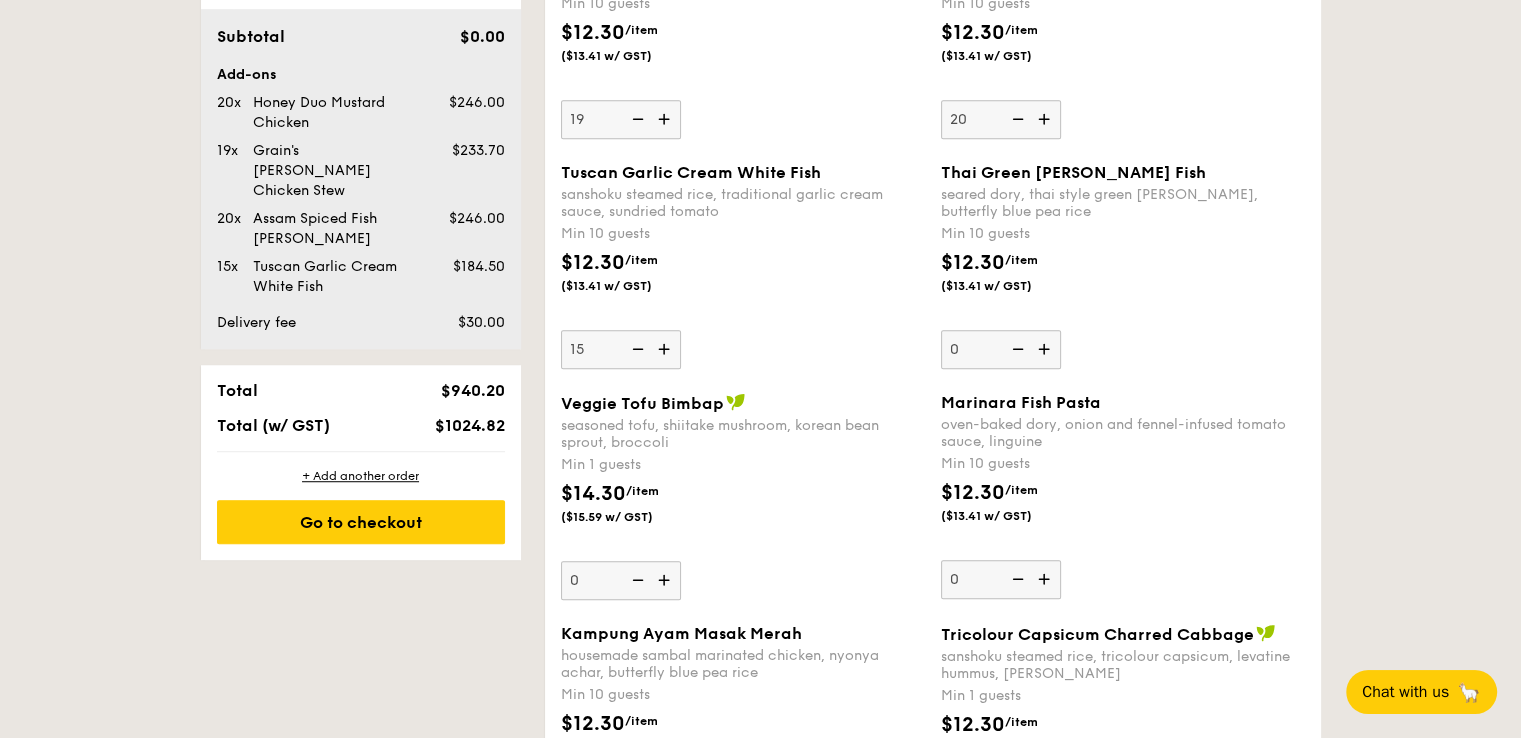 click at bounding box center [636, 119] 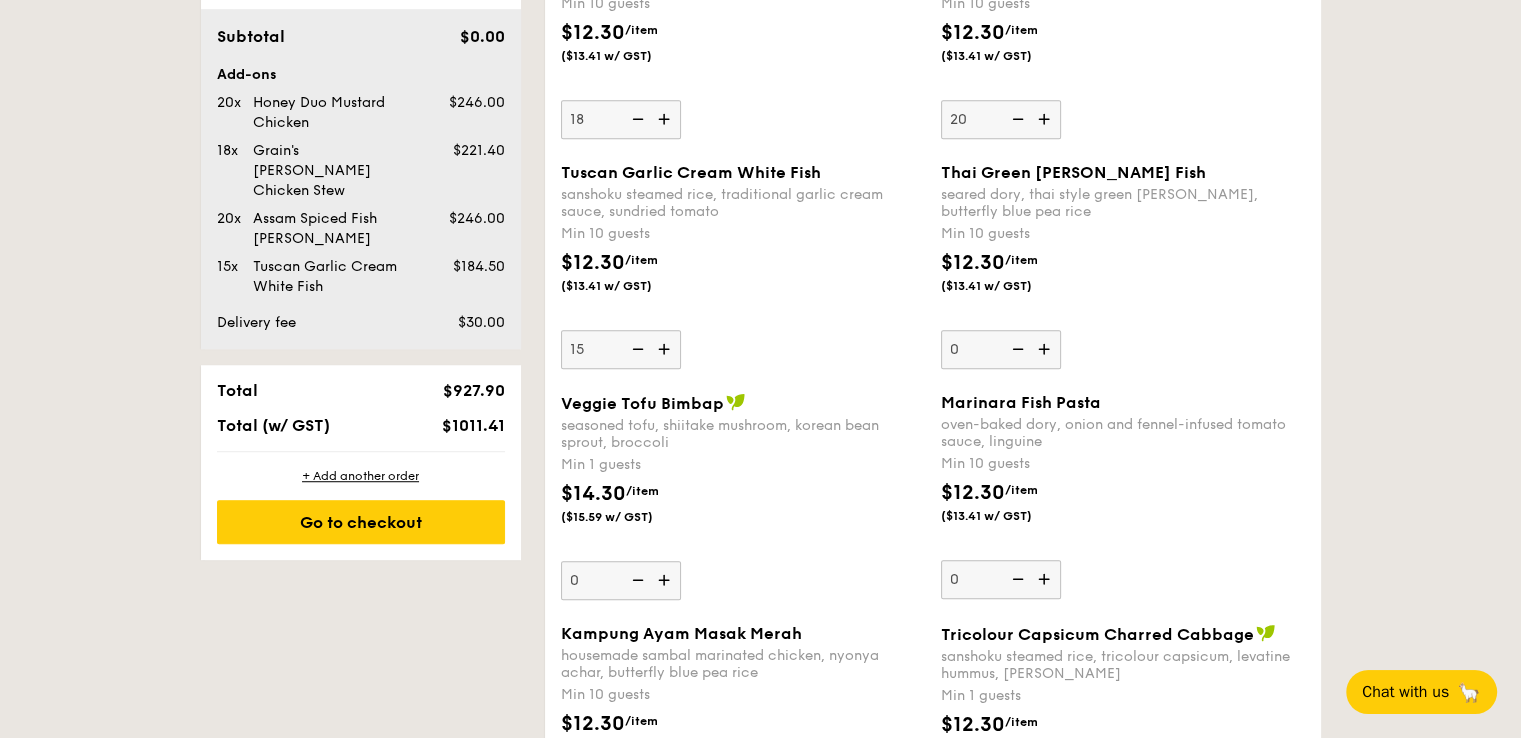 click at bounding box center [636, 119] 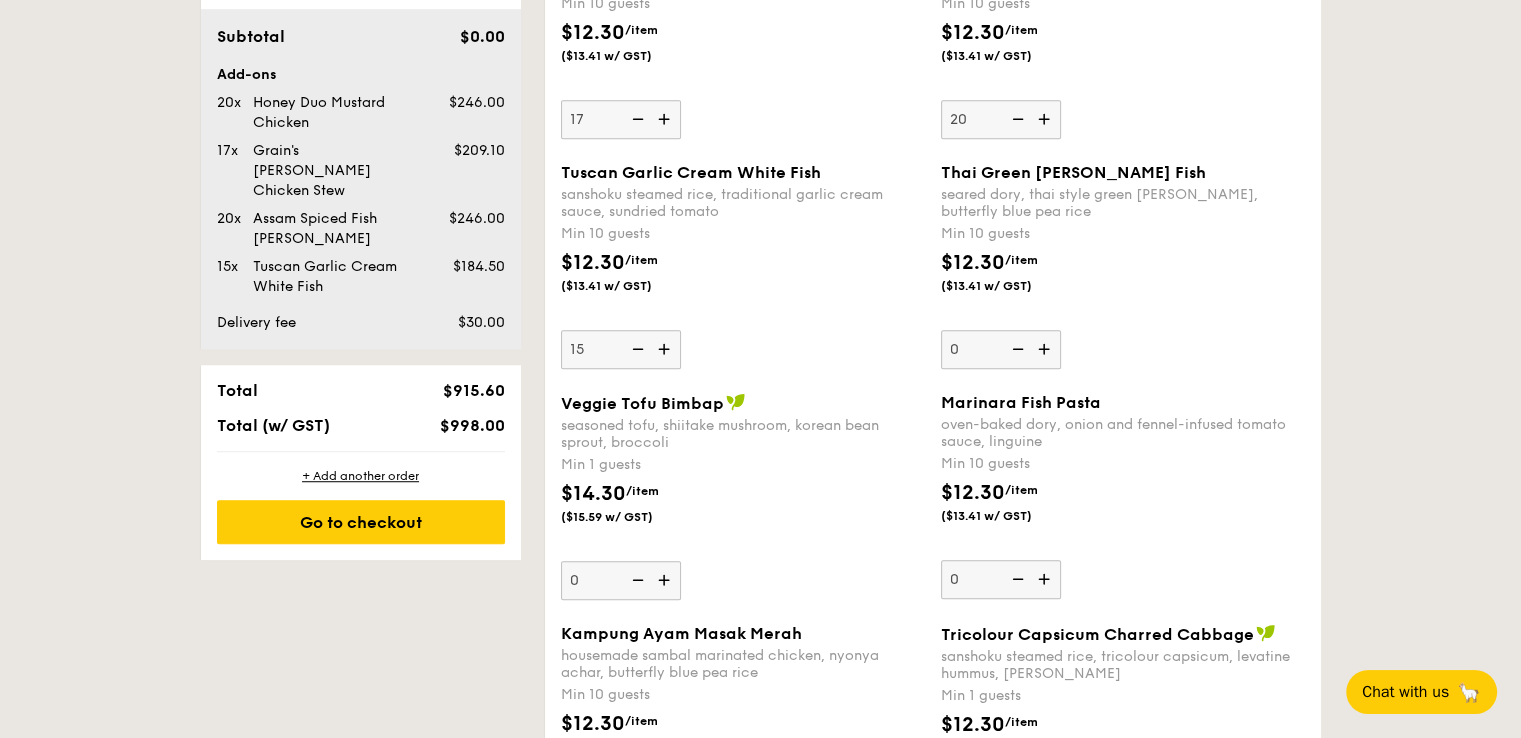 click at bounding box center [636, 119] 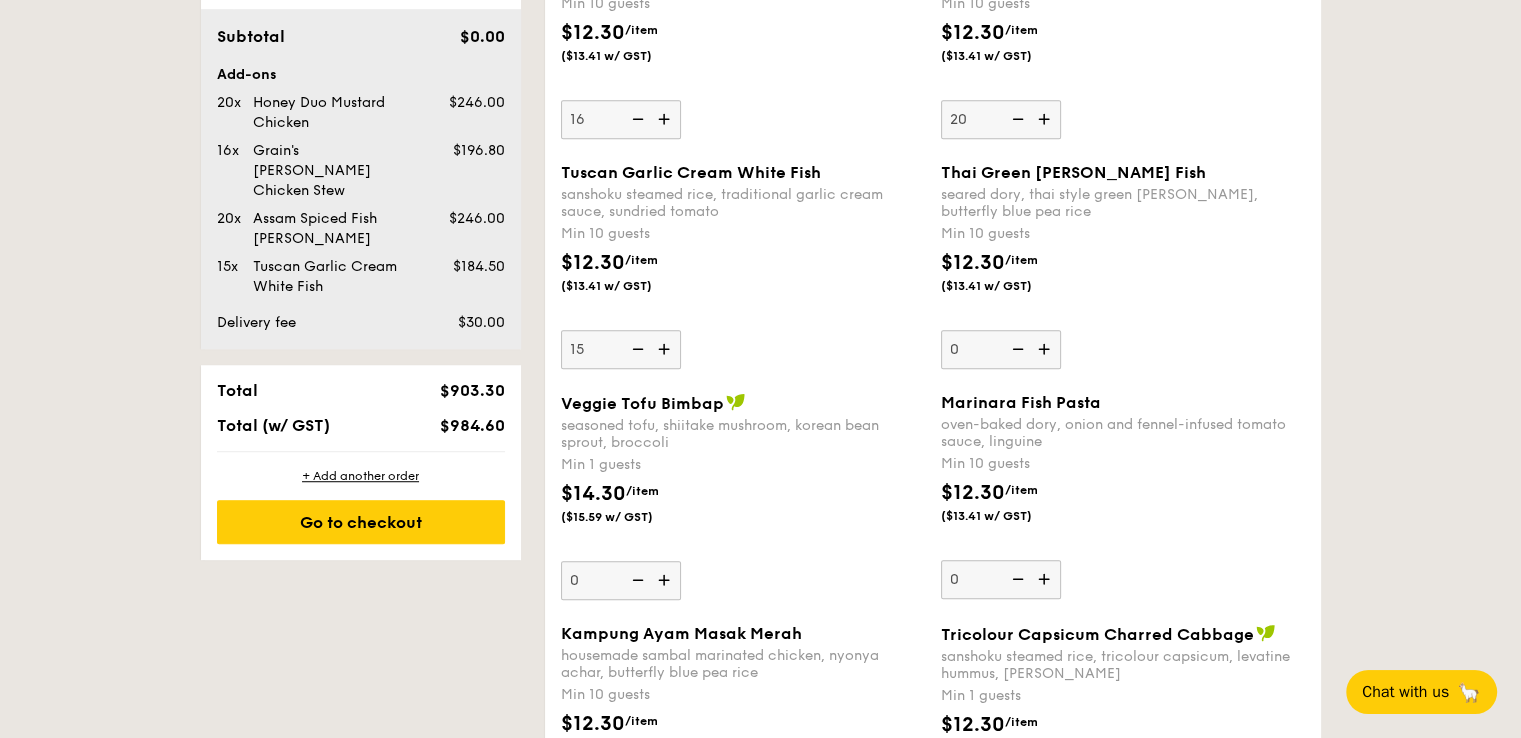 click at bounding box center (636, 119) 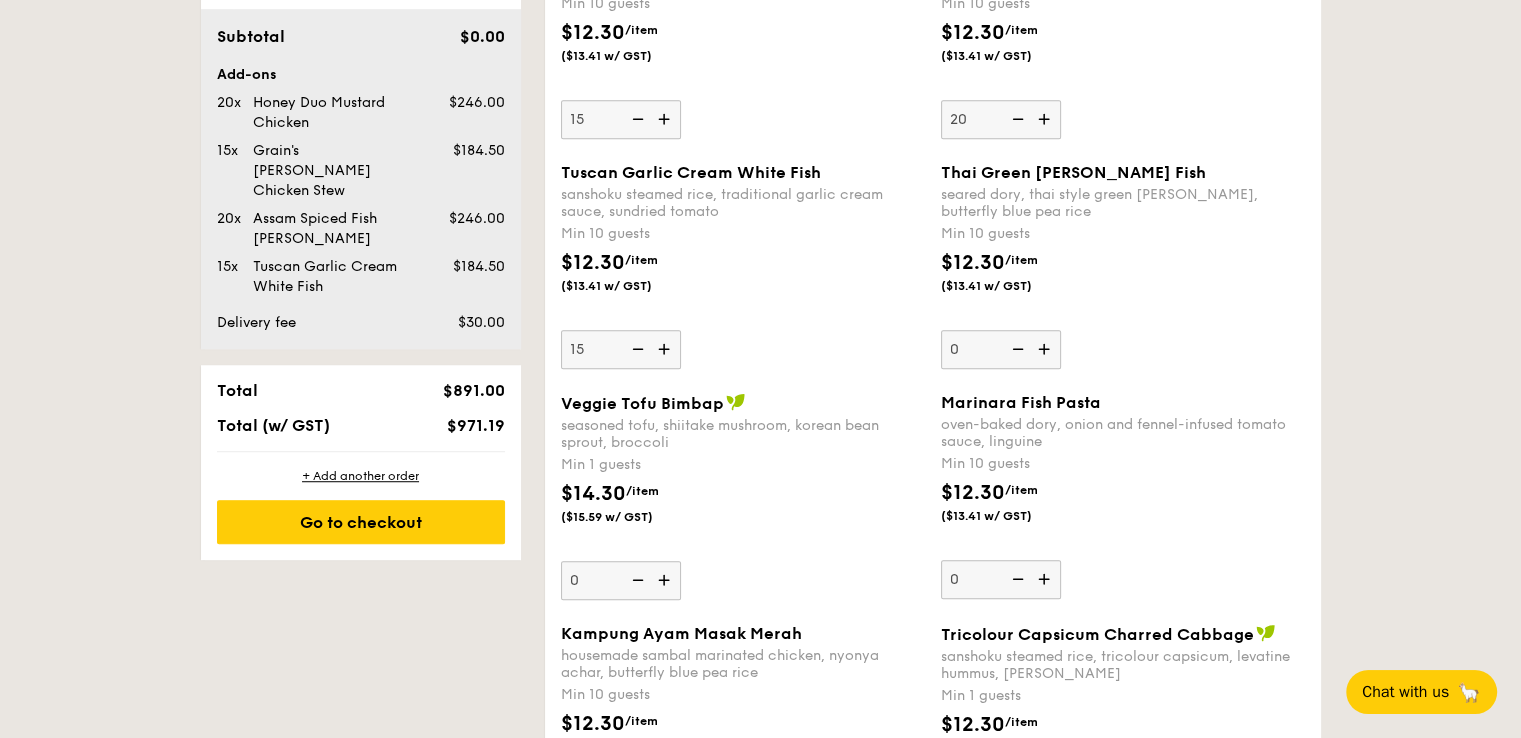 click at bounding box center (1016, 119) 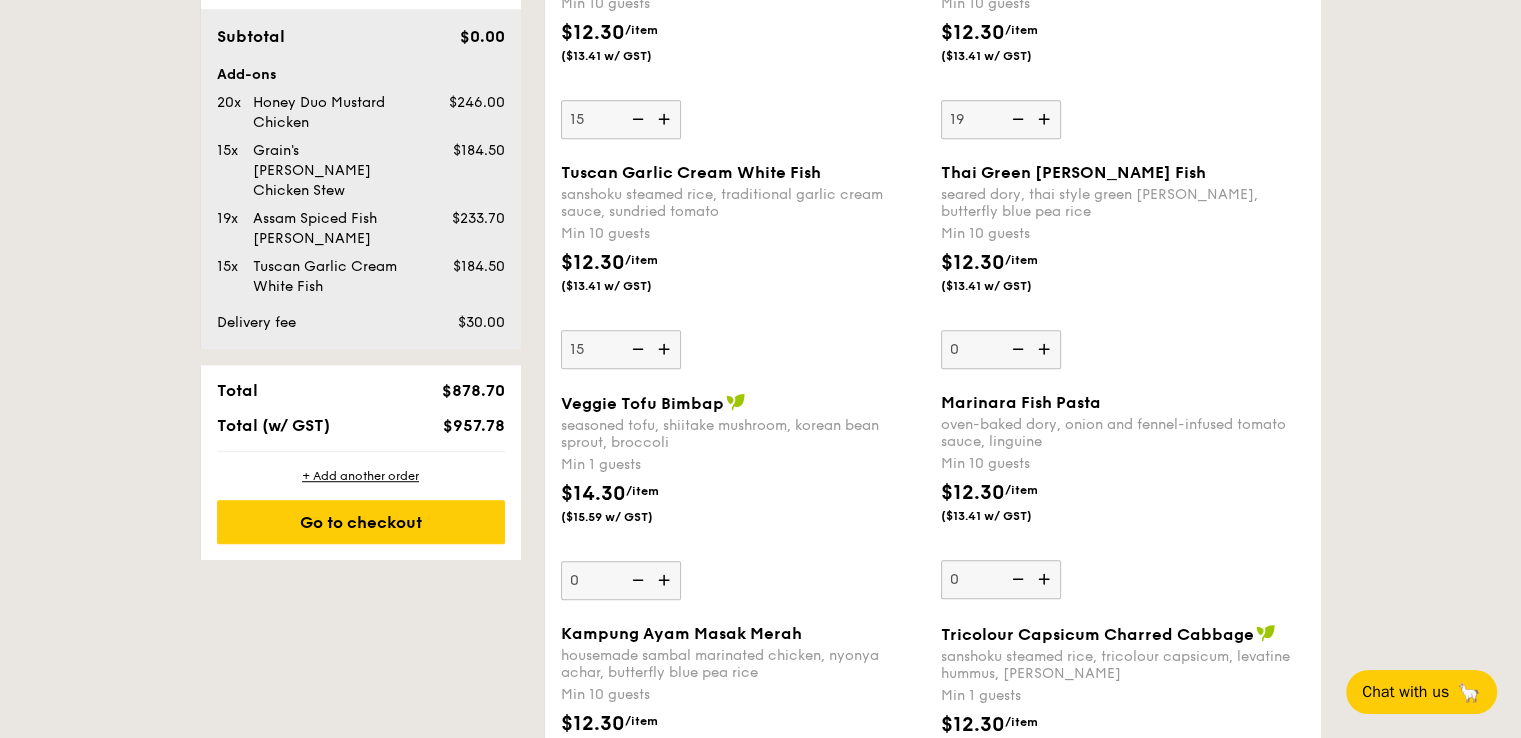 click at bounding box center (1016, 119) 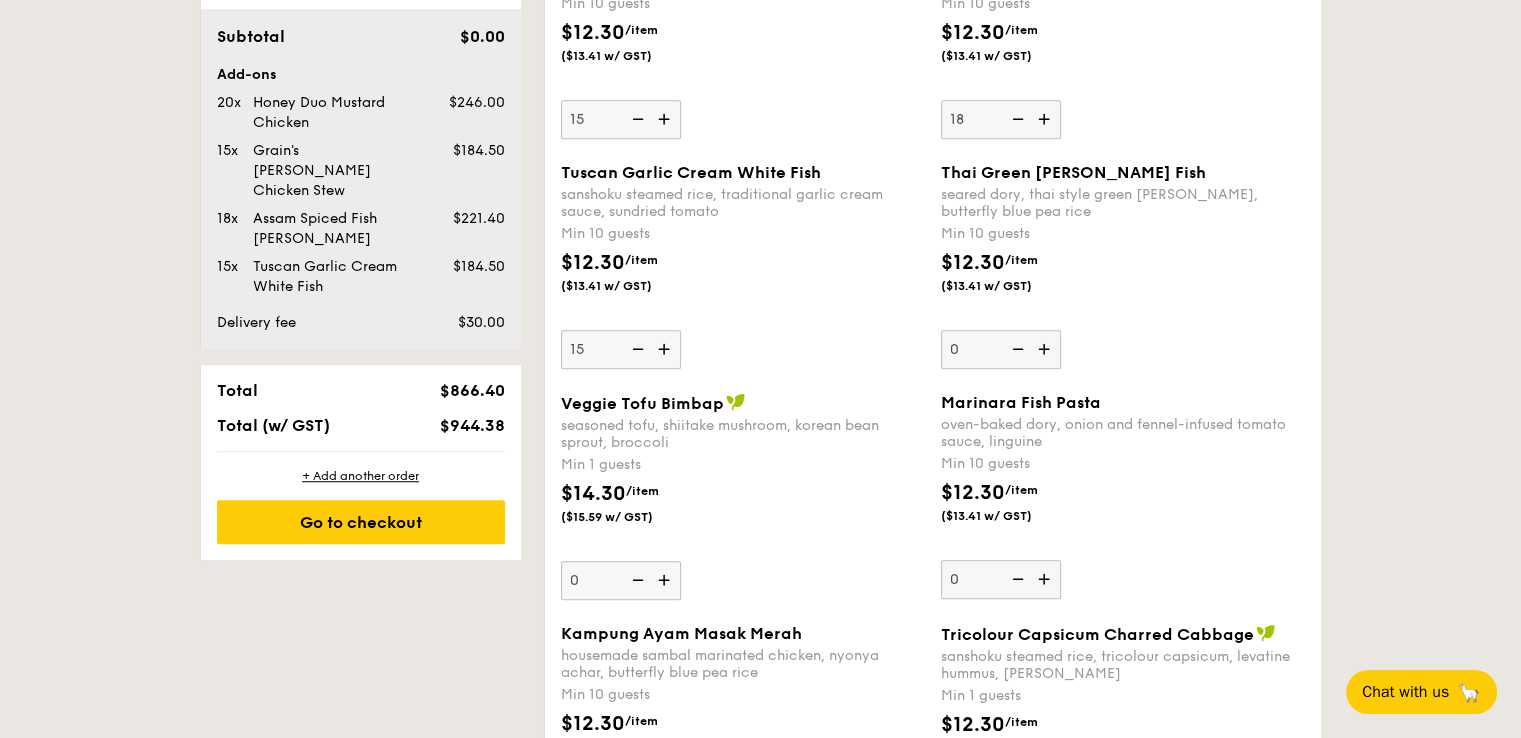 click at bounding box center [1016, 119] 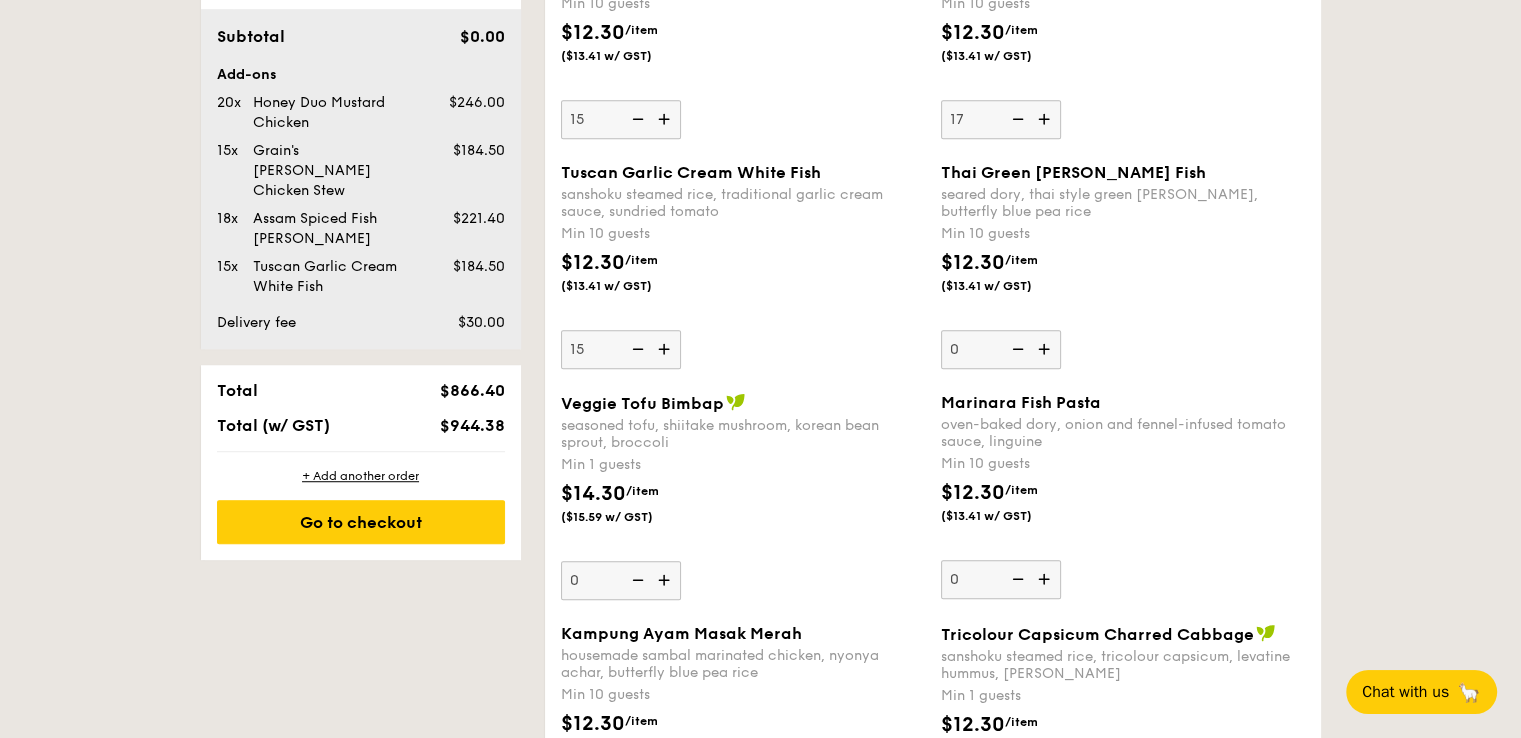 click at bounding box center (1016, 119) 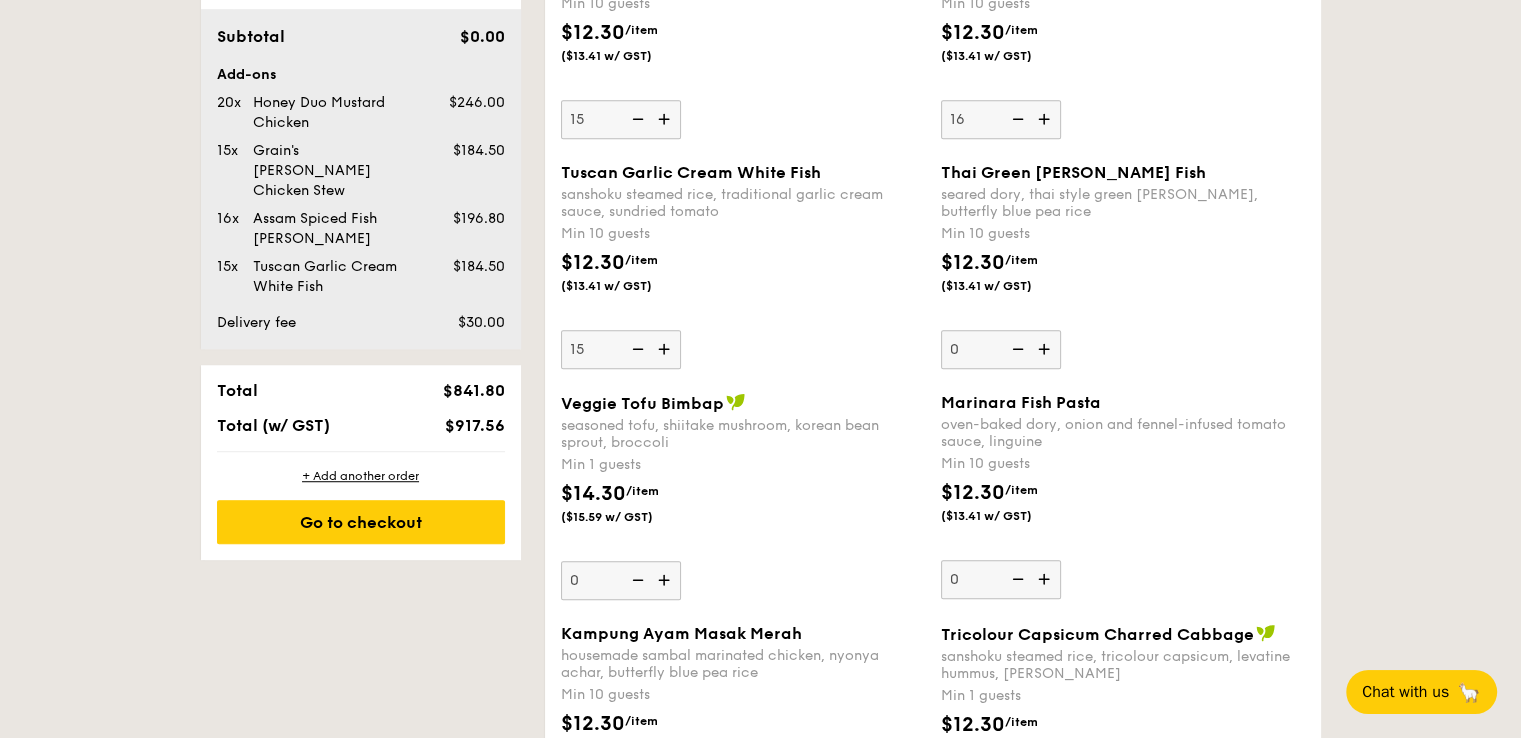 click at bounding box center [1016, 119] 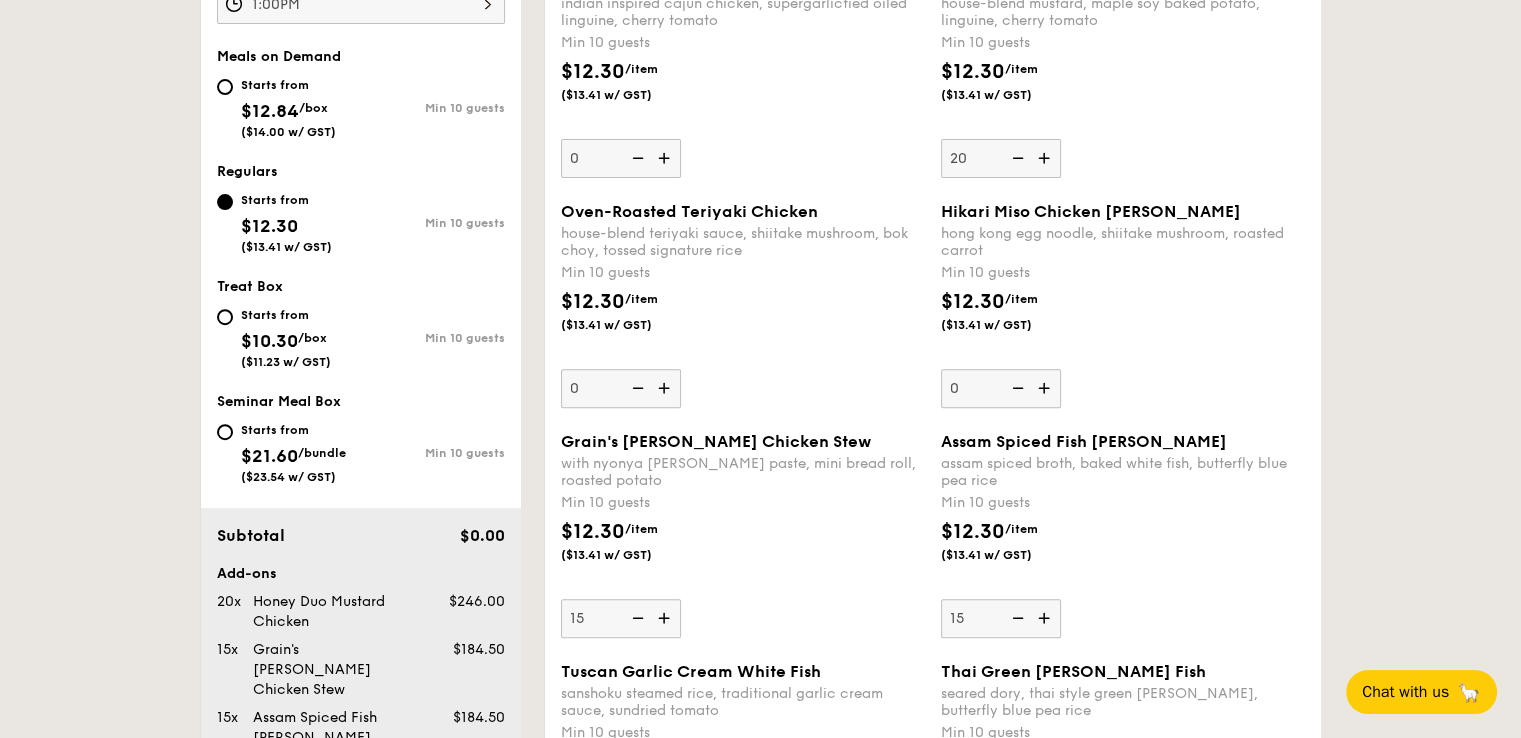scroll, scrollTop: 734, scrollLeft: 0, axis: vertical 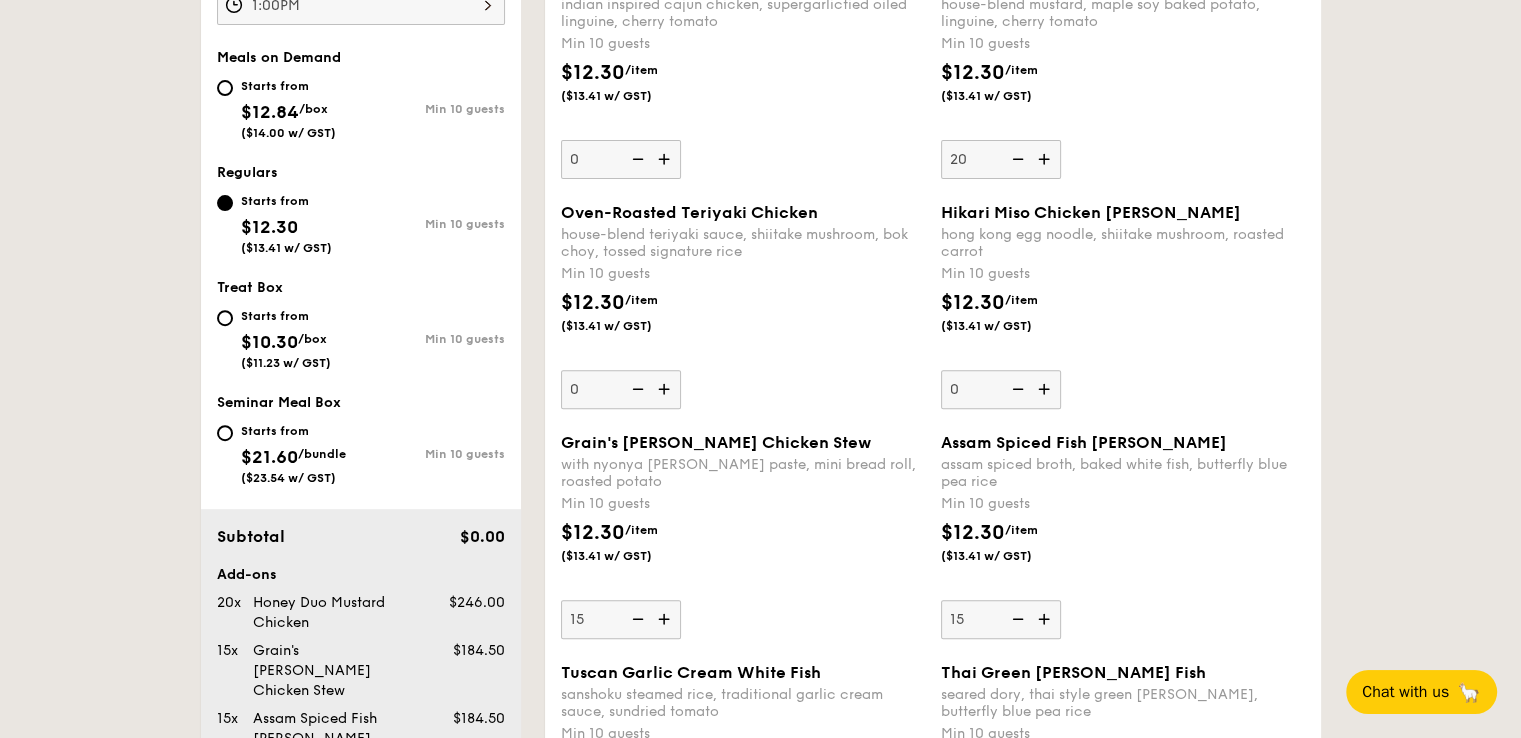 click at bounding box center (1016, 159) 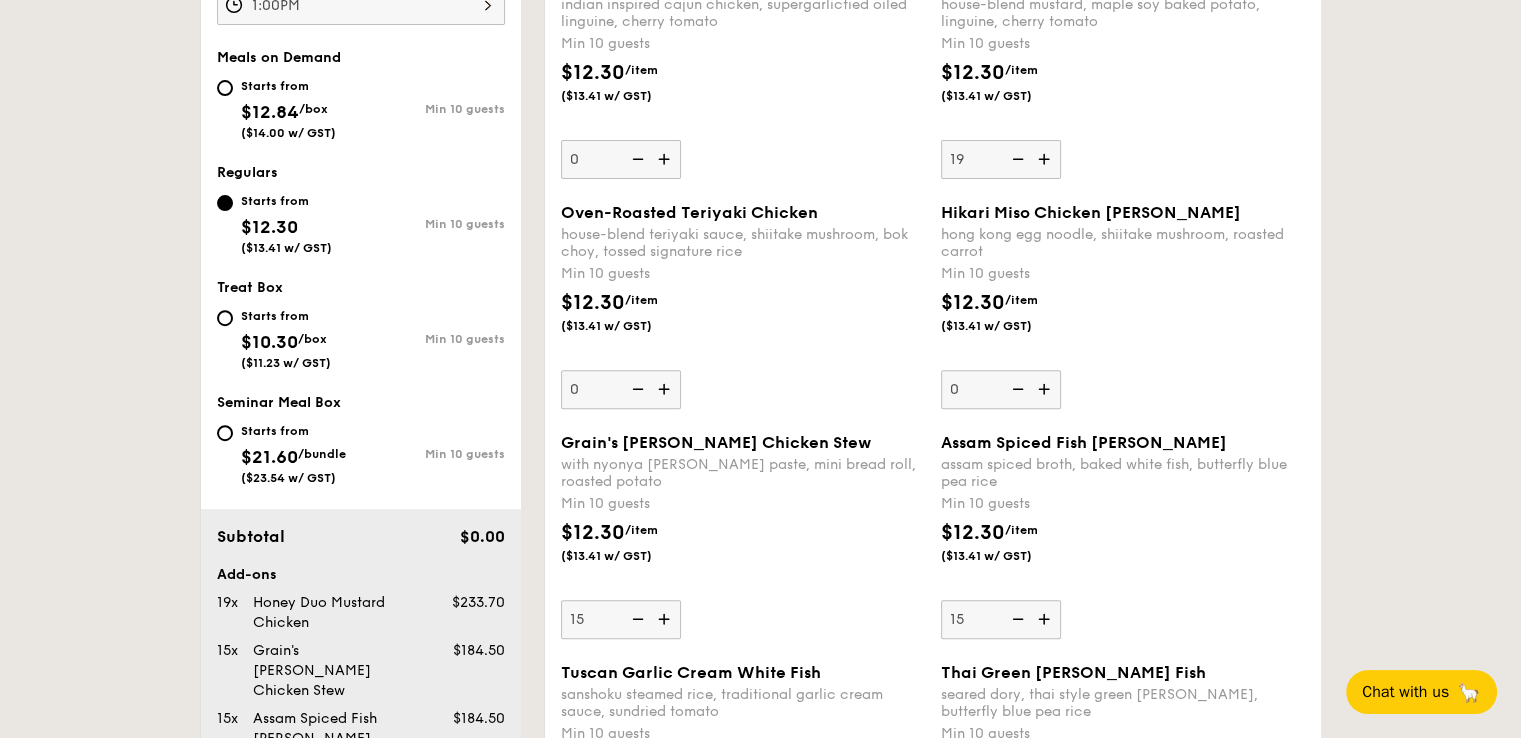 click at bounding box center [1016, 159] 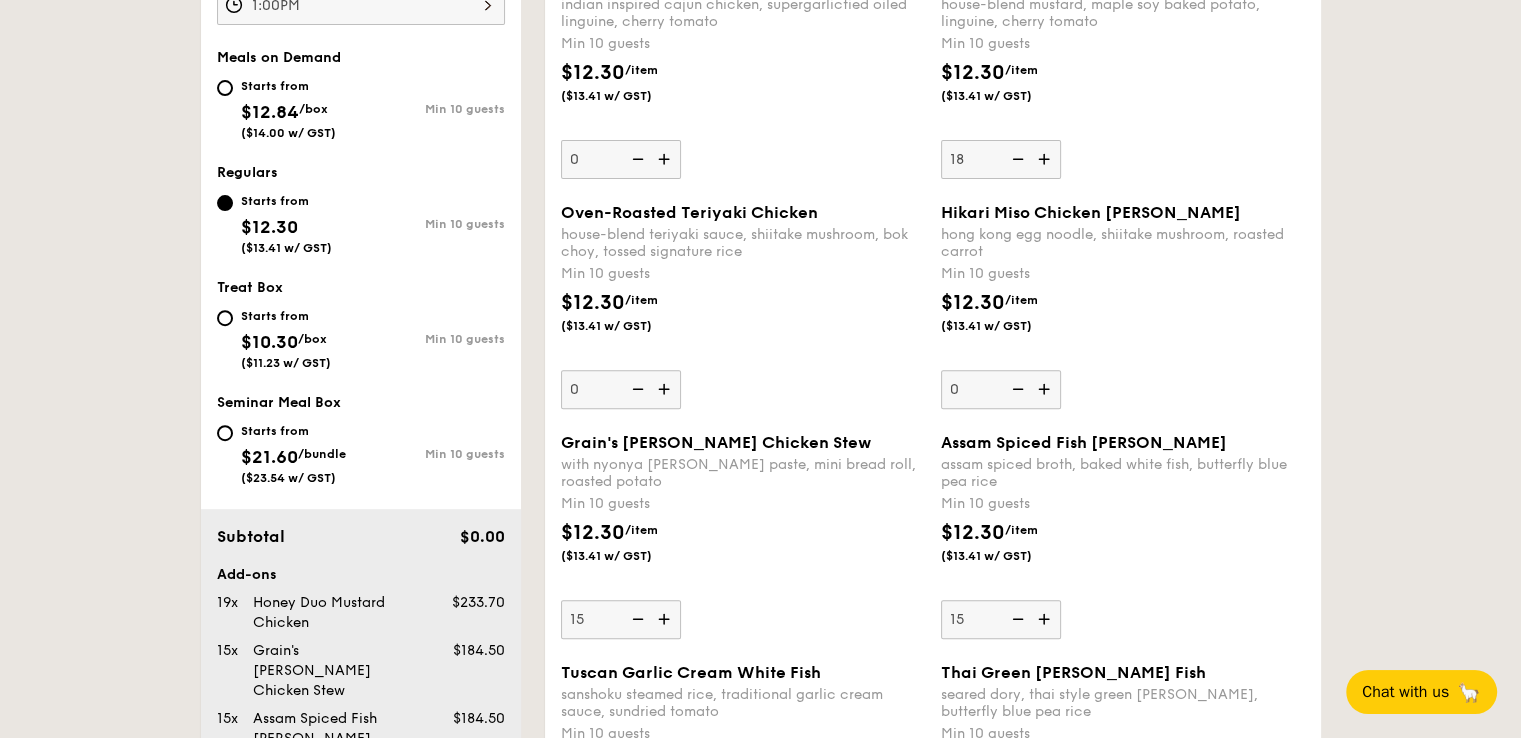 click at bounding box center (1016, 159) 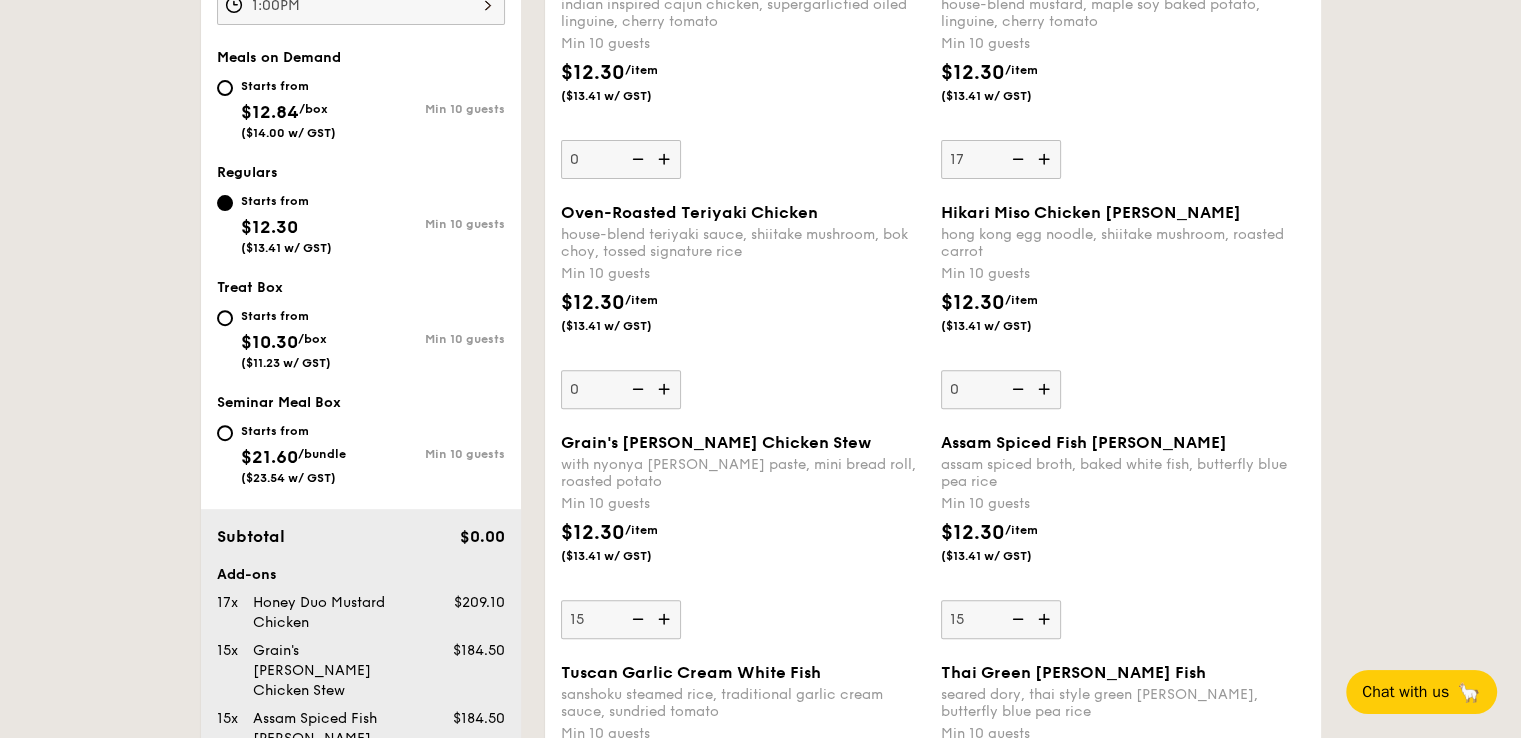 click at bounding box center (1016, 159) 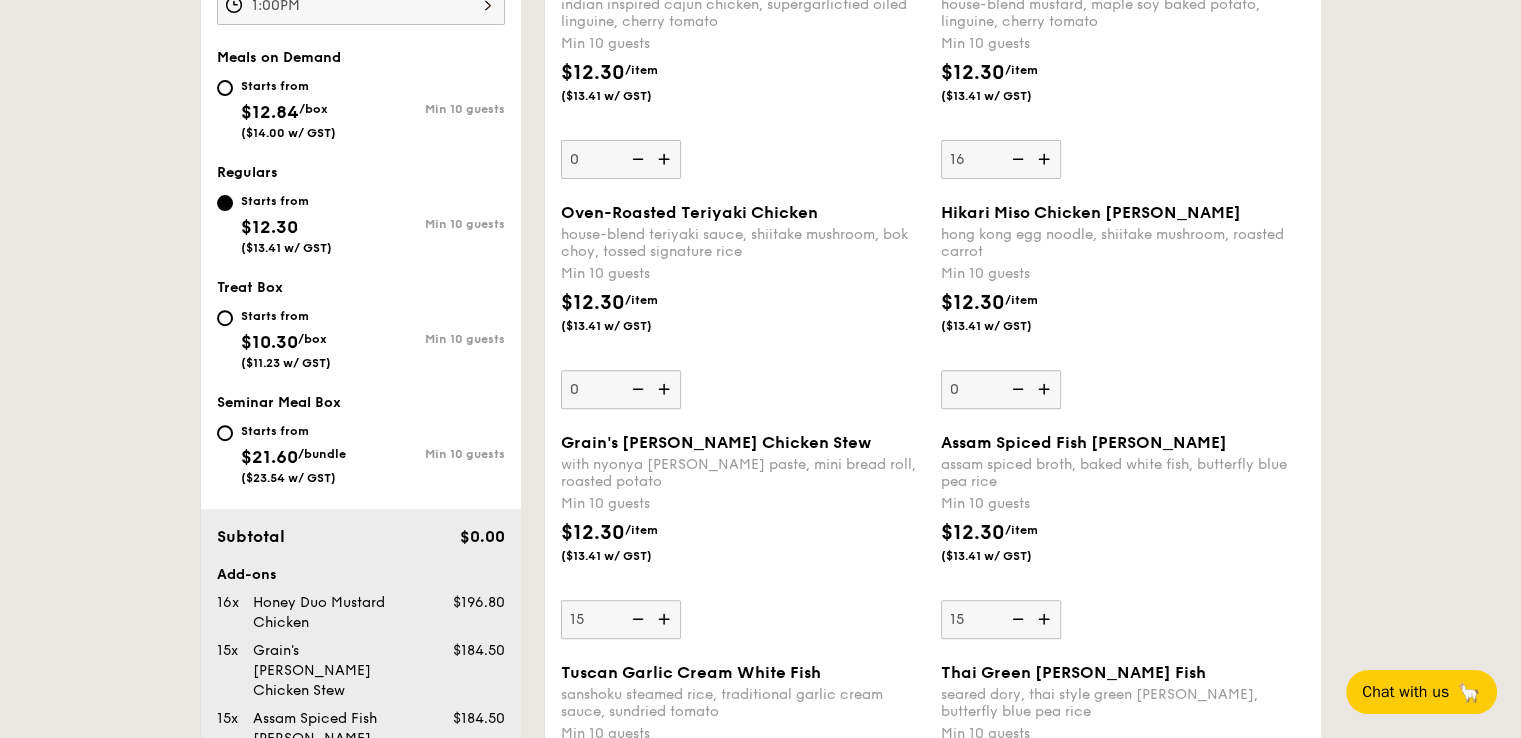 click at bounding box center [1016, 159] 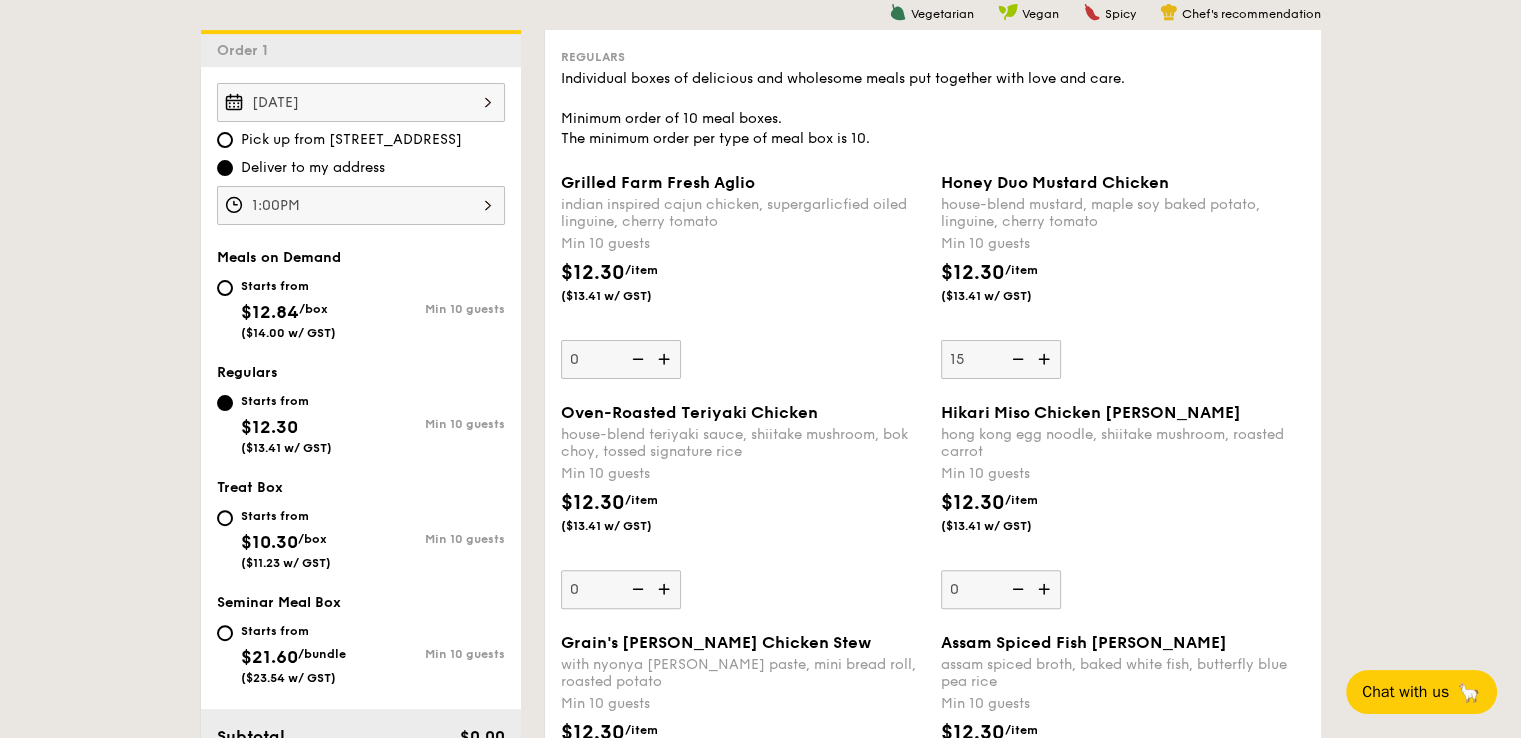 scroll, scrollTop: 634, scrollLeft: 0, axis: vertical 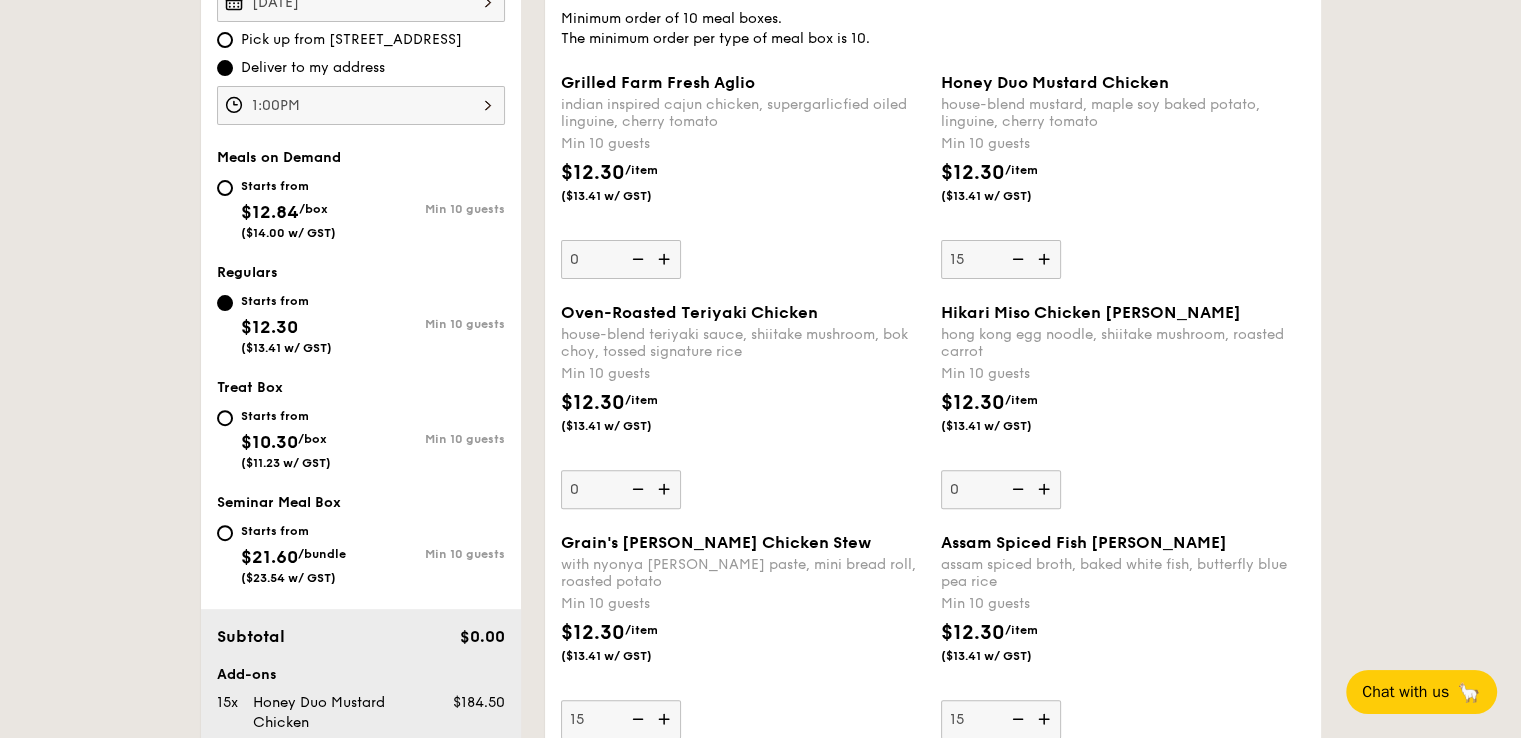 click at bounding box center (666, 259) 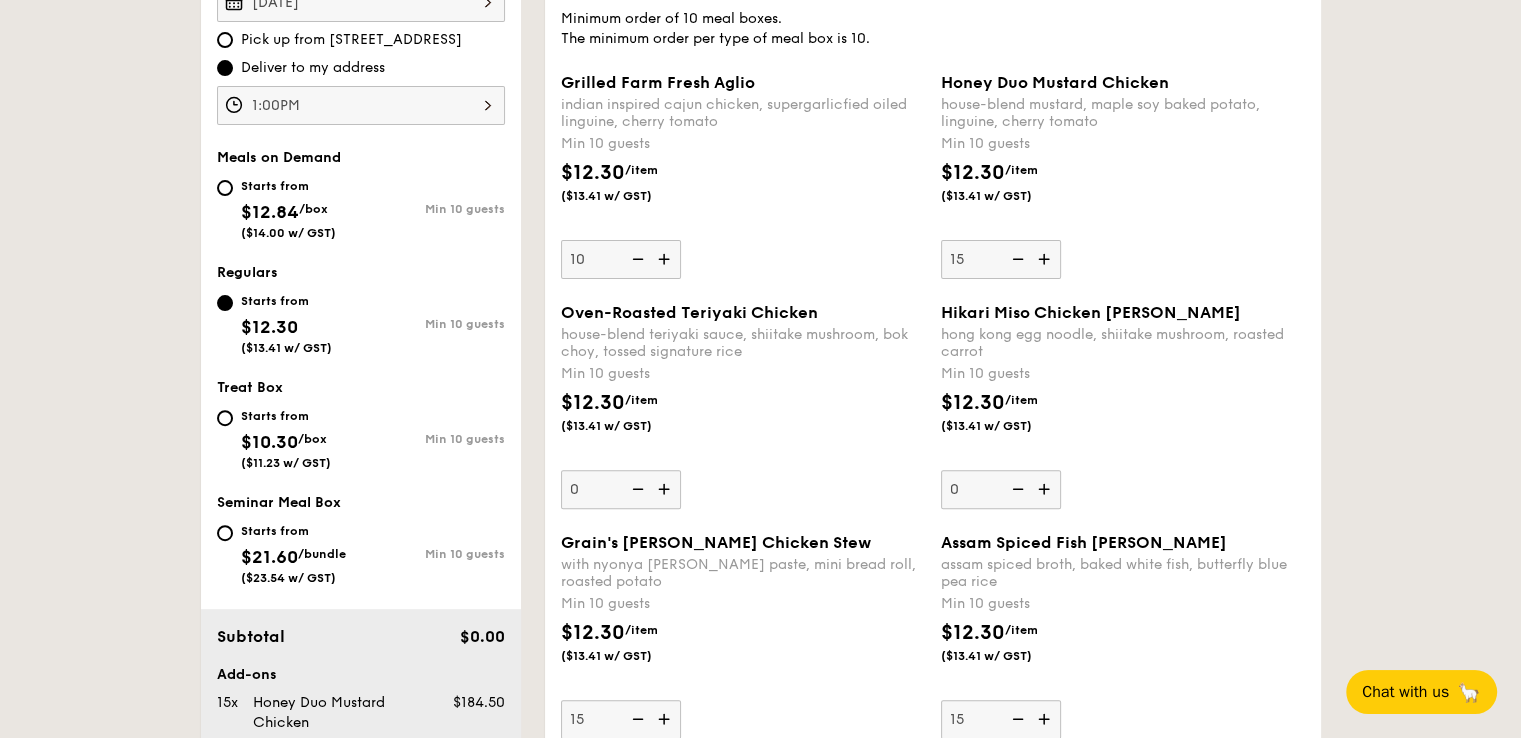 click at bounding box center [666, 259] 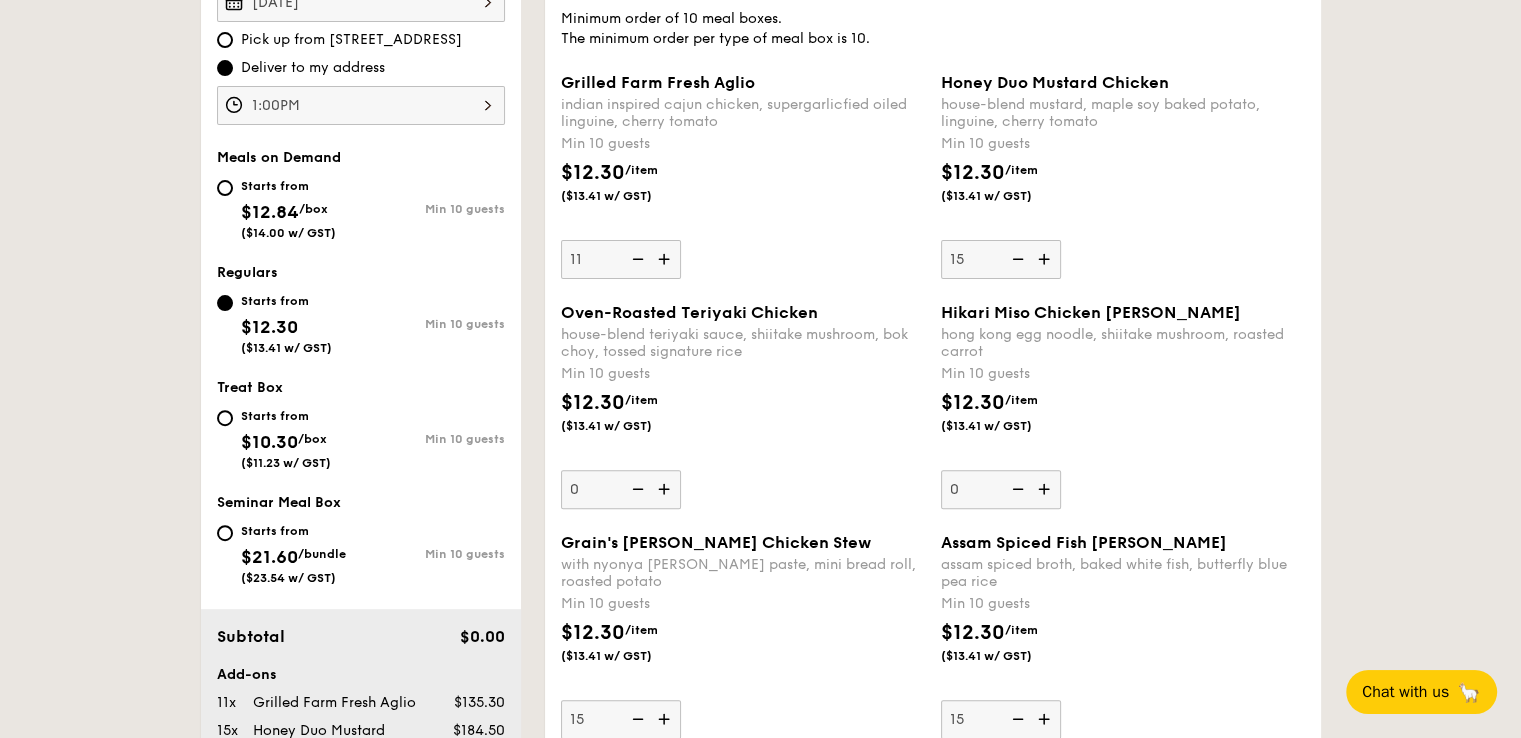 click at bounding box center [666, 259] 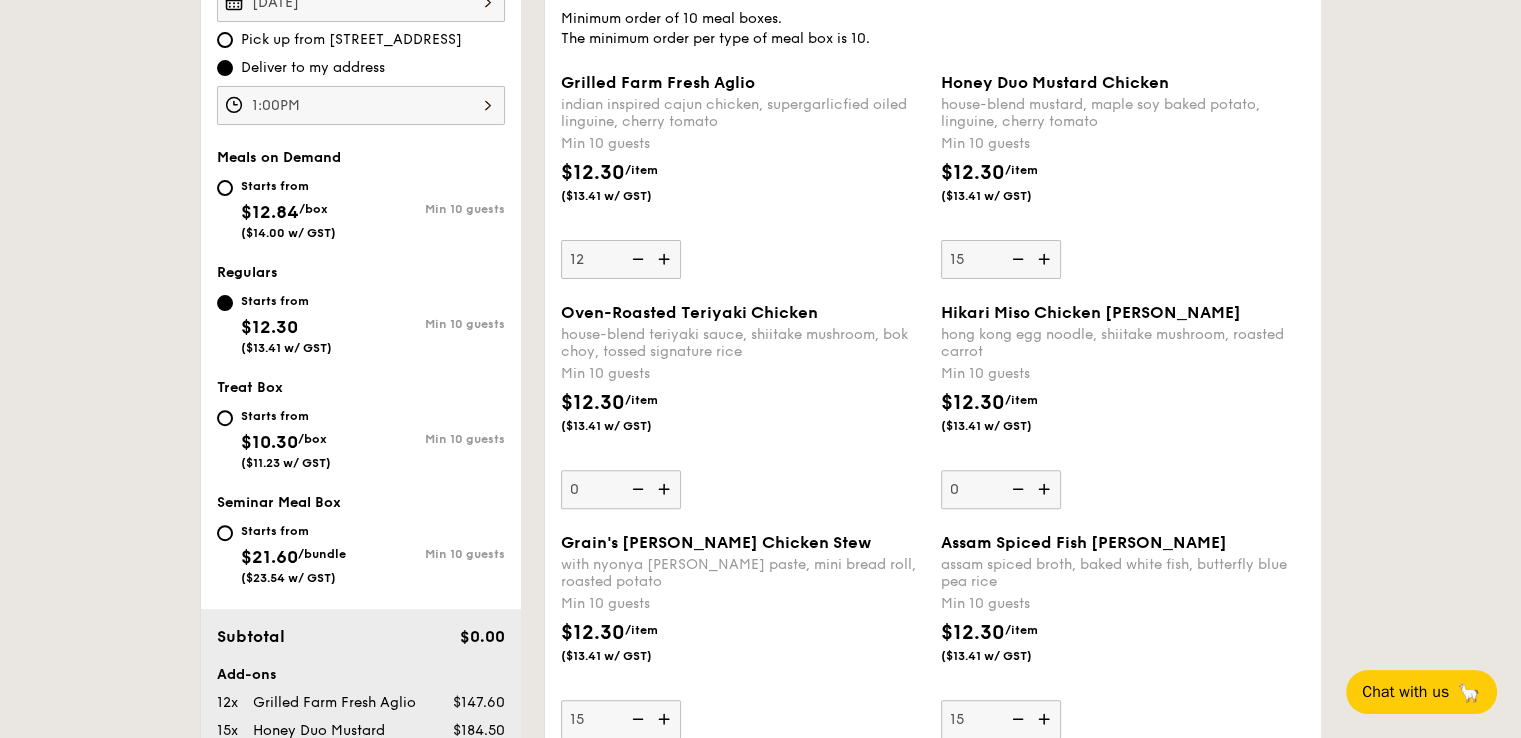 click at bounding box center [666, 259] 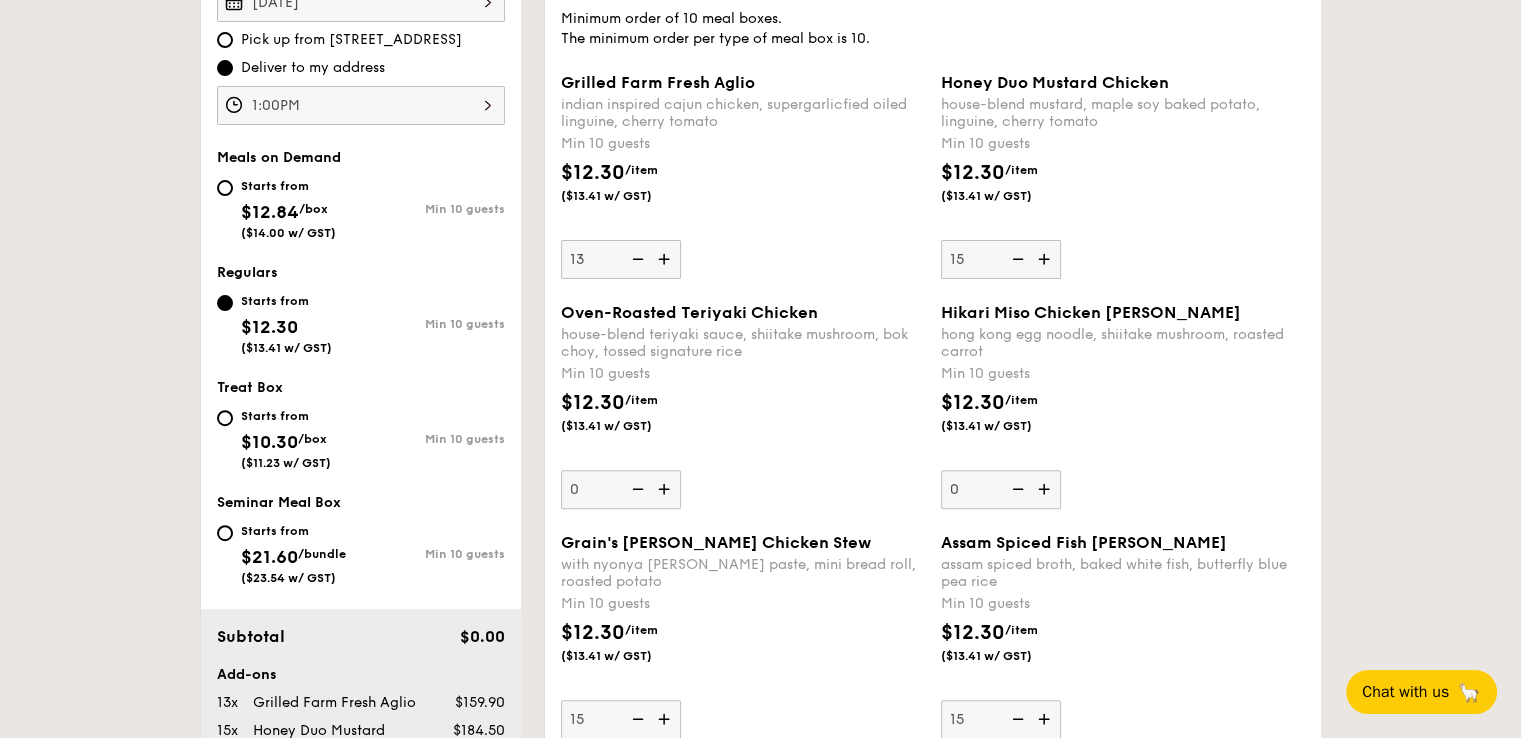 click at bounding box center [666, 259] 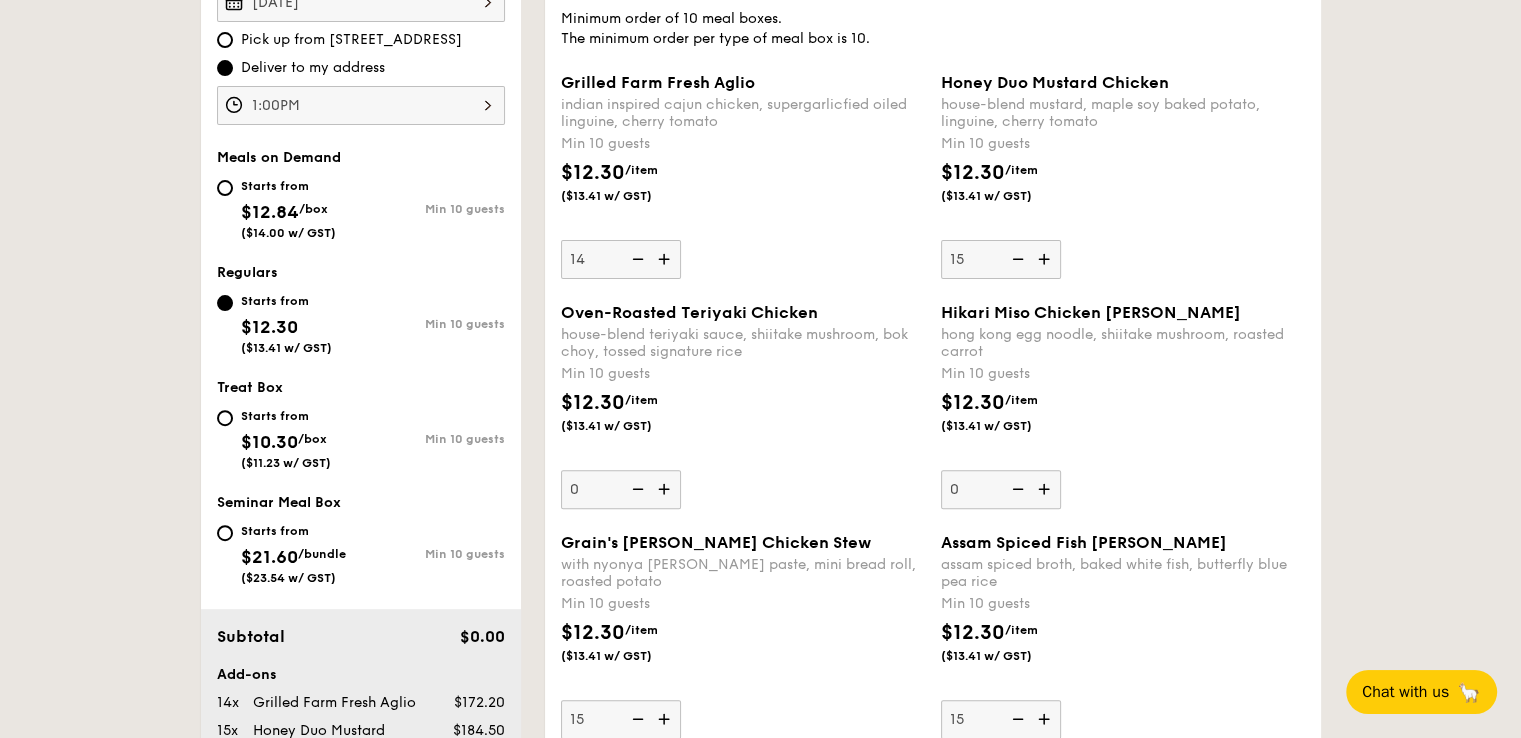 click at bounding box center (666, 259) 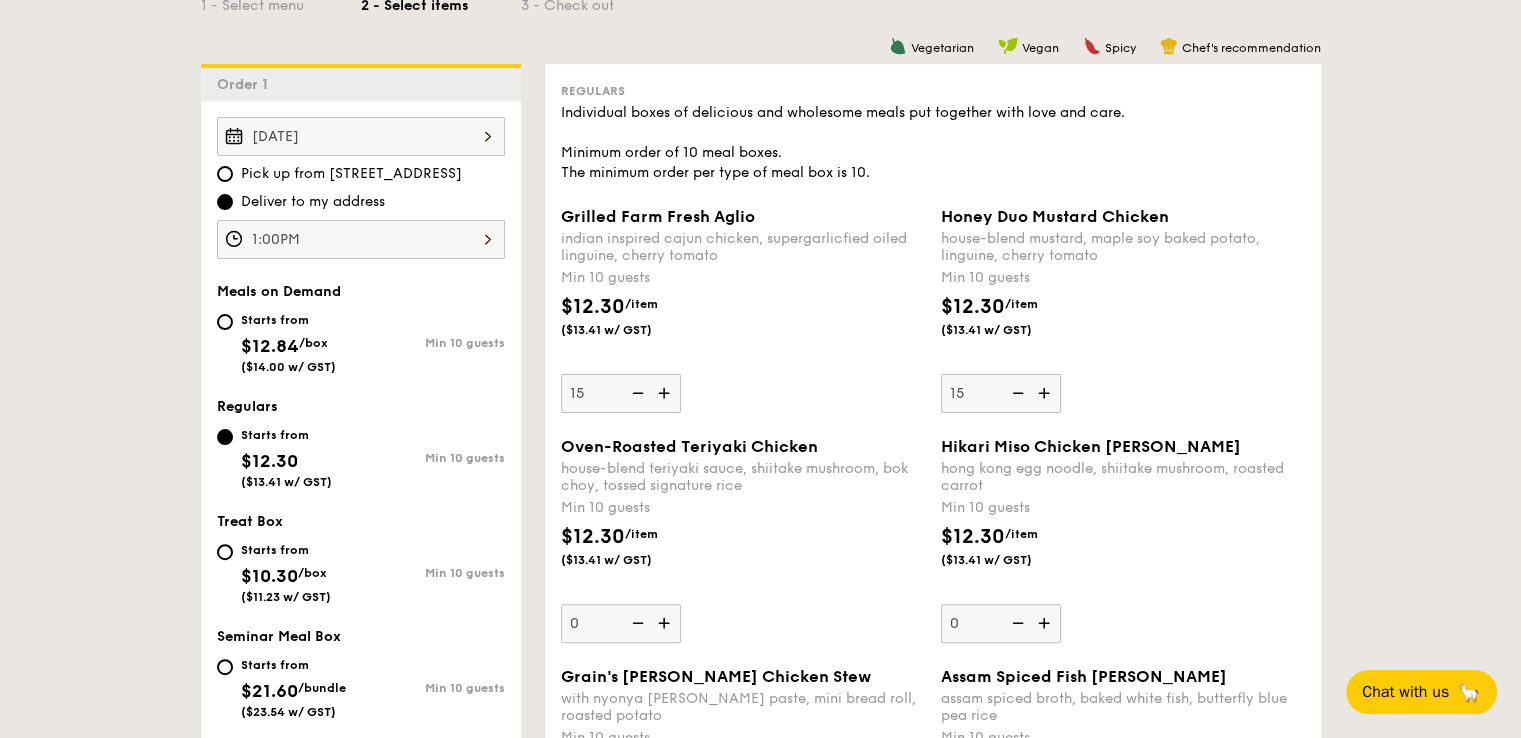 scroll, scrollTop: 600, scrollLeft: 0, axis: vertical 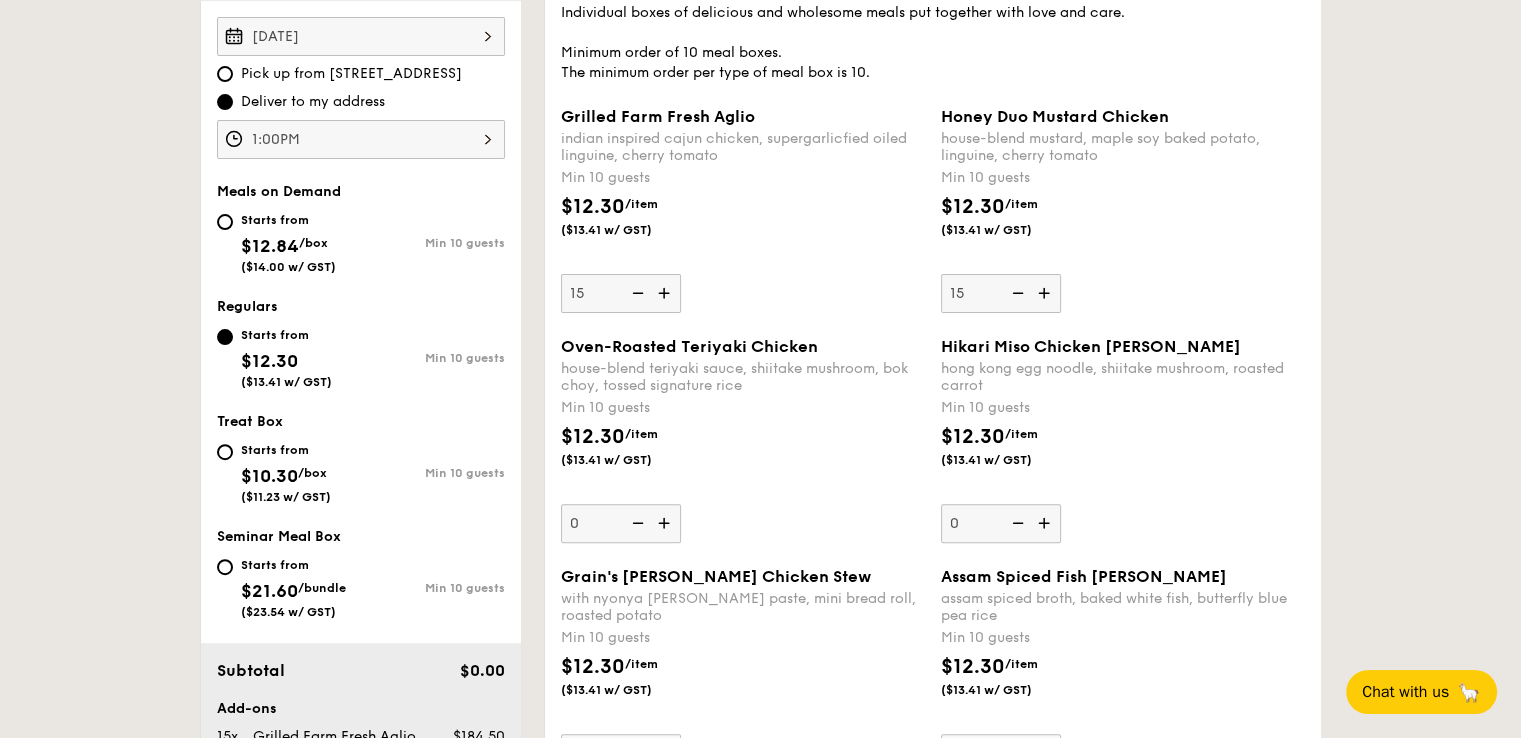 click on "Starts from" at bounding box center (286, 450) 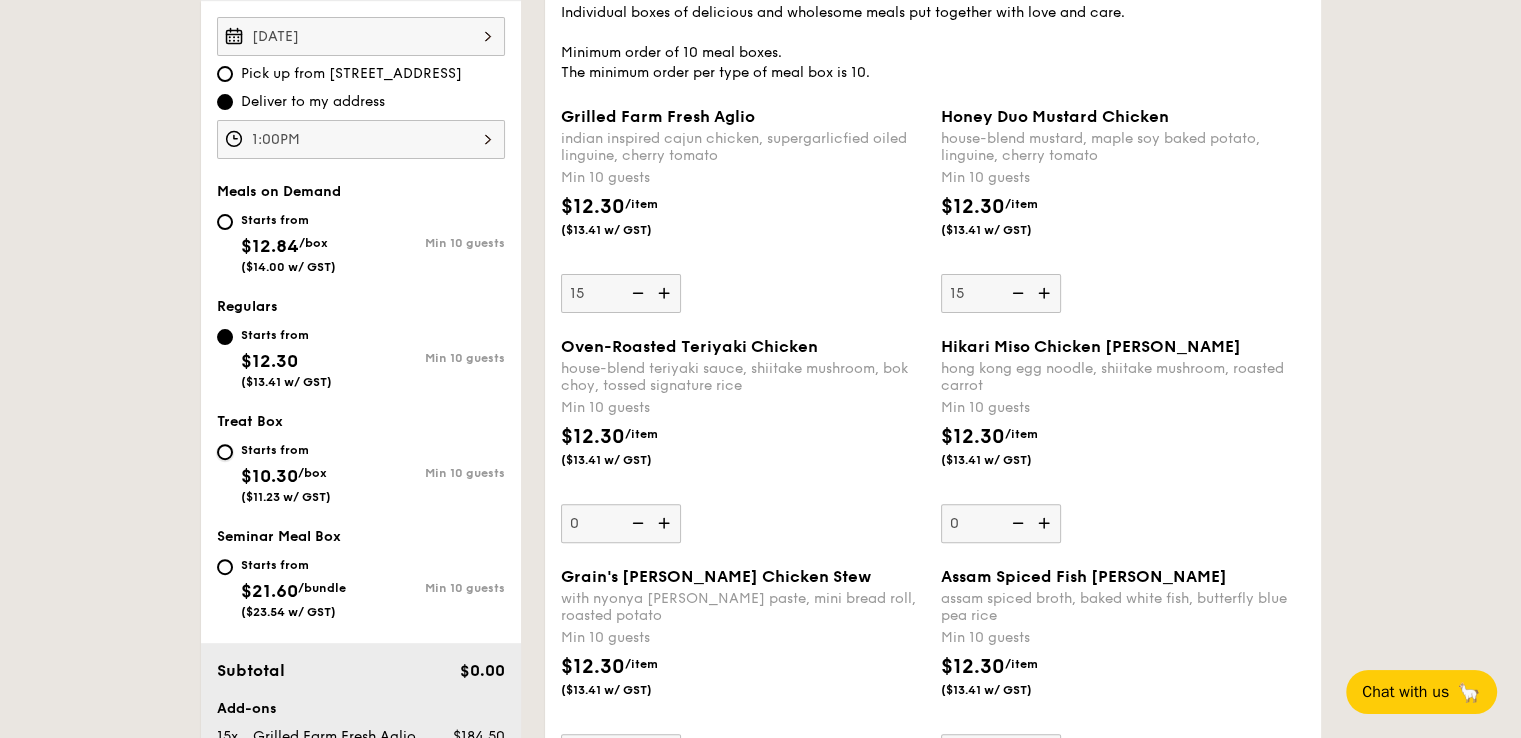 click on "Starts from
$10.30
/box
($11.23 w/ GST)
Min 10 guests" at bounding box center (225, 452) 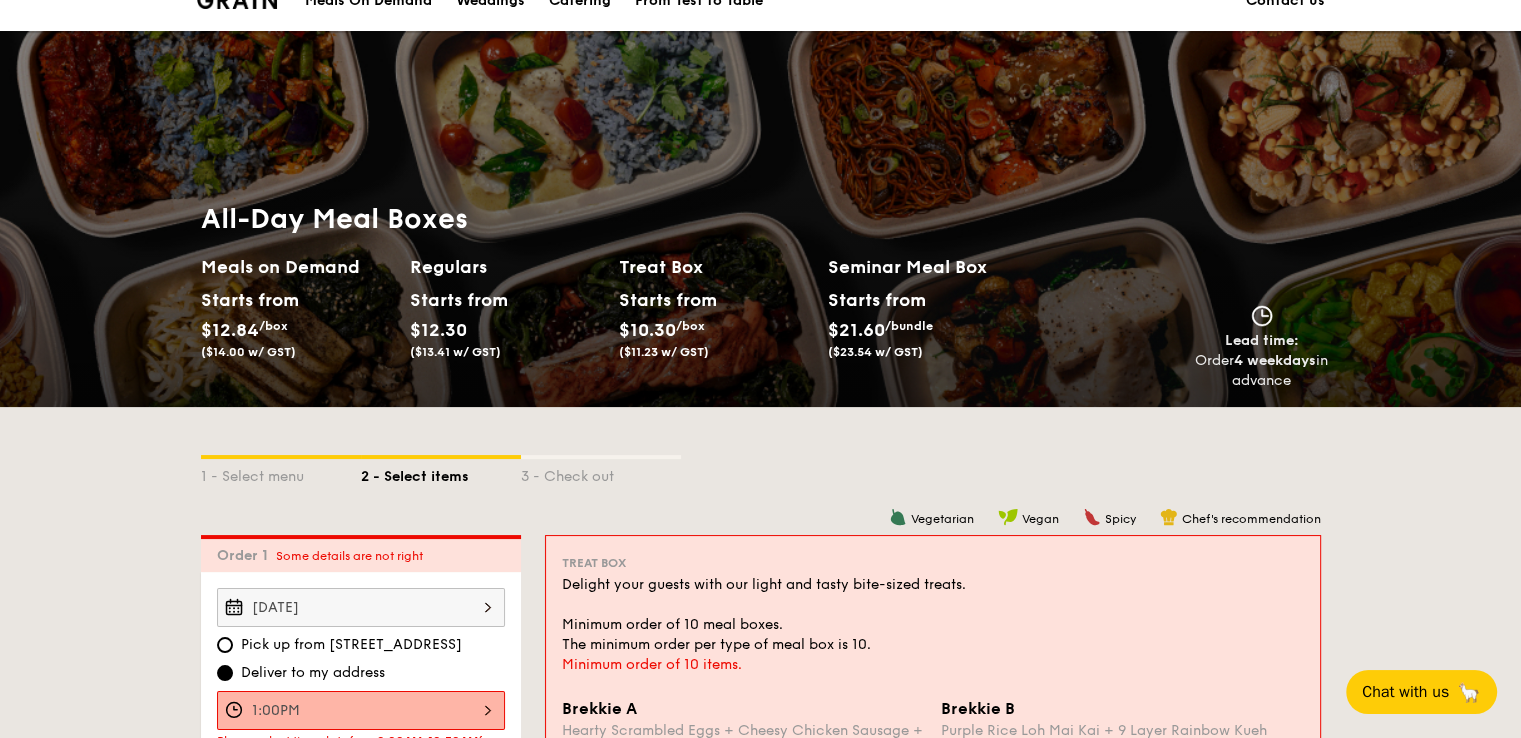 scroll, scrollTop: 0, scrollLeft: 0, axis: both 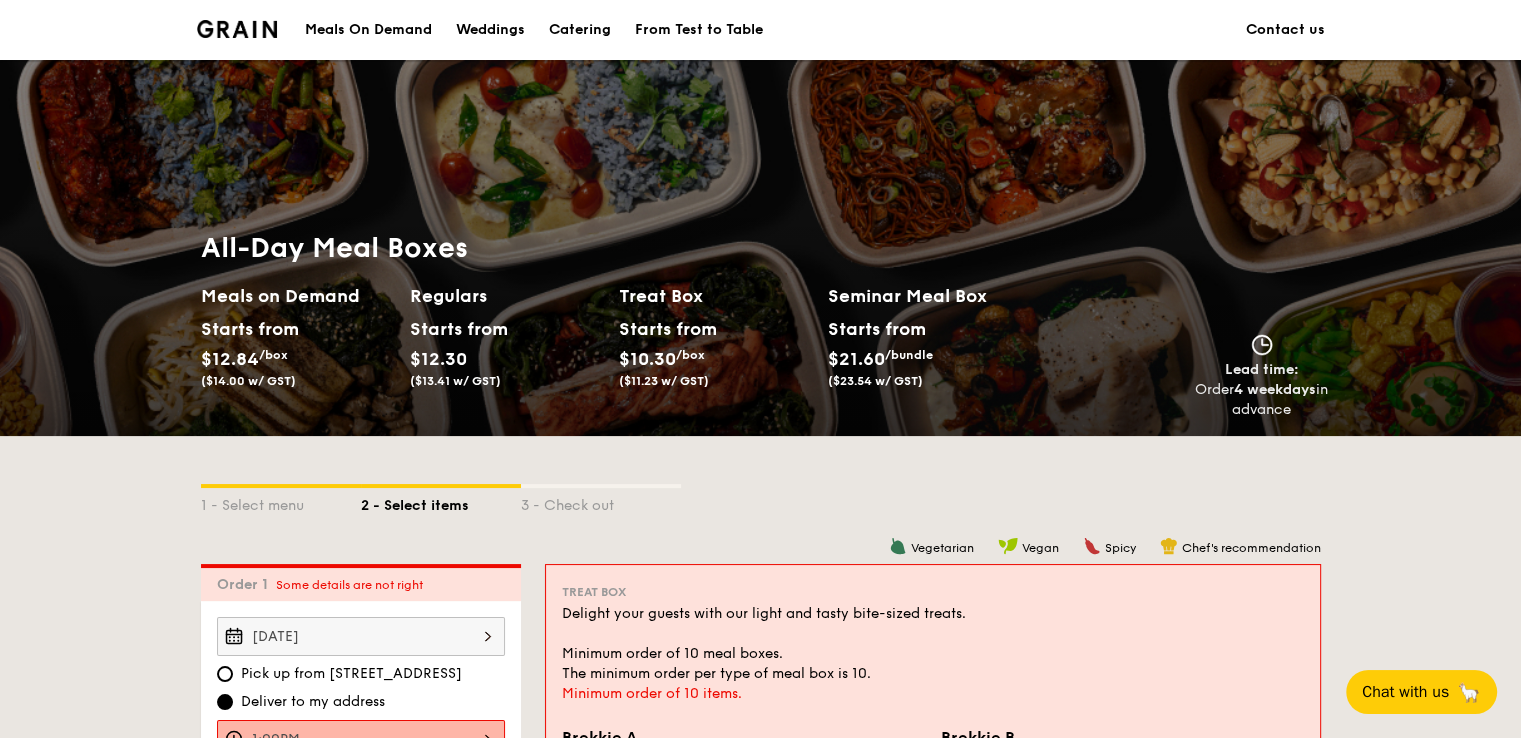 click on "Catering" at bounding box center [580, 30] 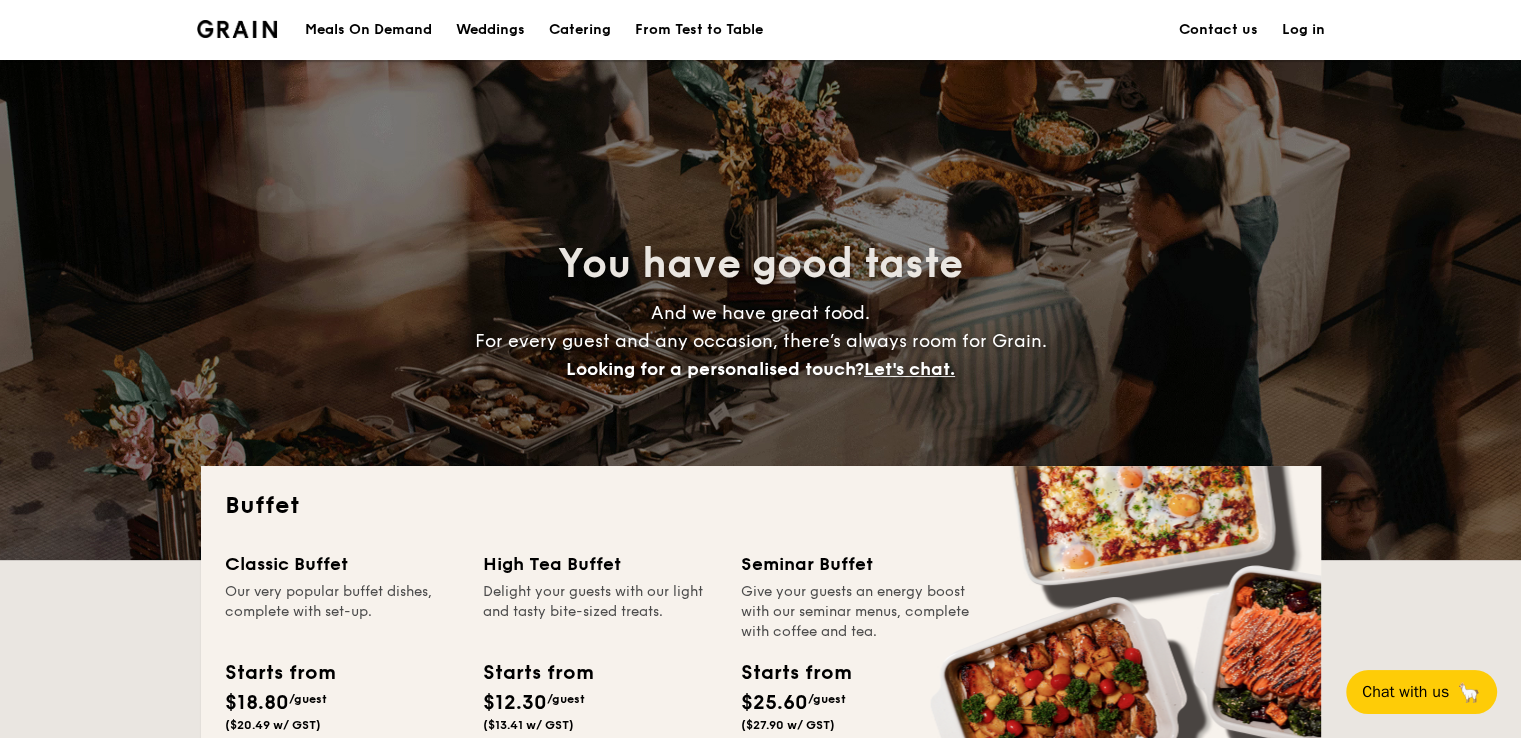 click on "From Test to Table" at bounding box center (699, 30) 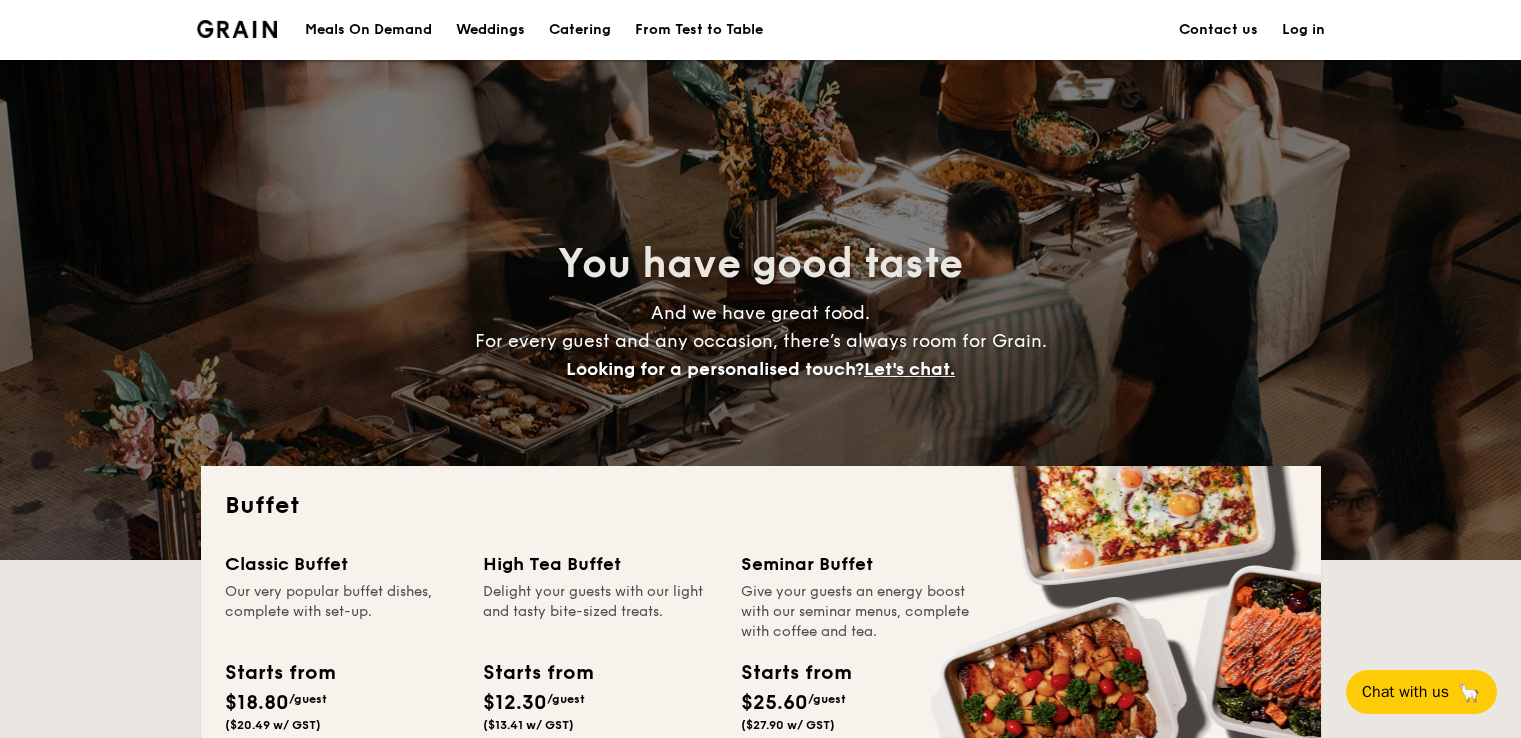 scroll, scrollTop: 400, scrollLeft: 0, axis: vertical 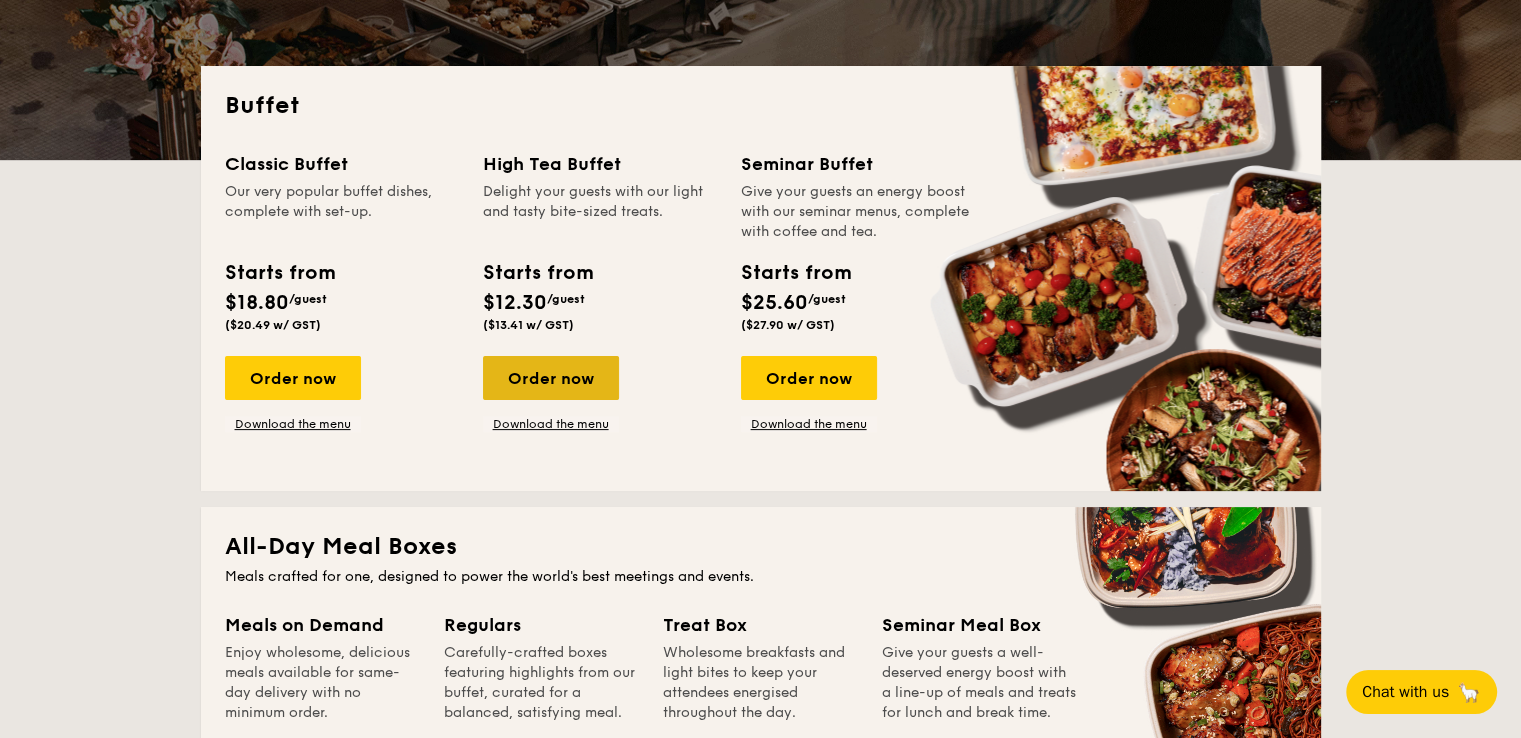 click on "Order now" at bounding box center (551, 378) 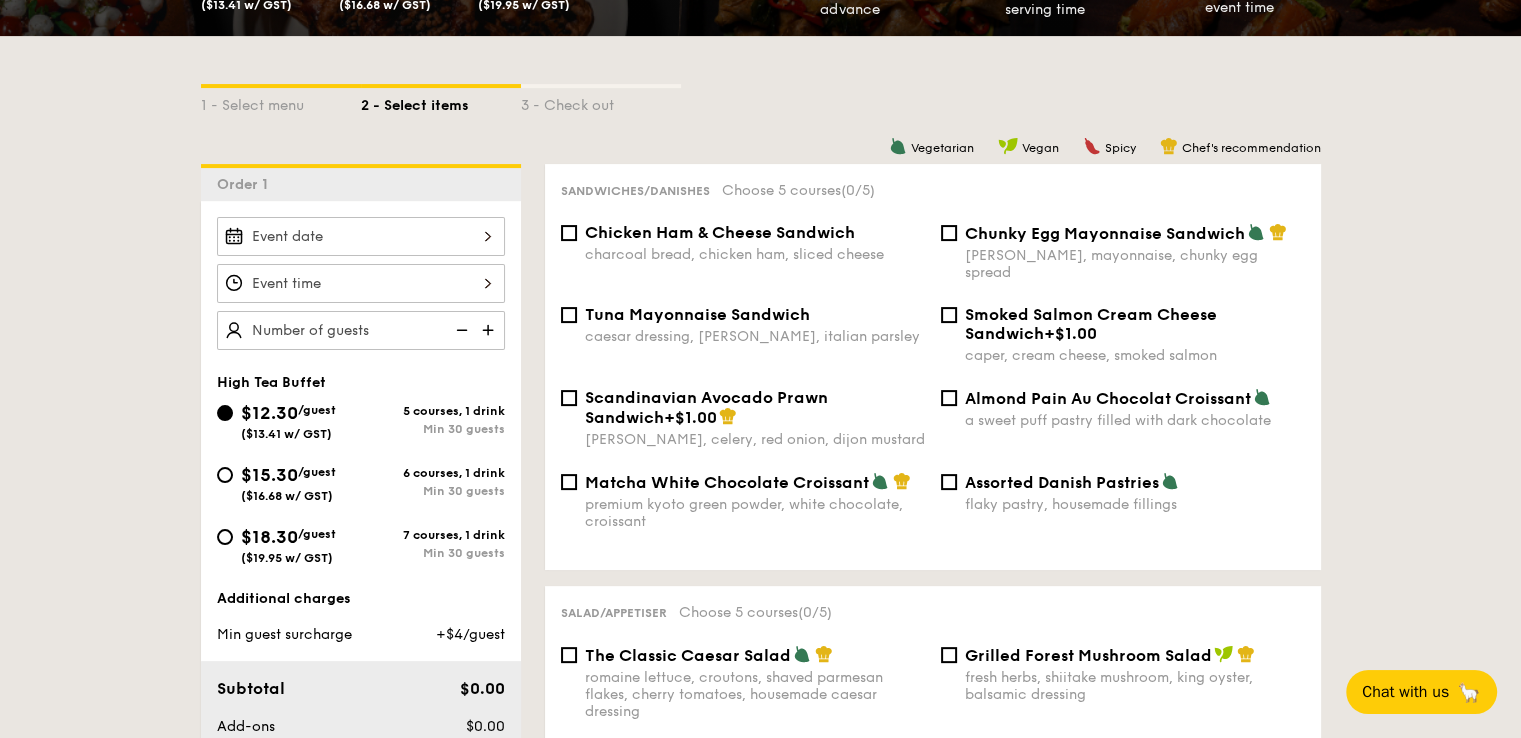 scroll, scrollTop: 500, scrollLeft: 0, axis: vertical 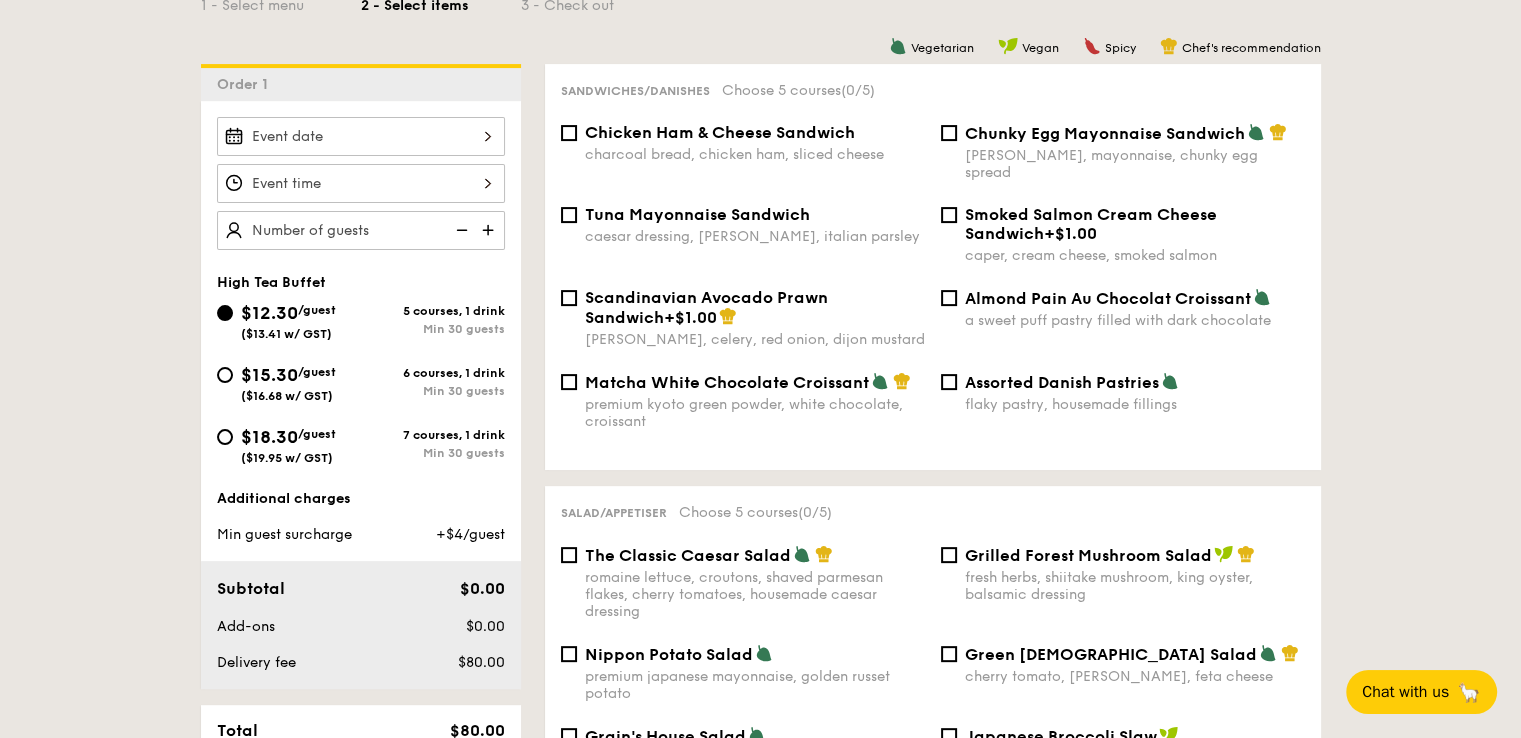 click on "$15.30" at bounding box center (269, 375) 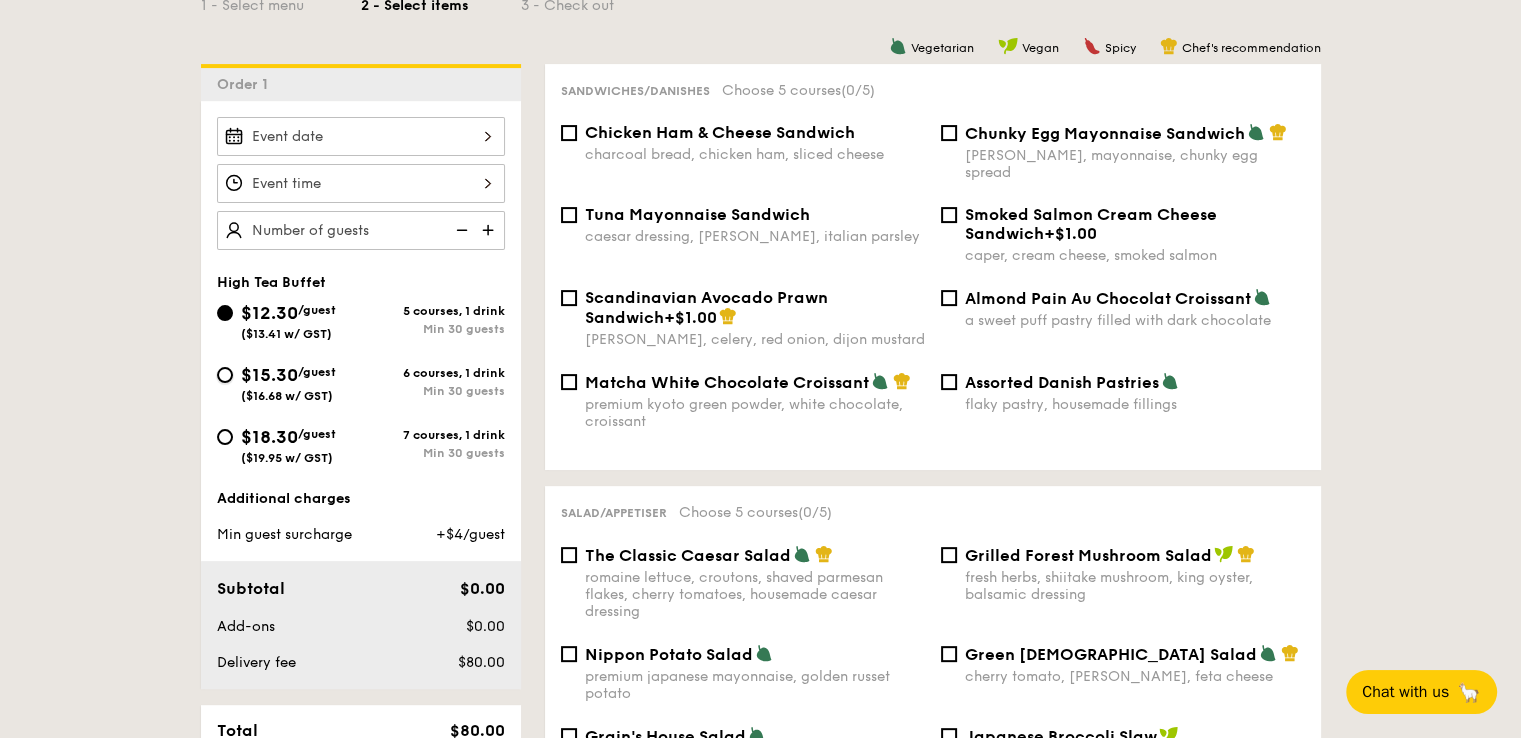 click on "$15.30
/guest
($16.68 w/ GST)
6 courses, 1 drink
Min 30 guests" at bounding box center (225, 375) 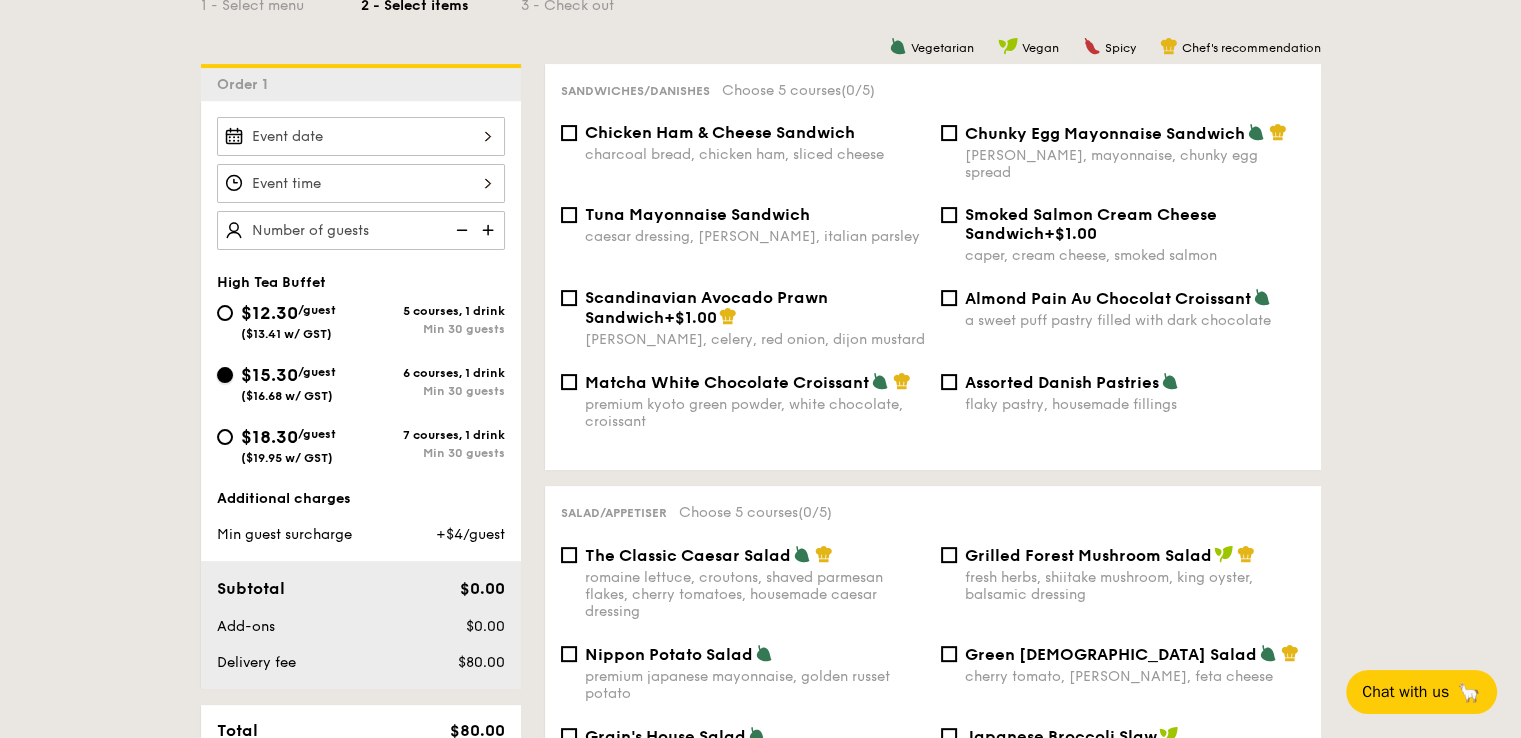 radio on "true" 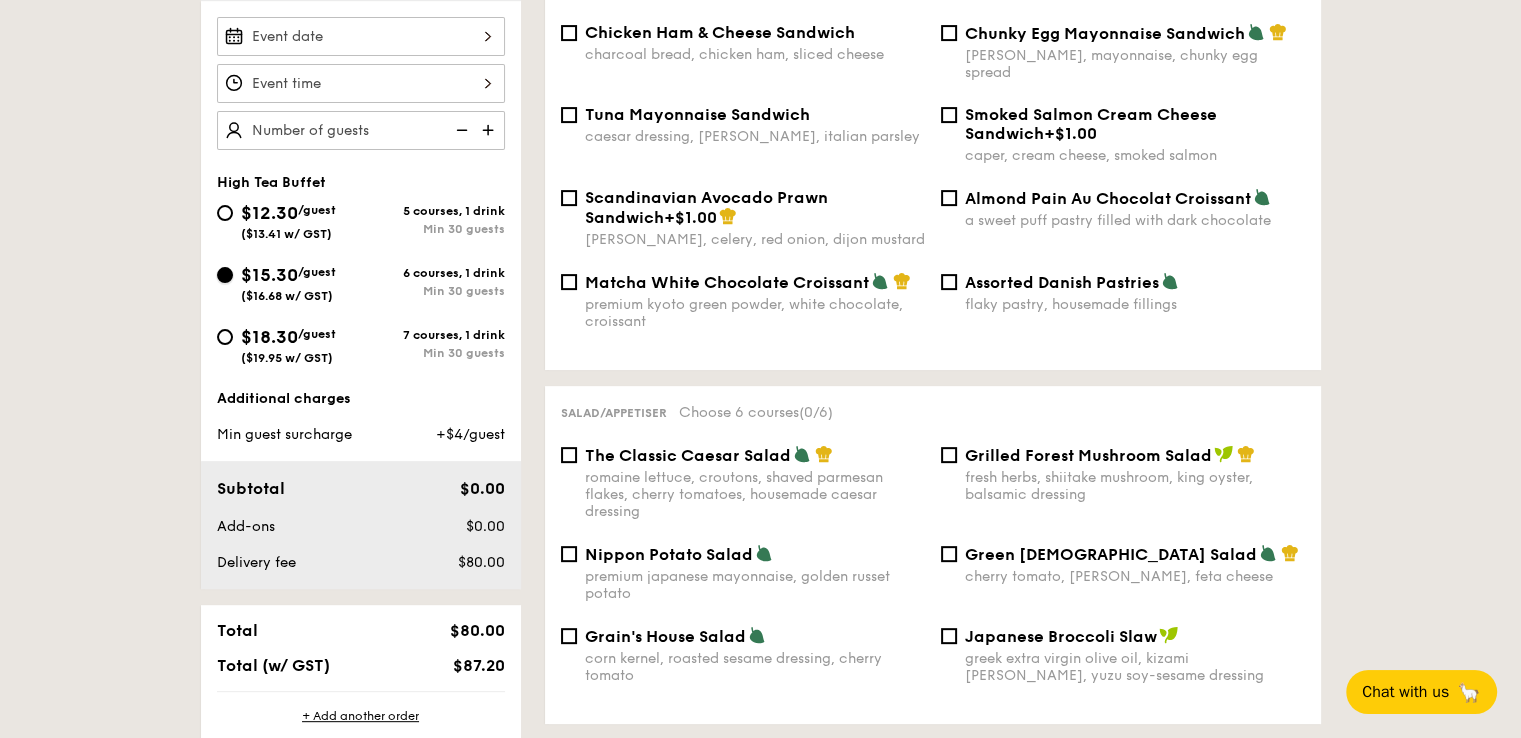 scroll, scrollTop: 700, scrollLeft: 0, axis: vertical 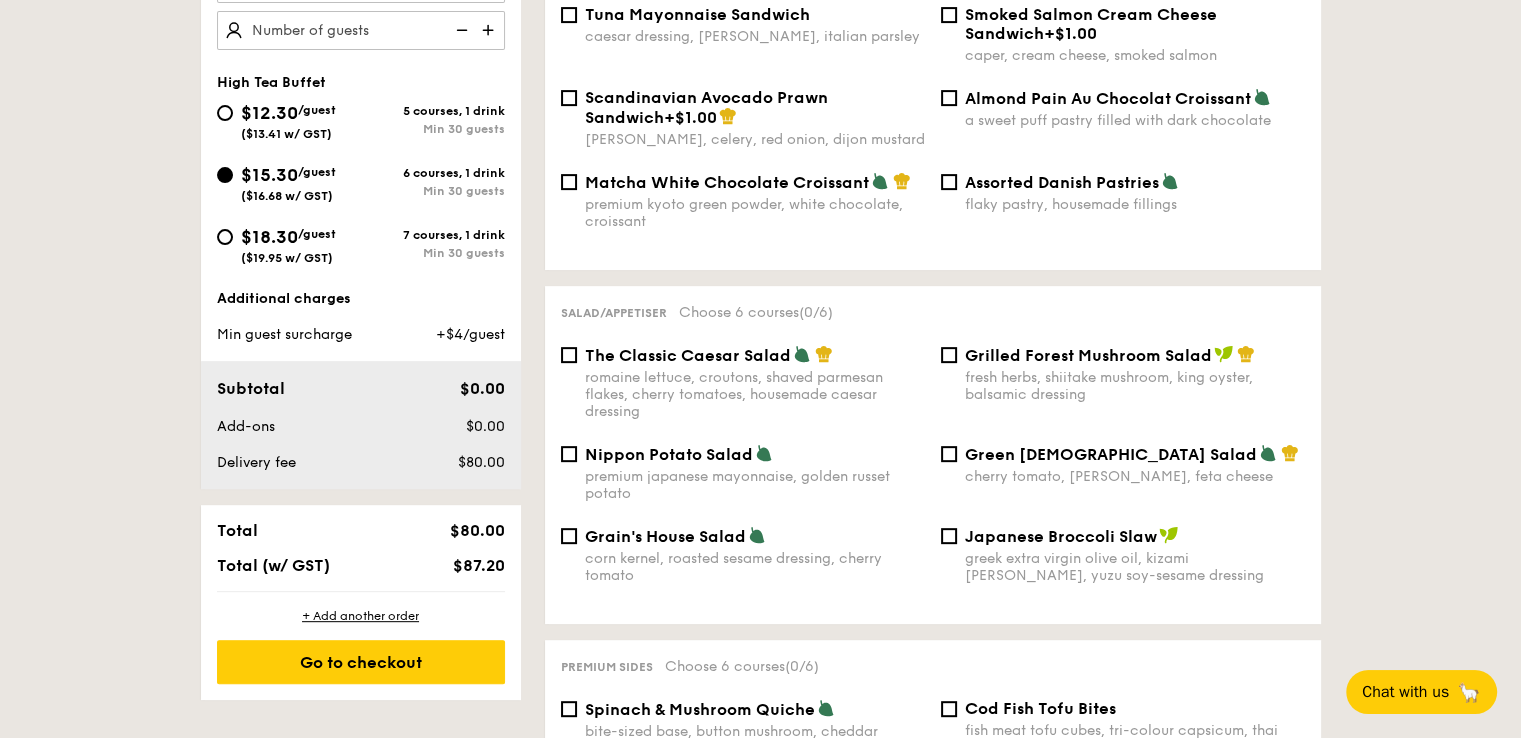 click on "$12.30
/guest
($13.41 w/ GST)" at bounding box center [289, 120] 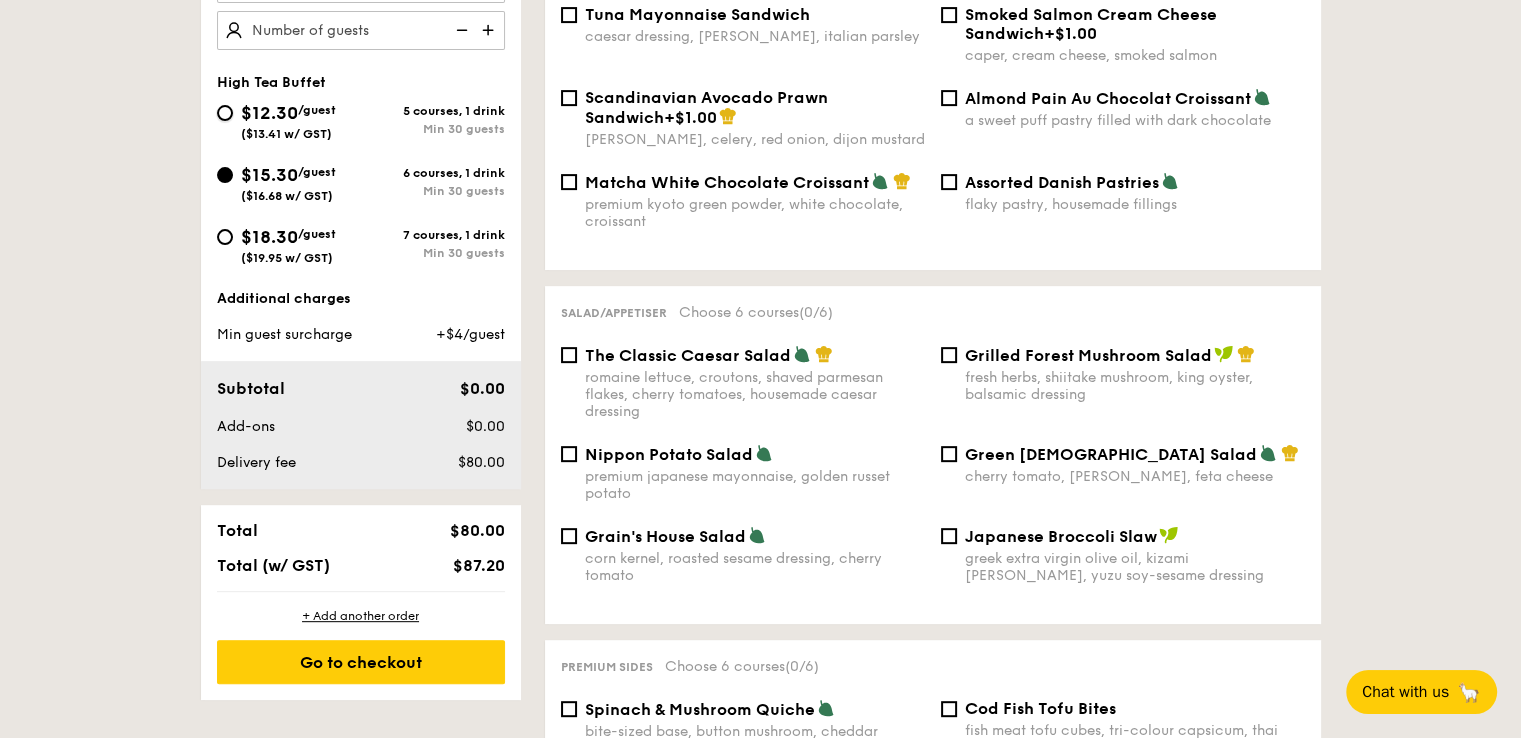 click on "$12.30
/guest
($13.41 w/ GST)
5 courses, 1 drink
Min 30 guests" at bounding box center [225, 113] 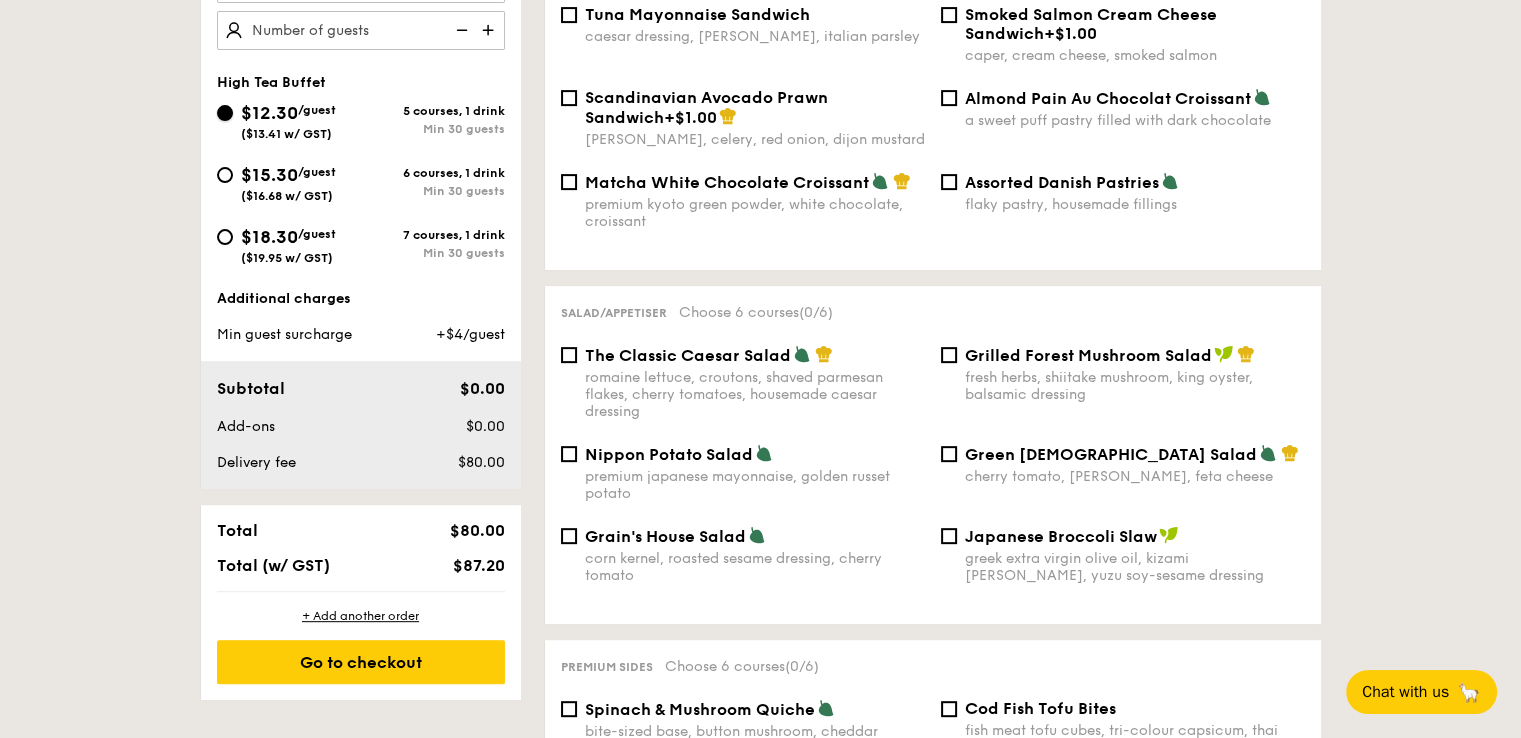 radio on "true" 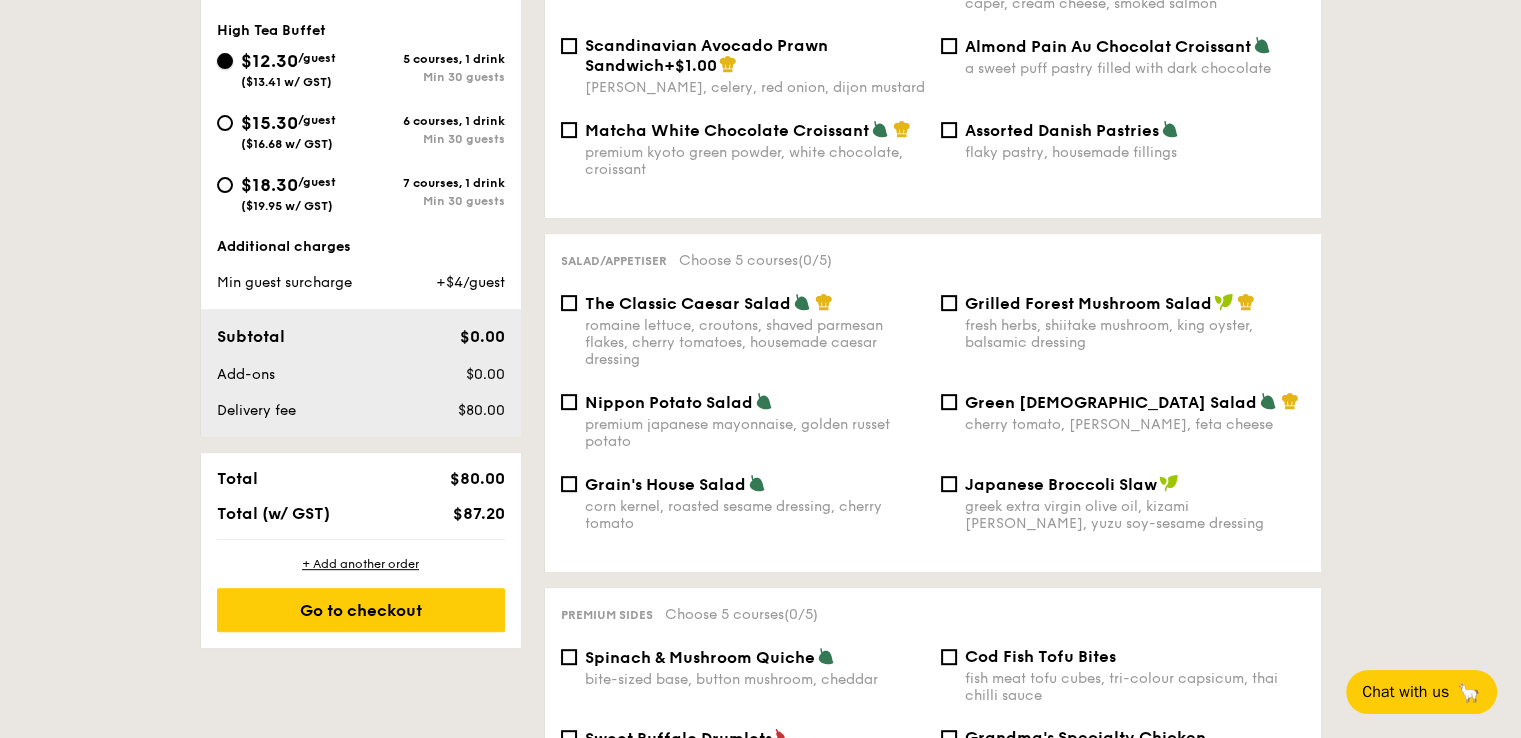scroll, scrollTop: 800, scrollLeft: 0, axis: vertical 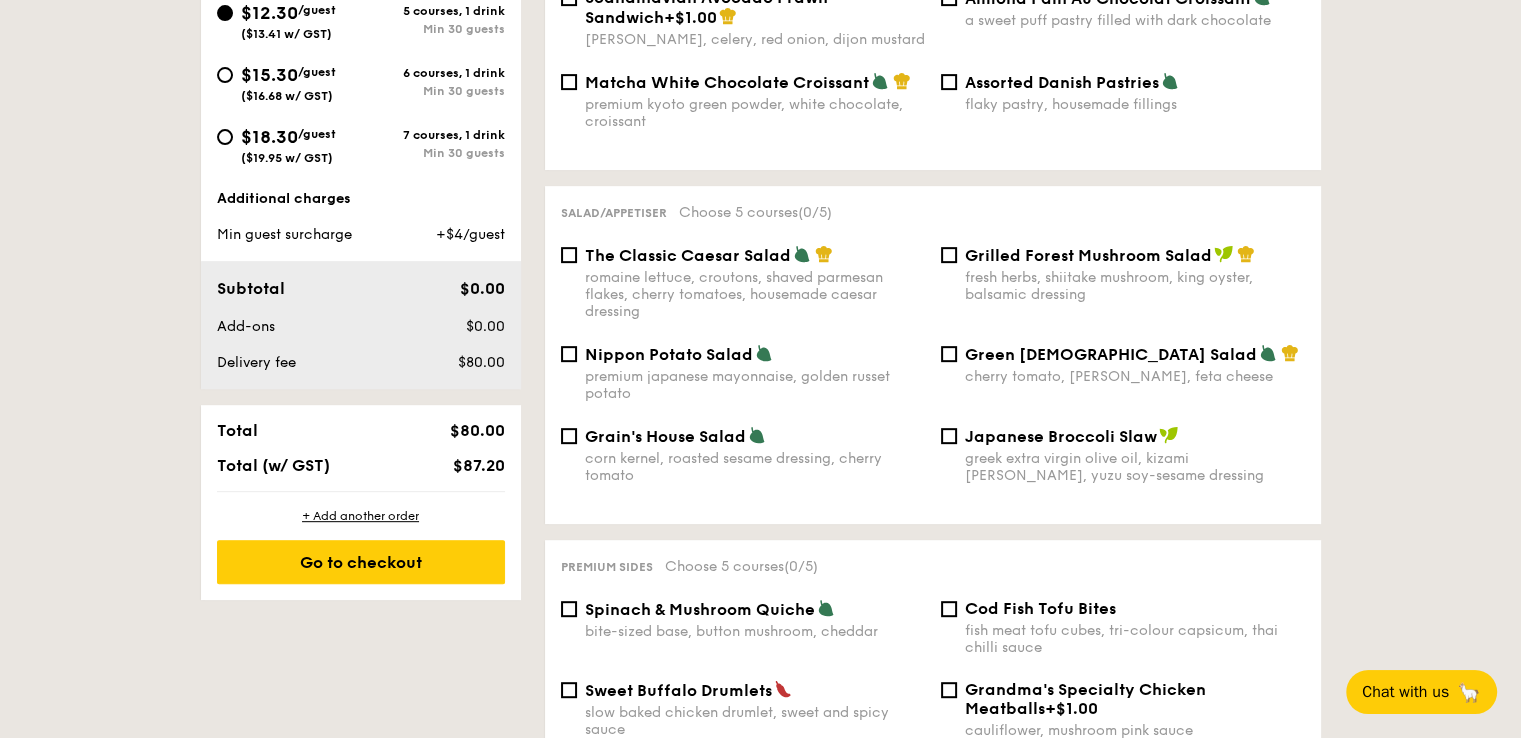 click on "Nippon Potato Salad" at bounding box center (669, 354) 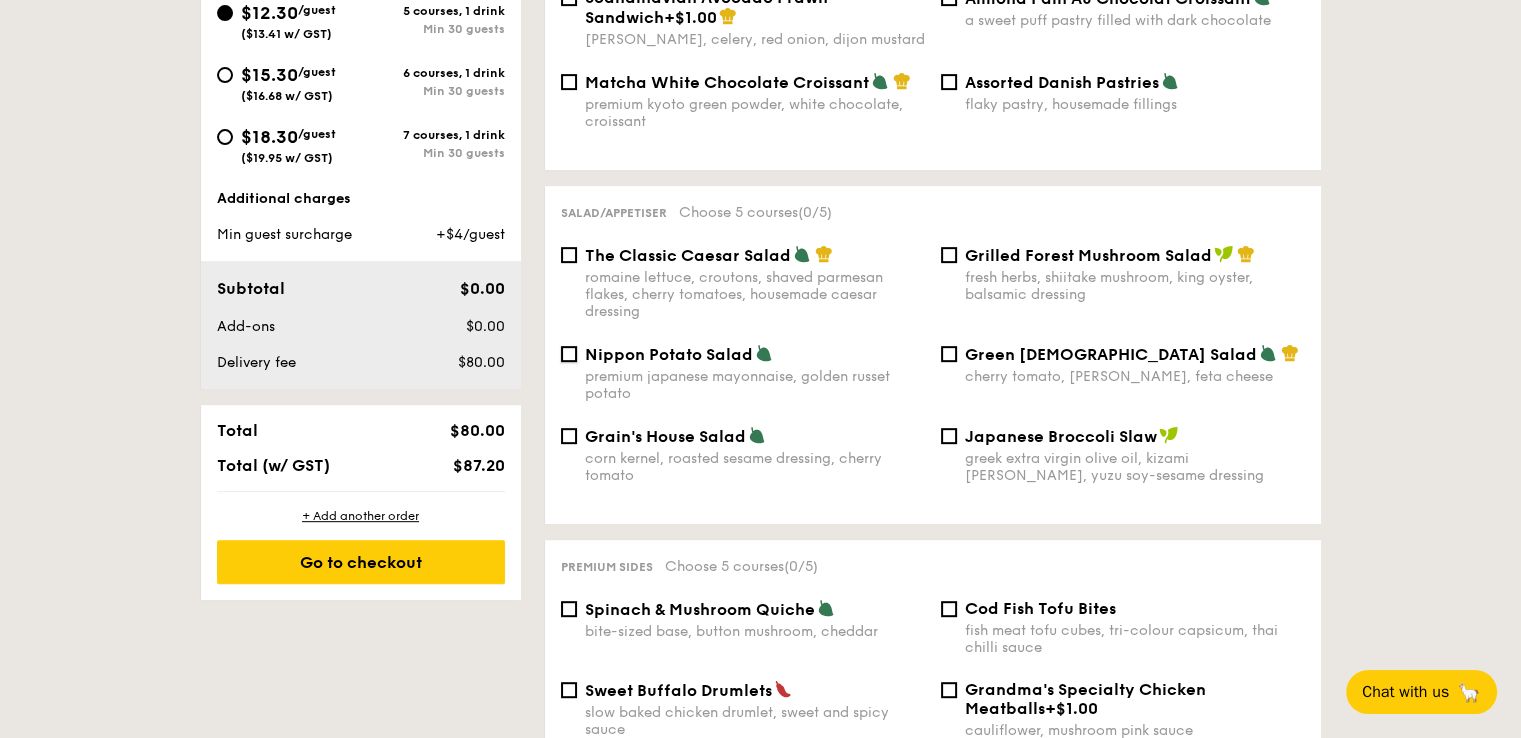 click on "Nippon Potato Salad premium japanese mayonnaise, golden russet potato" at bounding box center [569, 354] 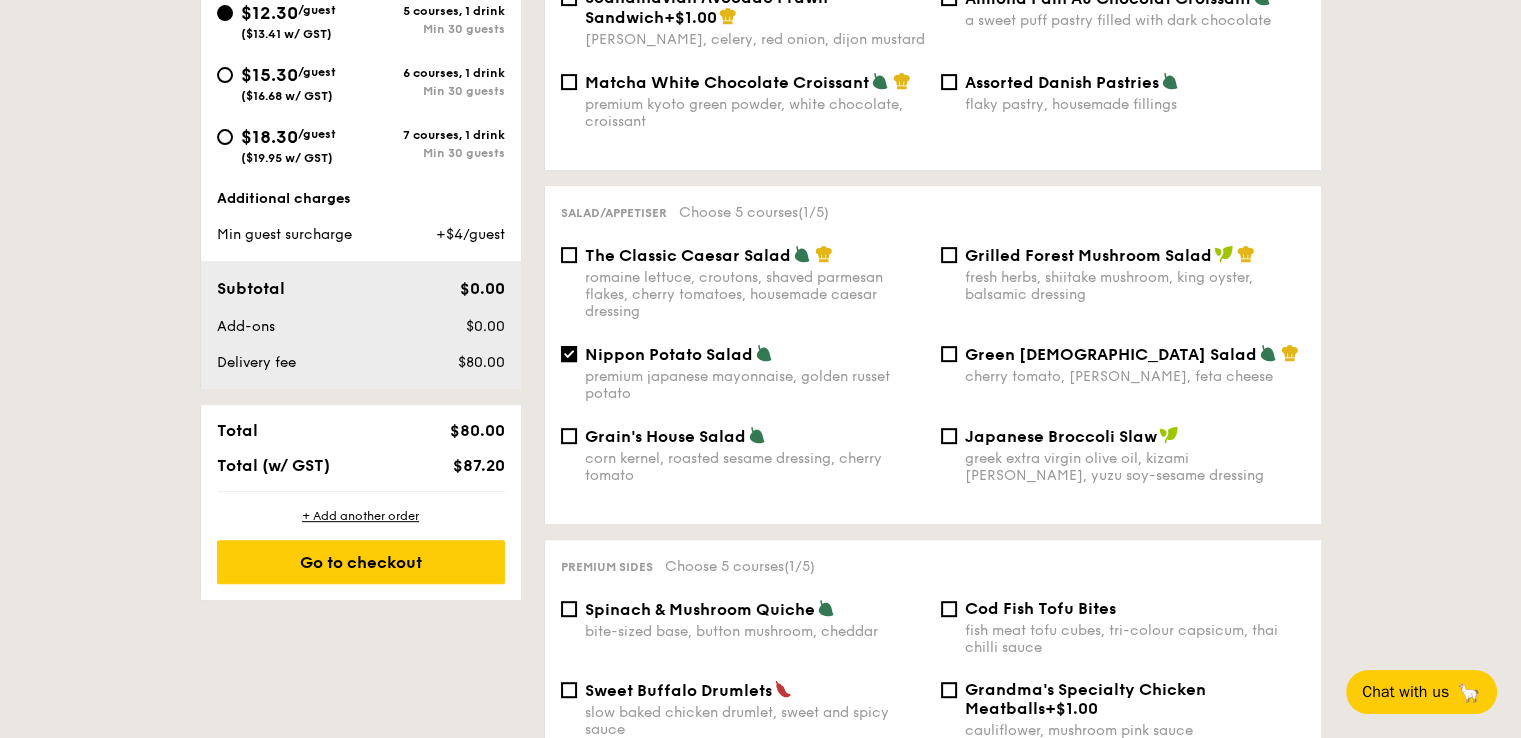 click on "Japanese Broccoli Slaw greek extra virgin olive oil, kizami [PERSON_NAME], yuzu soy-sesame dressing" at bounding box center (1123, 455) 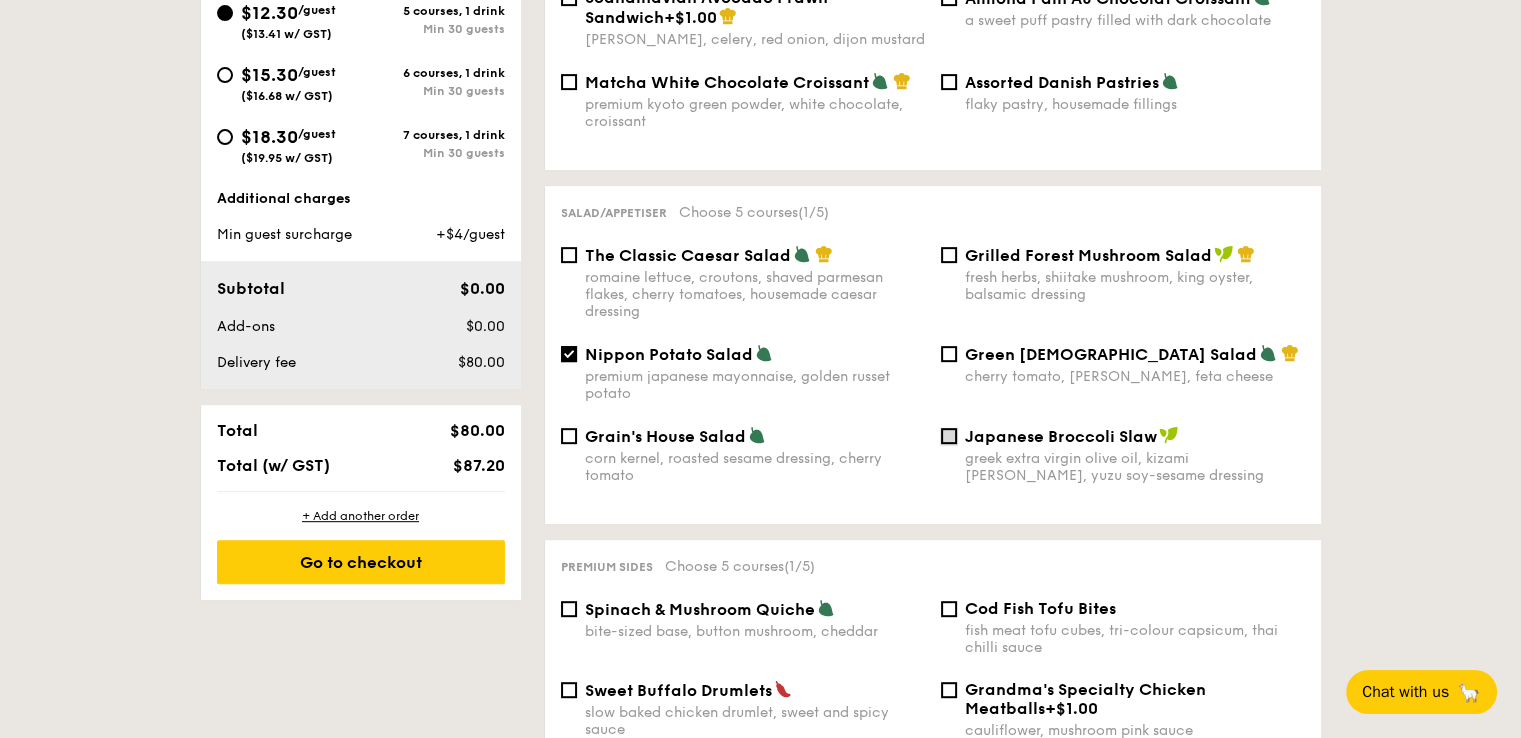 click on "Japanese Broccoli Slaw greek extra virgin olive oil, kizami [PERSON_NAME], yuzu soy-sesame dressing" at bounding box center [949, 436] 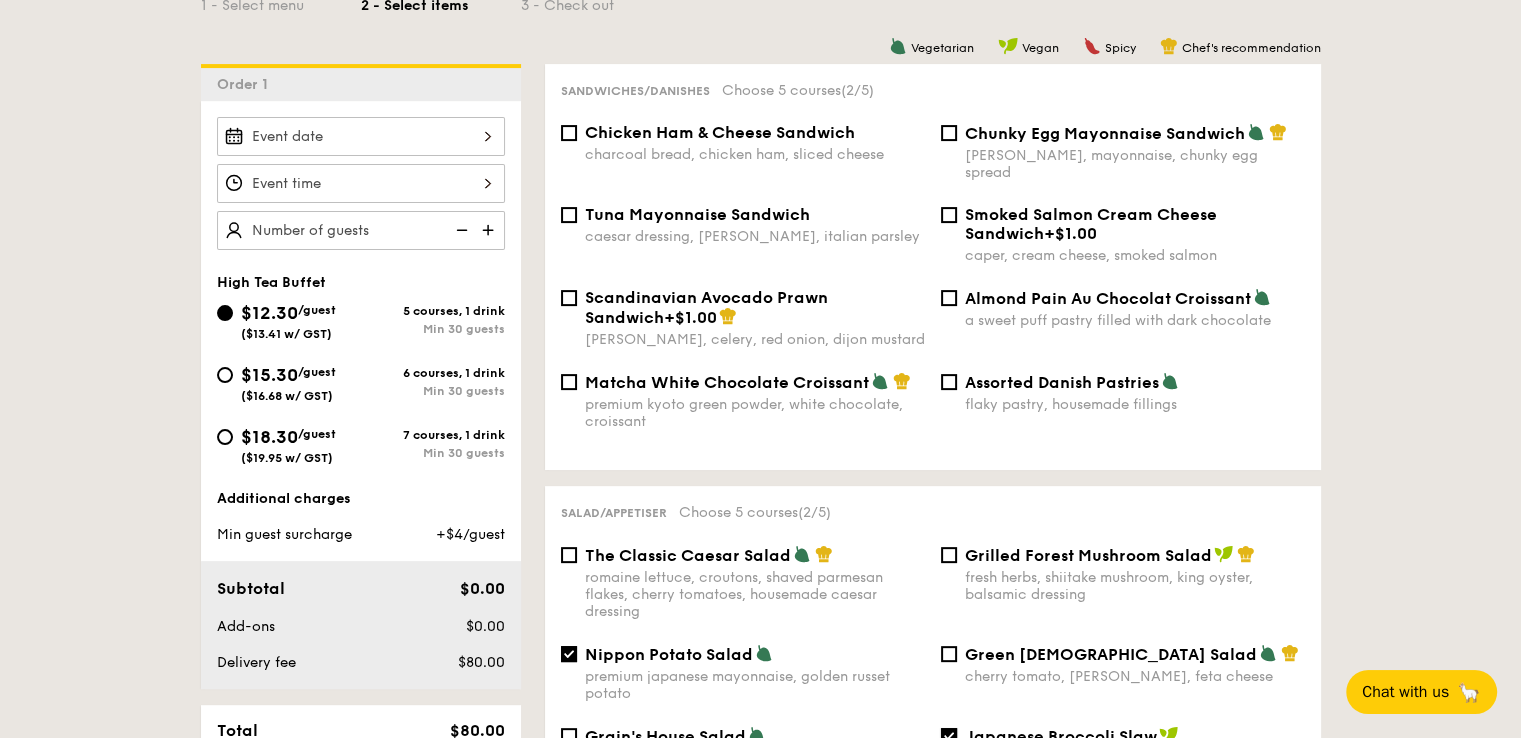 scroll, scrollTop: 600, scrollLeft: 0, axis: vertical 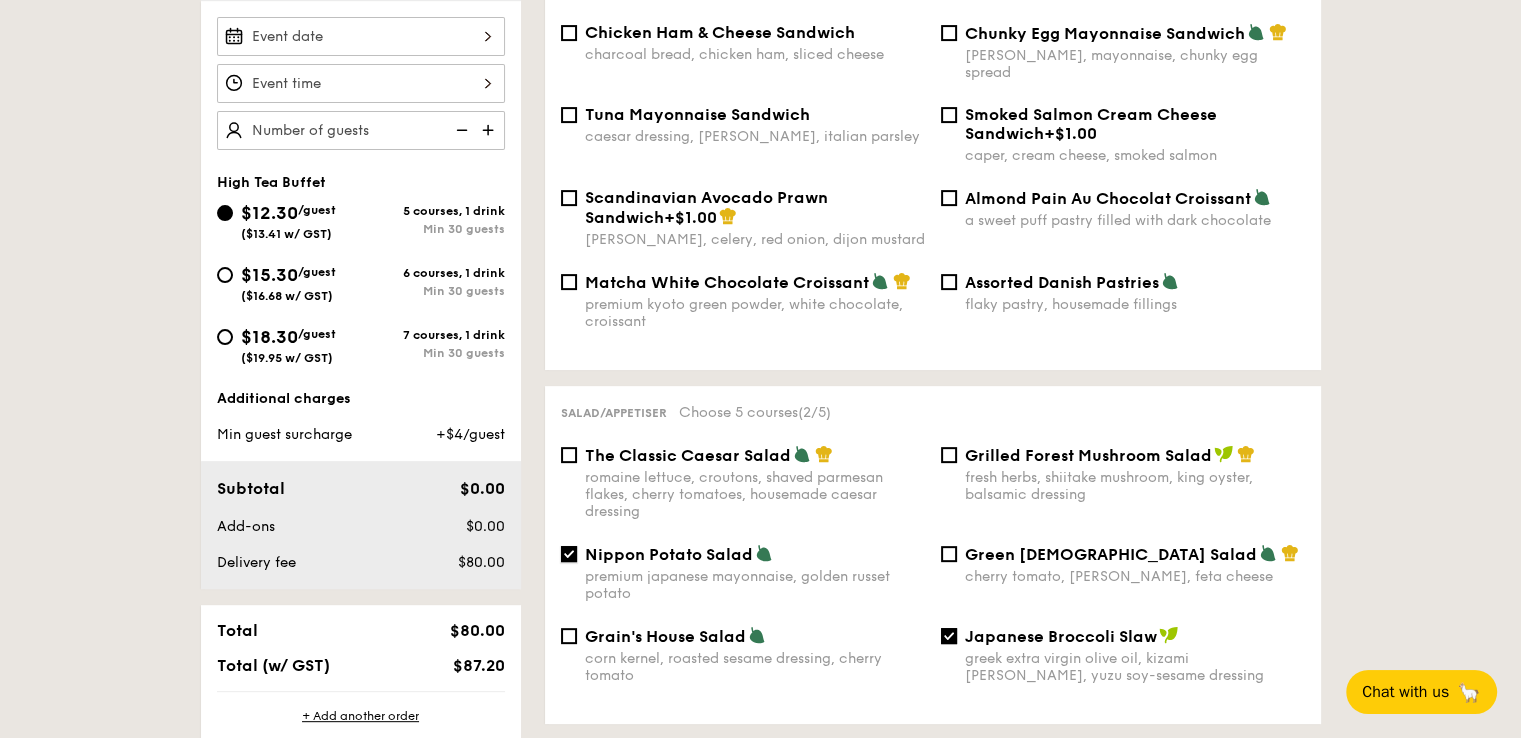 click on "Nippon Potato Salad premium japanese mayonnaise, golden russet potato" at bounding box center (569, 554) 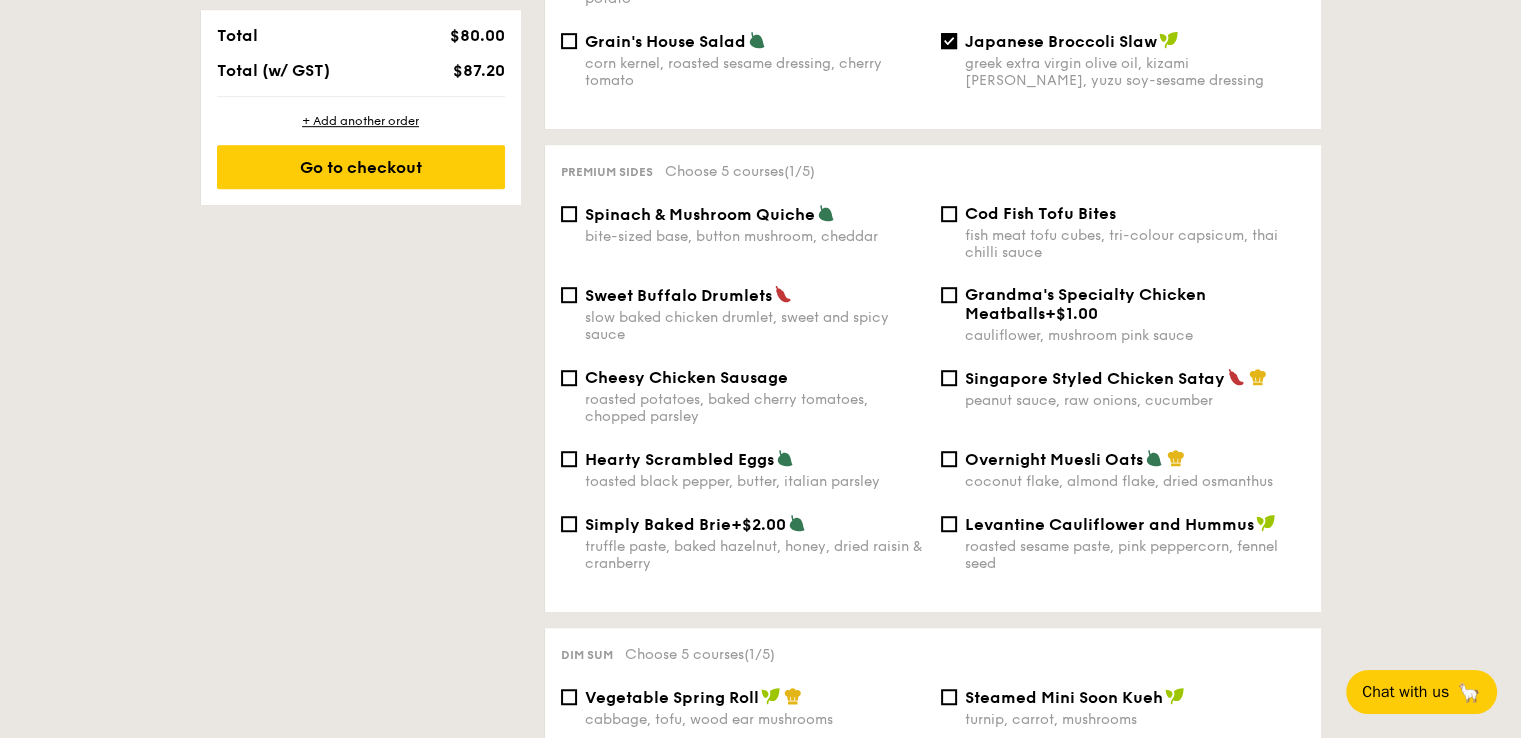 scroll, scrollTop: 1200, scrollLeft: 0, axis: vertical 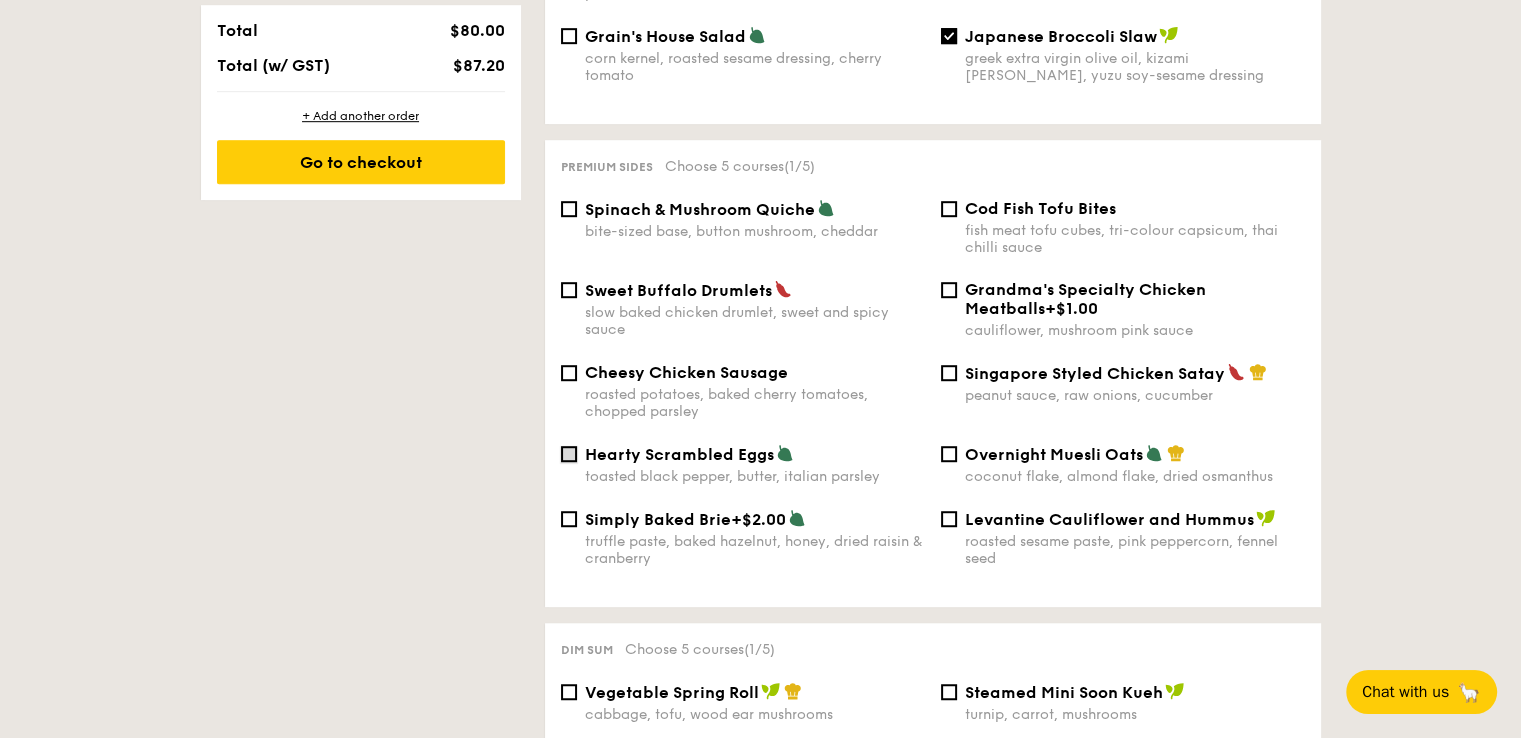 click on "Hearty Scrambled Eggs toasted black pepper, butter, italian parsley" at bounding box center [569, 454] 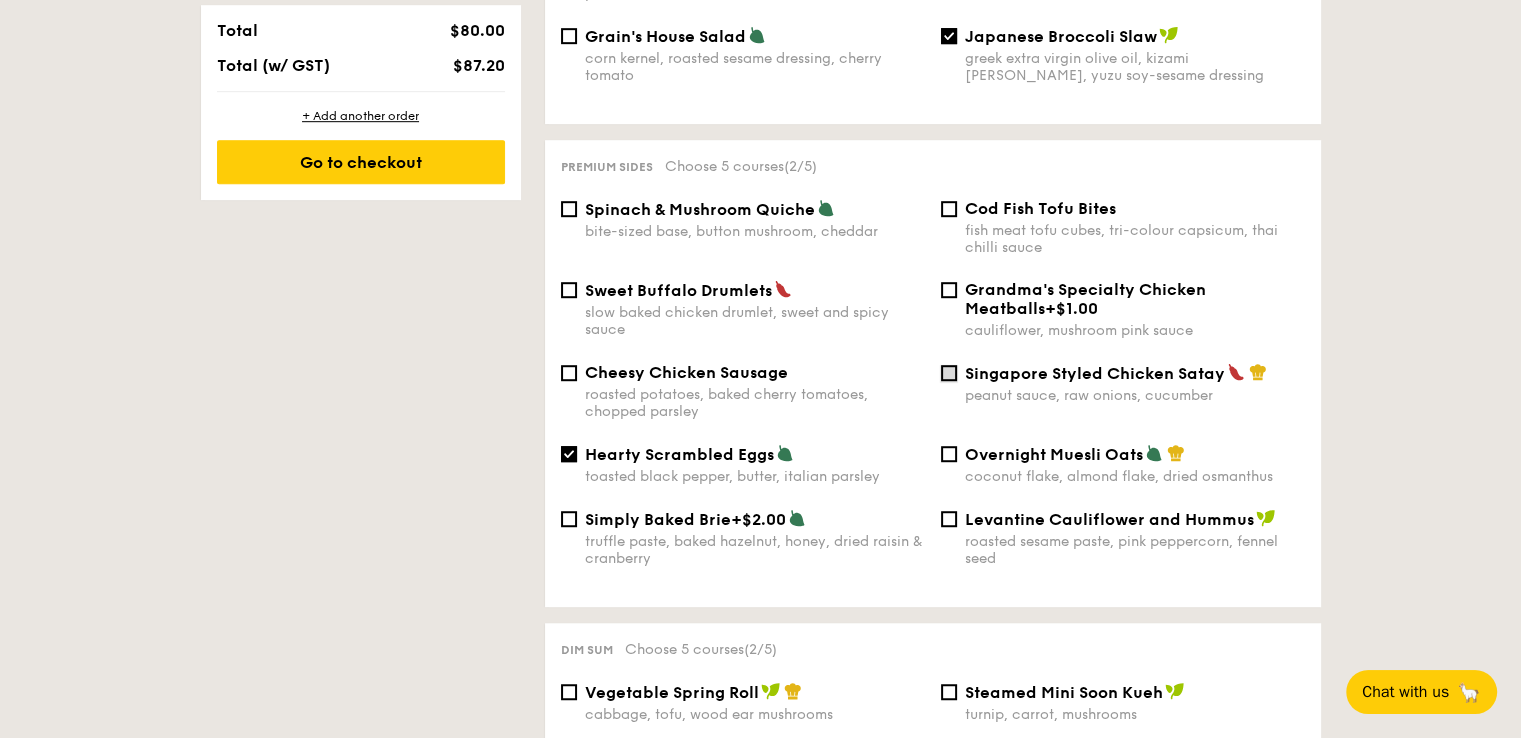 click on "Singapore Styled Chicken Satay peanut sauce, raw onions, cucumber" at bounding box center (949, 373) 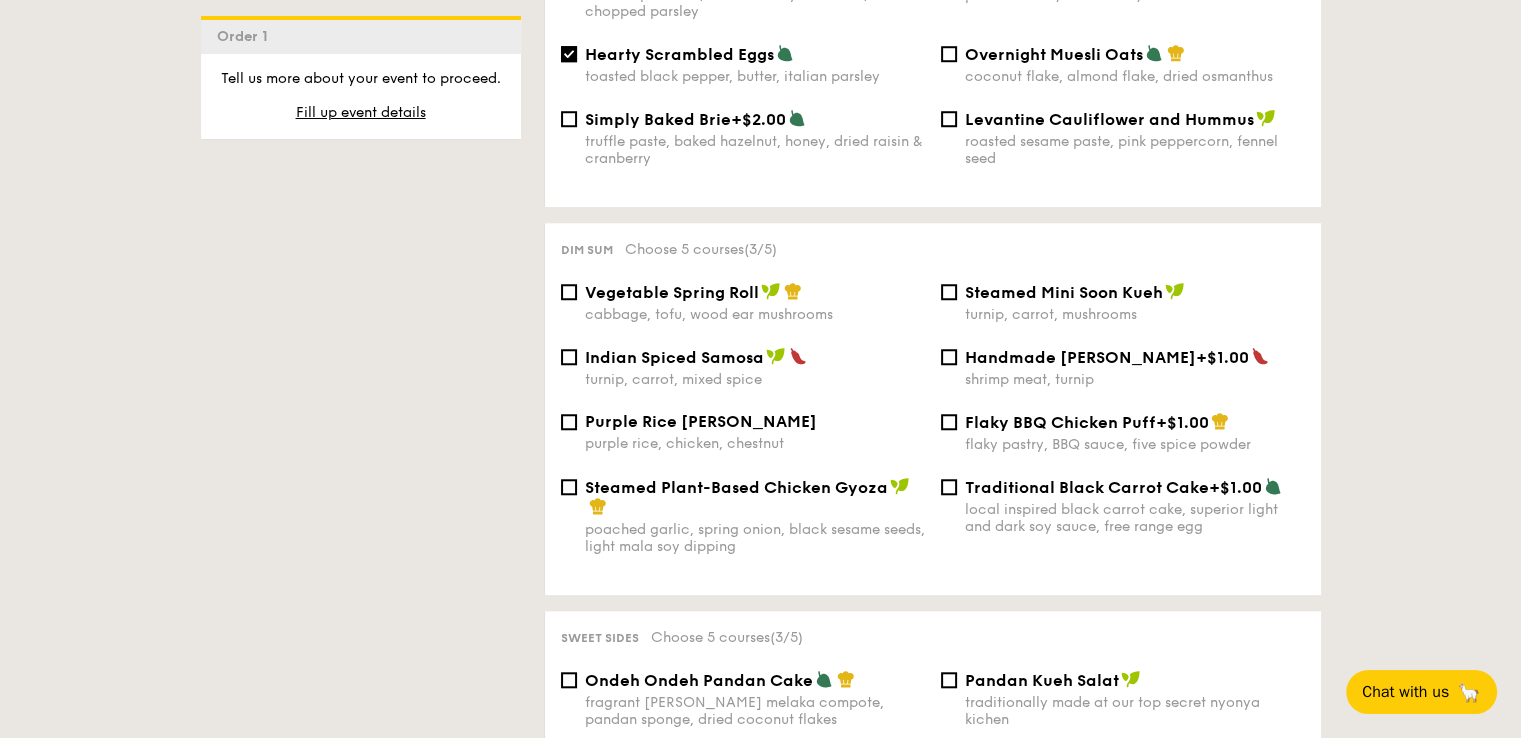 scroll, scrollTop: 1700, scrollLeft: 0, axis: vertical 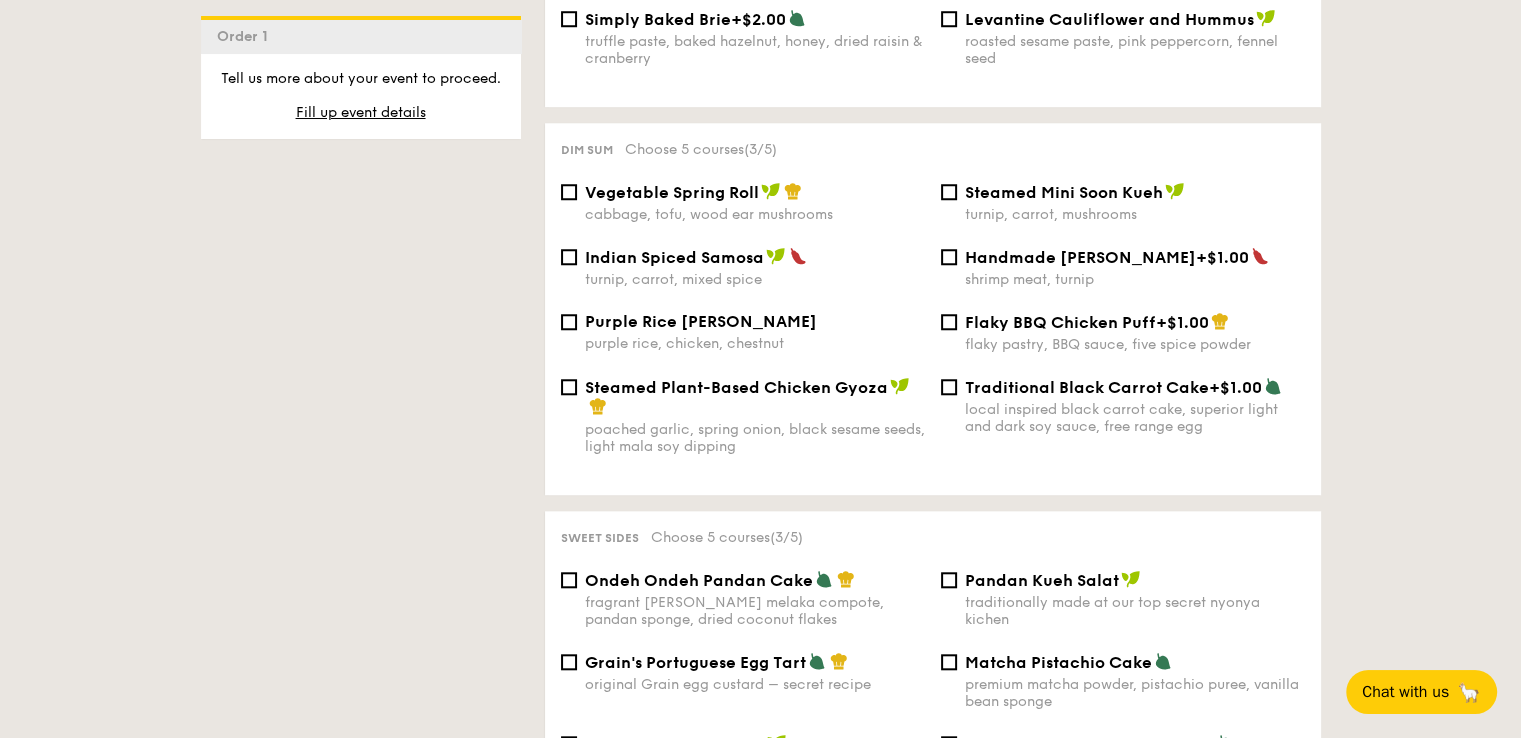 click on "Traditional Black Carrot Cake" at bounding box center (1087, 387) 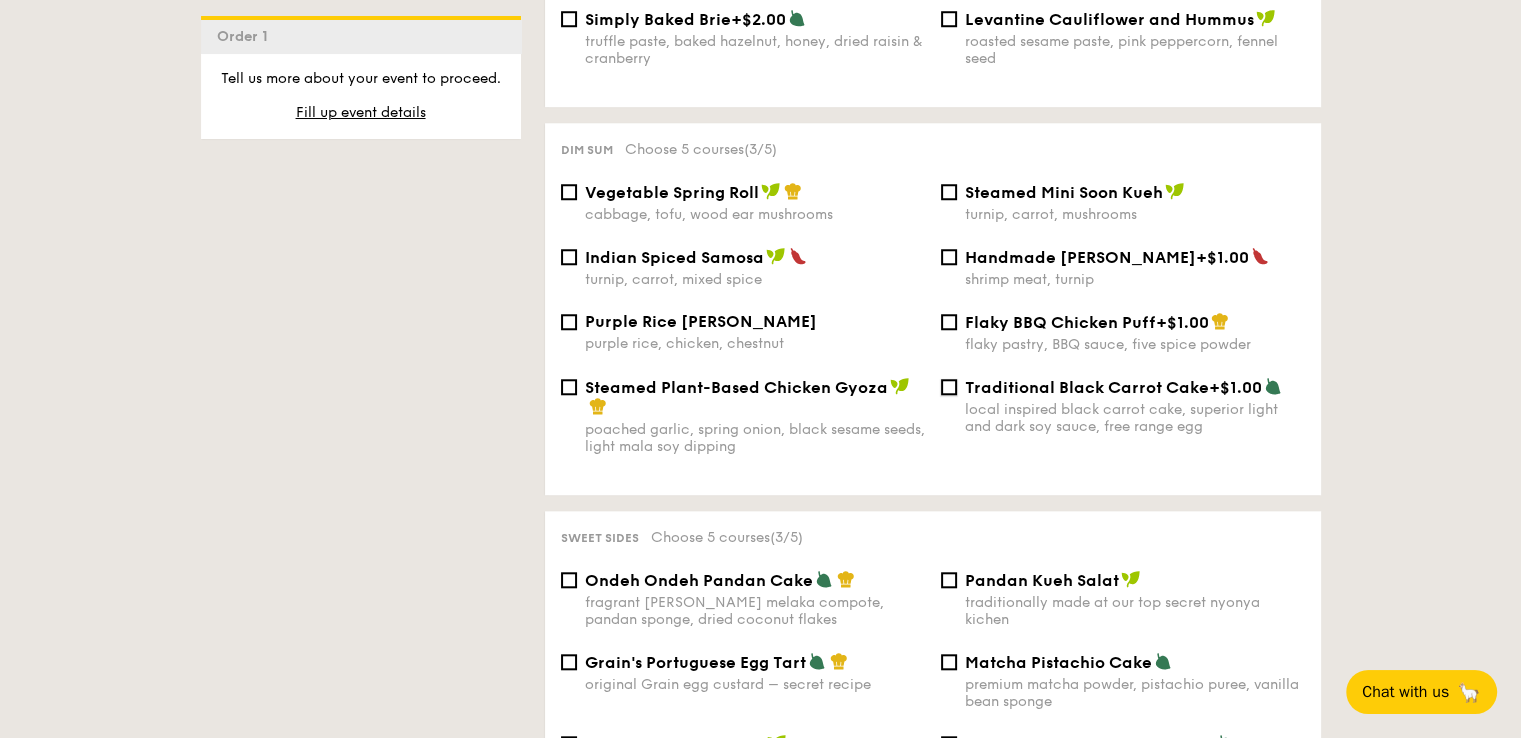 click on "Traditional Black Carrot Cake
+$1.00
local inspired black carrot cake, superior light and dark soy sauce, free range egg" at bounding box center (949, 387) 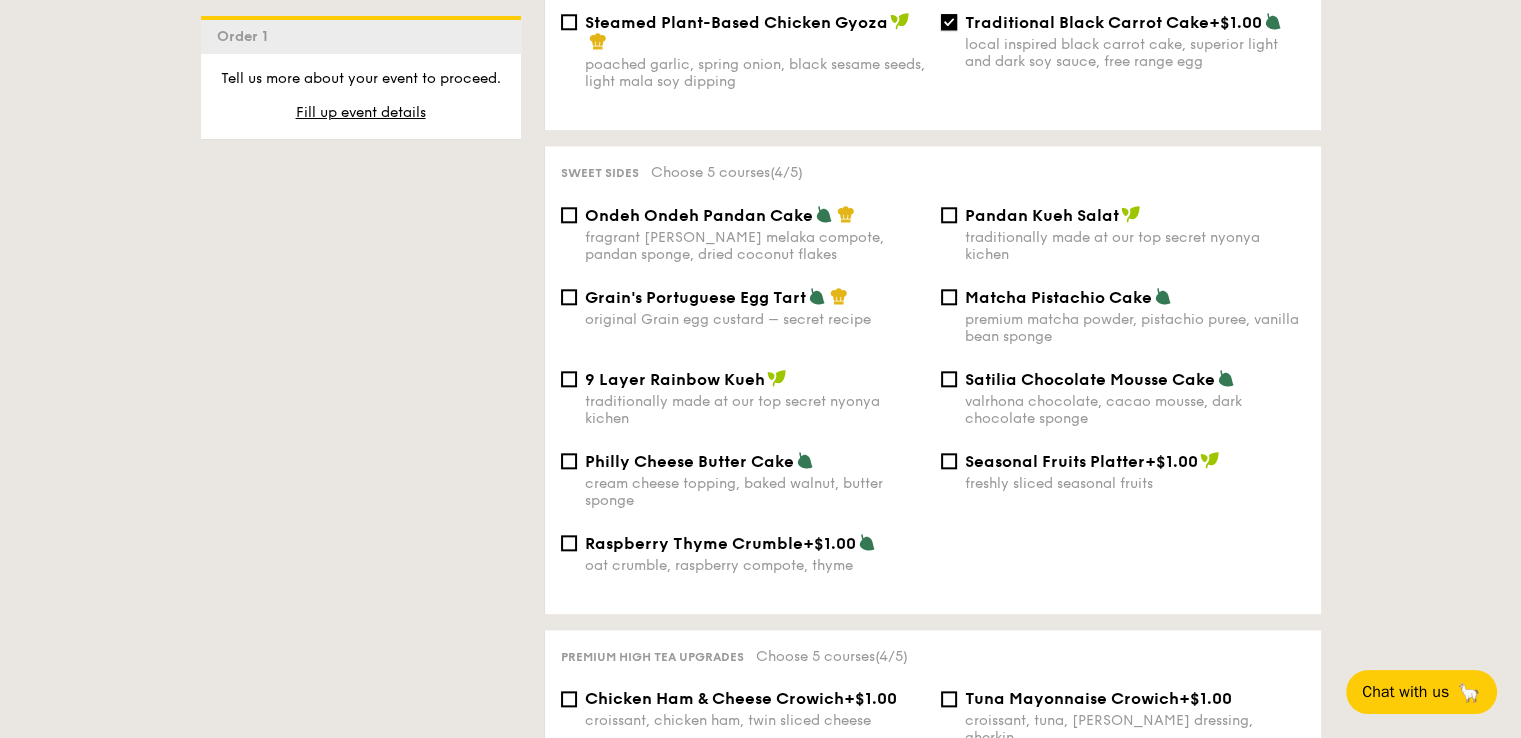 scroll, scrollTop: 2100, scrollLeft: 0, axis: vertical 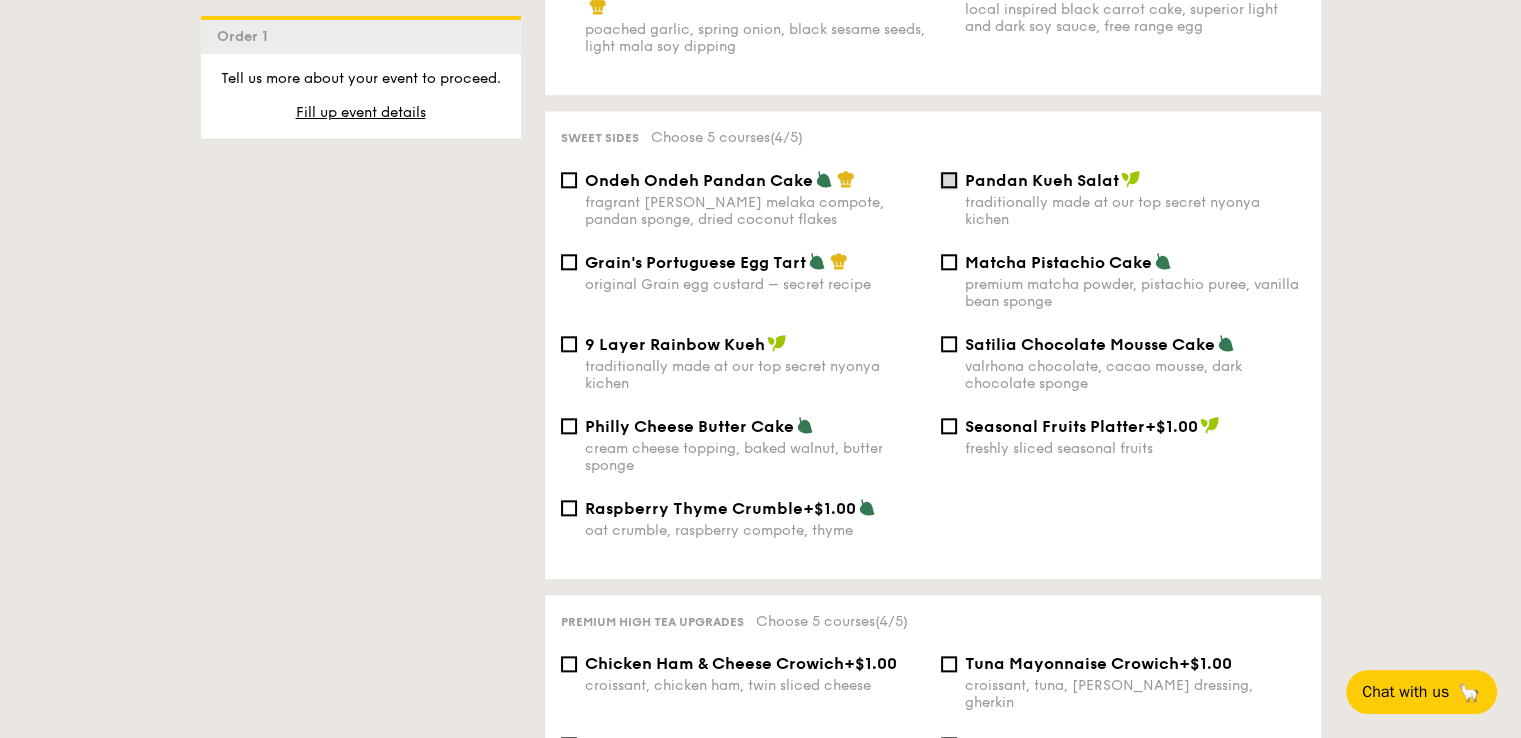 click on "Pandan Kueh Salat traditionally made at our top secret nyonya kichen" at bounding box center (949, 180) 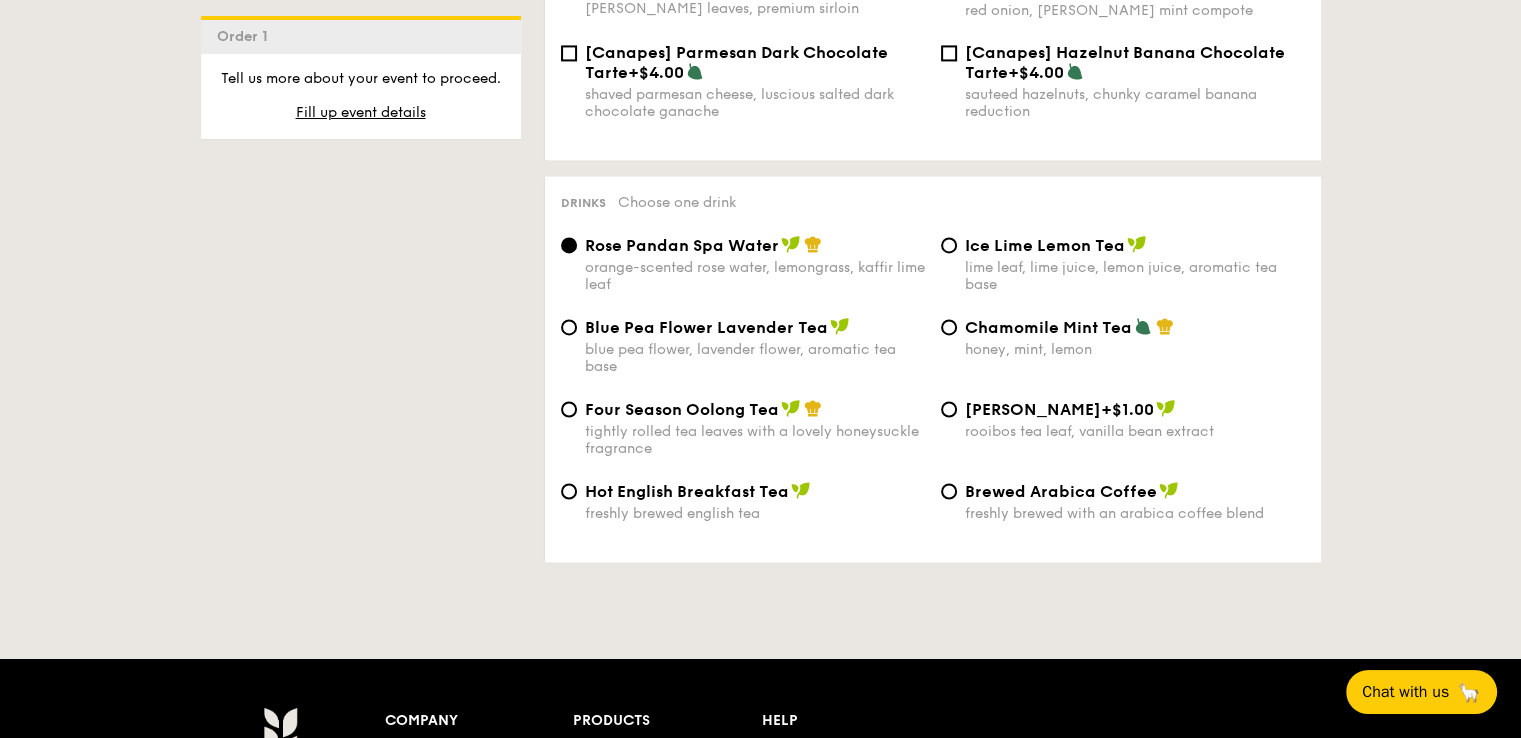 scroll, scrollTop: 3200, scrollLeft: 0, axis: vertical 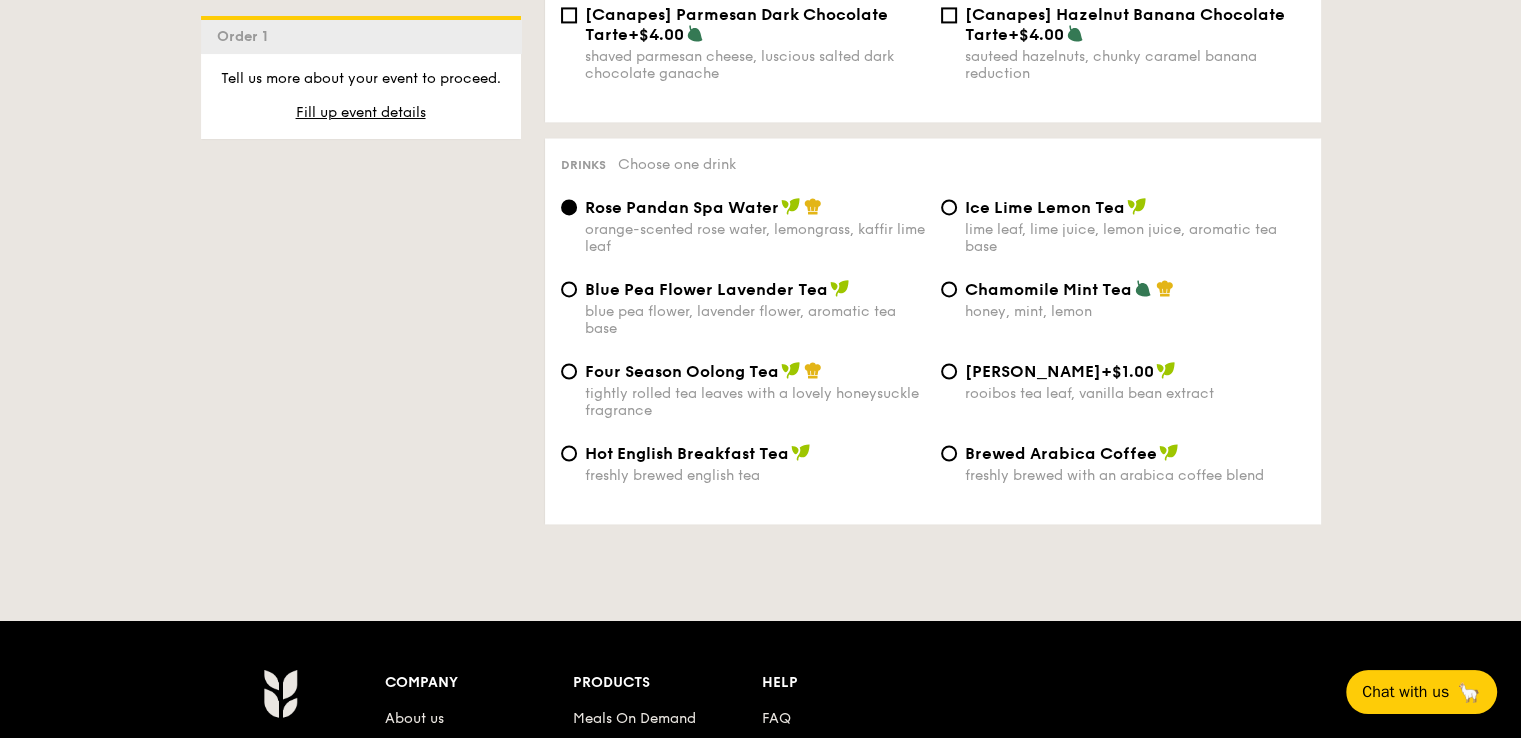 click on "Blue Pea Flower Lavender Tea" at bounding box center [706, 289] 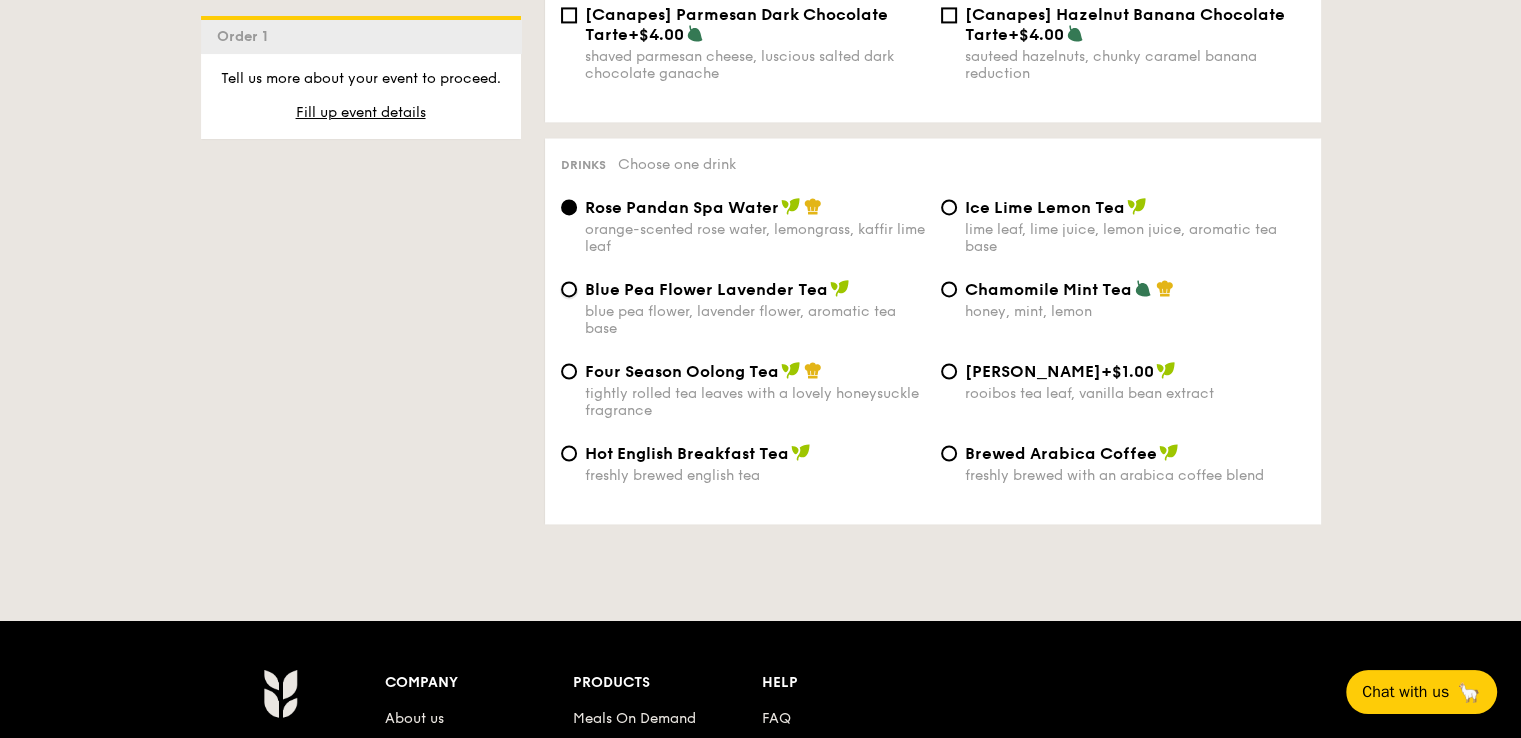 click on "Blue Pea Flower Lavender Tea blue pea flower, lavender flower, aromatic tea base" at bounding box center (569, 289) 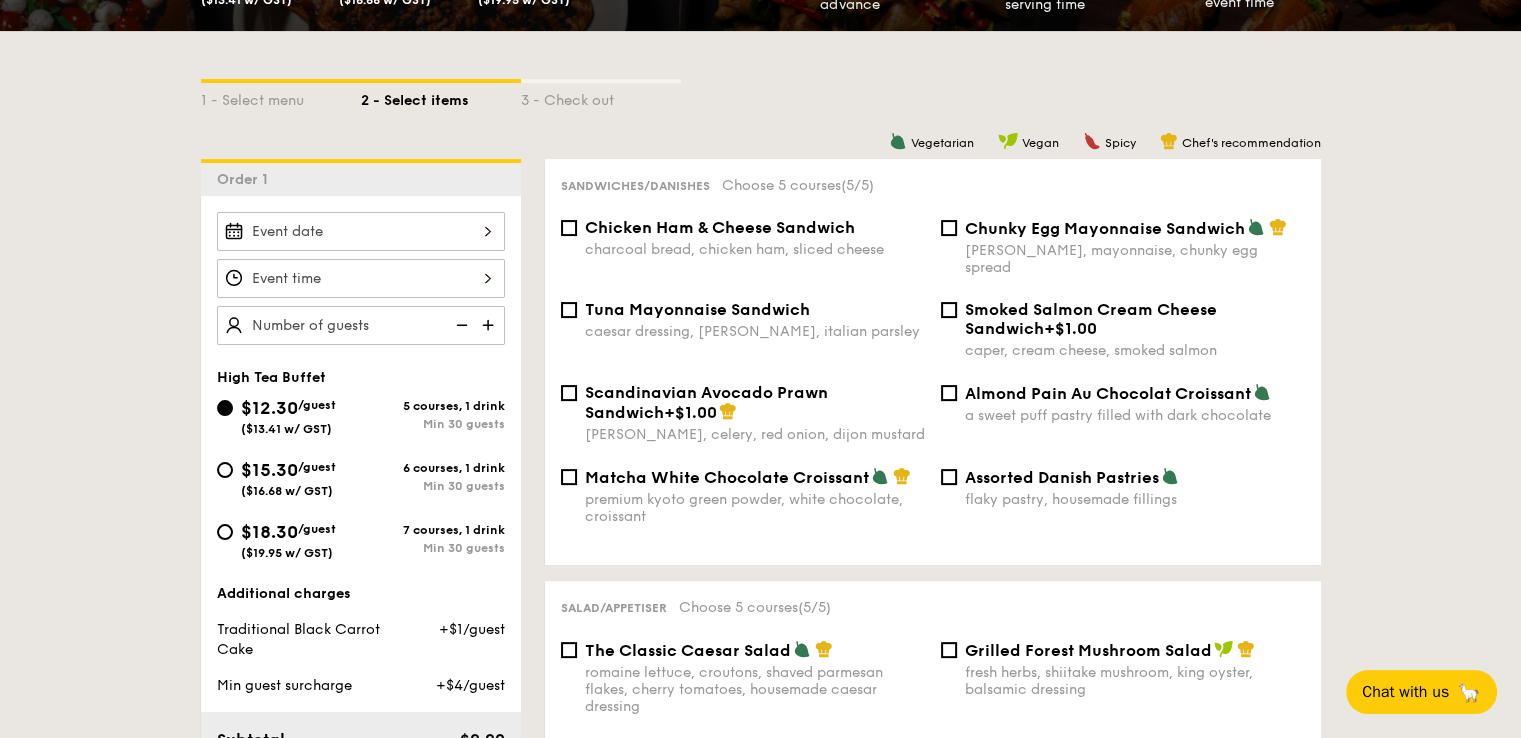 scroll, scrollTop: 400, scrollLeft: 0, axis: vertical 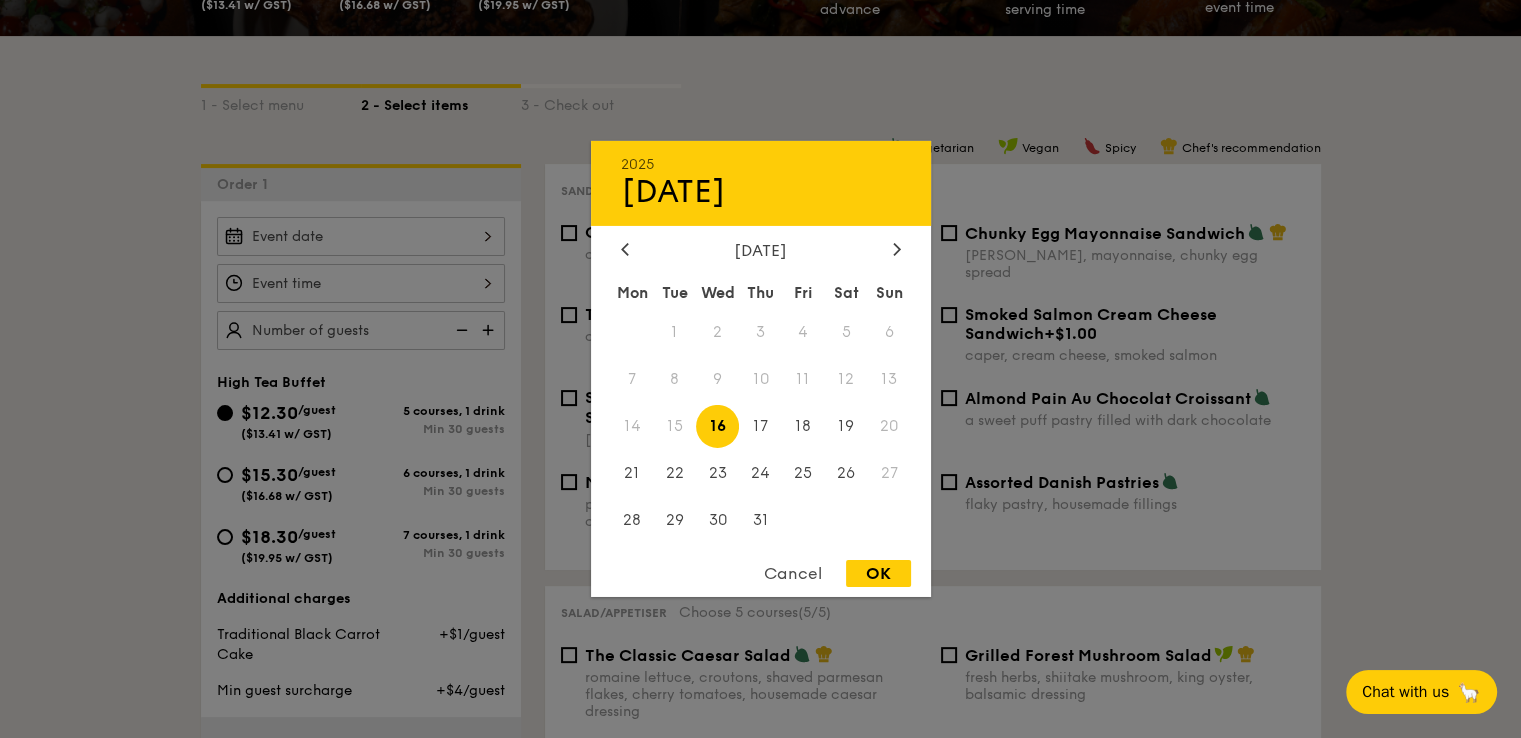 click on "2025   [DATE] [DATE] Tue Wed Thu Fri Sat Sun   1 2 3 4 5 6 7 8 9 10 11 12 13 14 15 16 17 18 19 20 21 22 23 24 25 26 27 28 29 30 31     Cancel   OK" at bounding box center [361, 236] 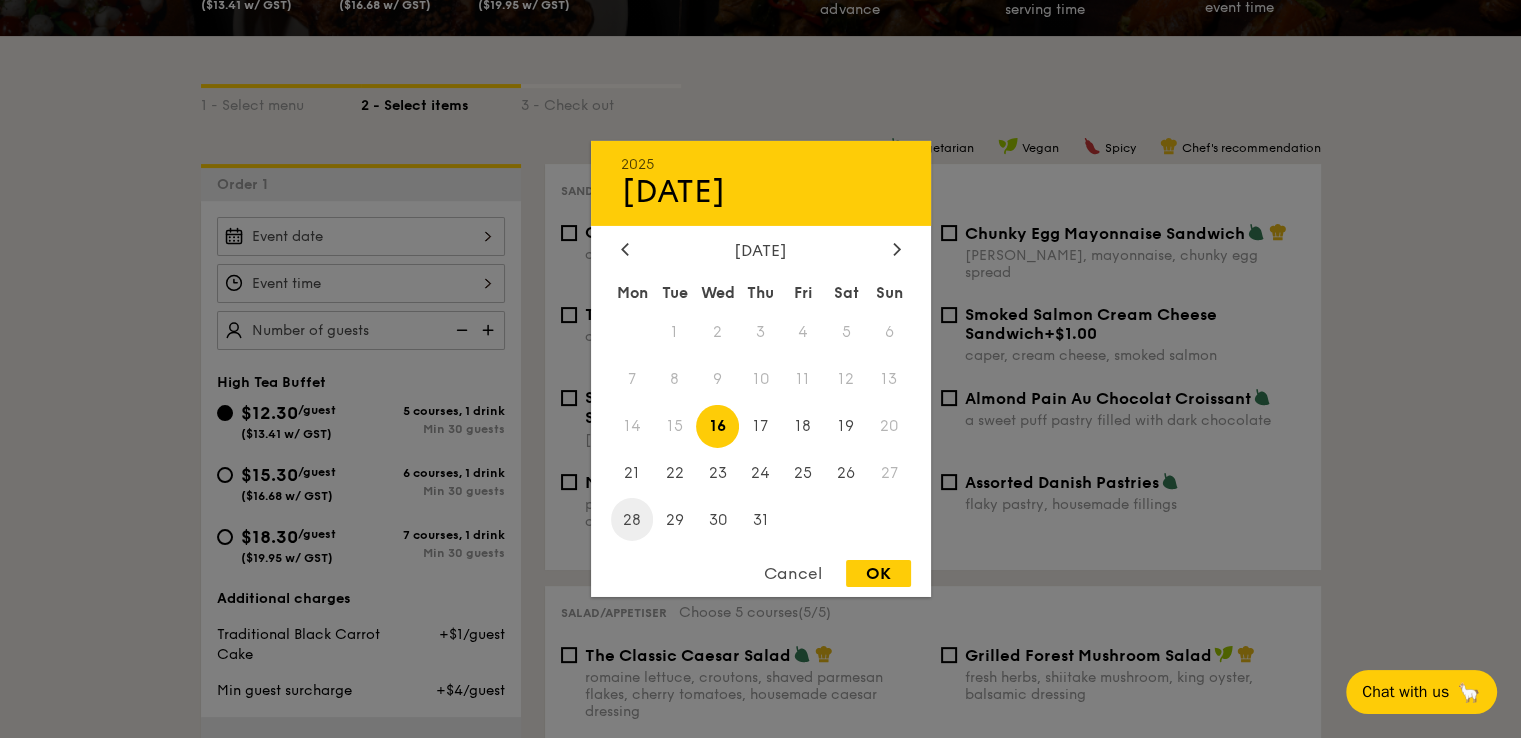 click on "28" at bounding box center (632, 519) 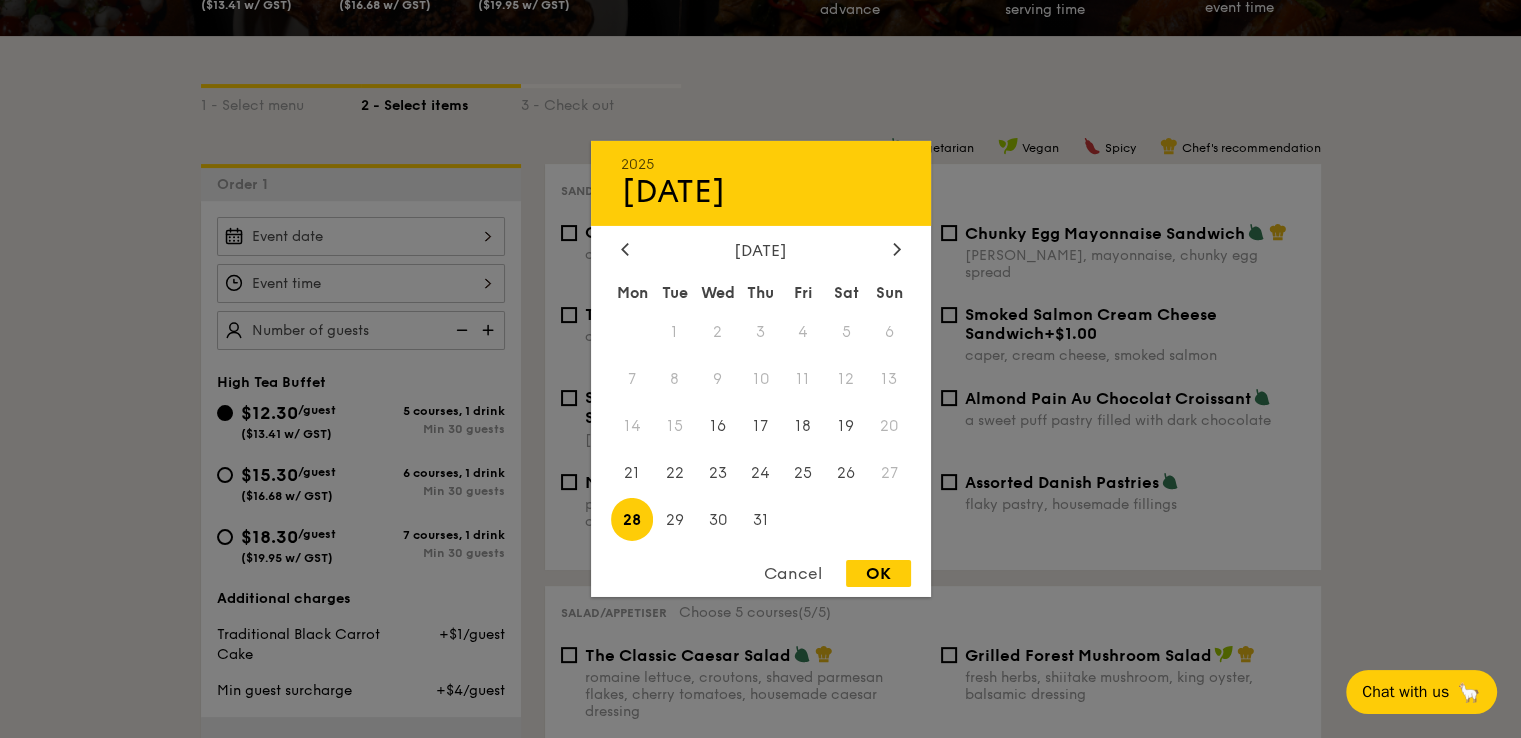 click at bounding box center [760, 369] 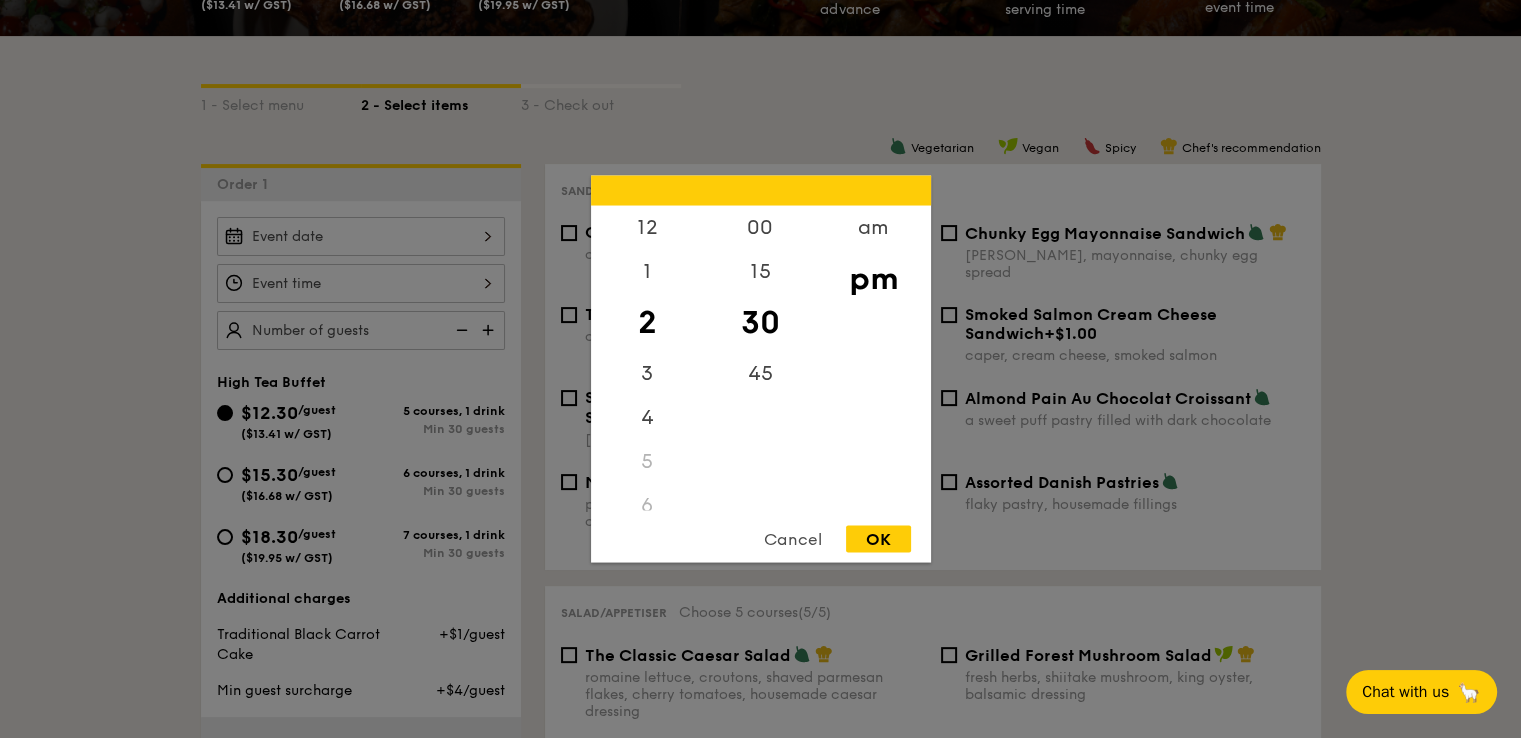 click on "12 1 2 3 4 5 6 7 8 9 10 11   00 15 30 45   am   pm   Cancel   OK" at bounding box center [361, 283] 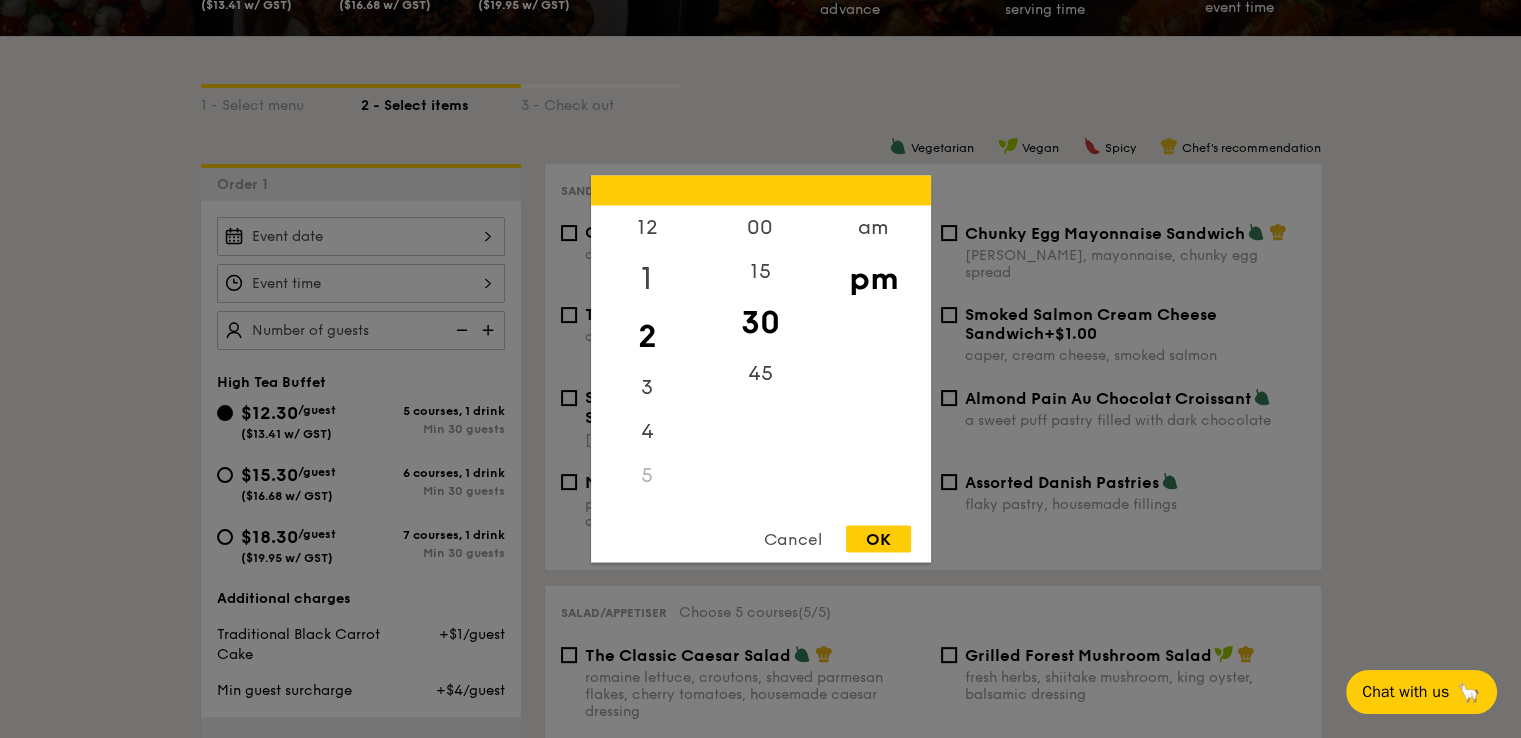 click on "1" at bounding box center [647, 279] 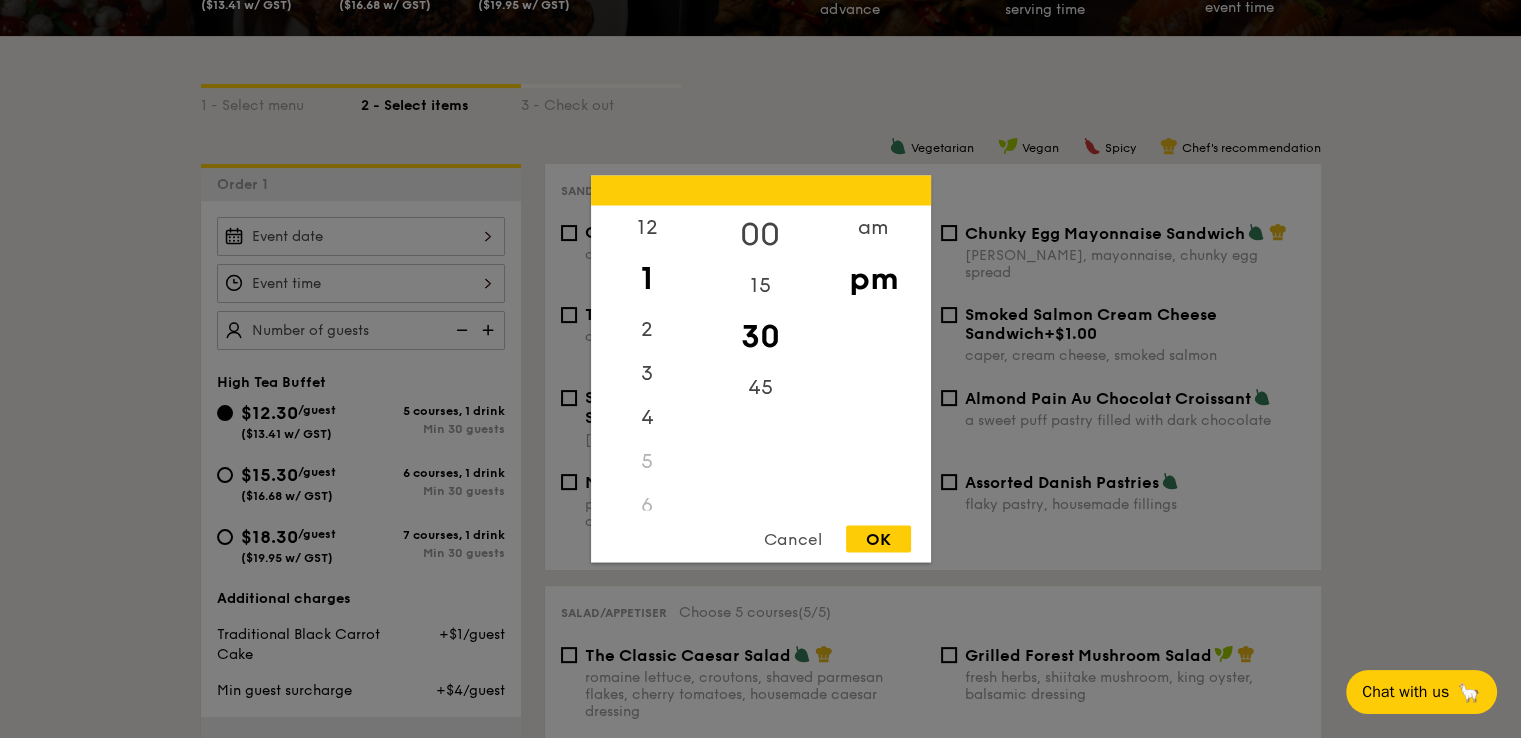 click on "00" at bounding box center (760, 235) 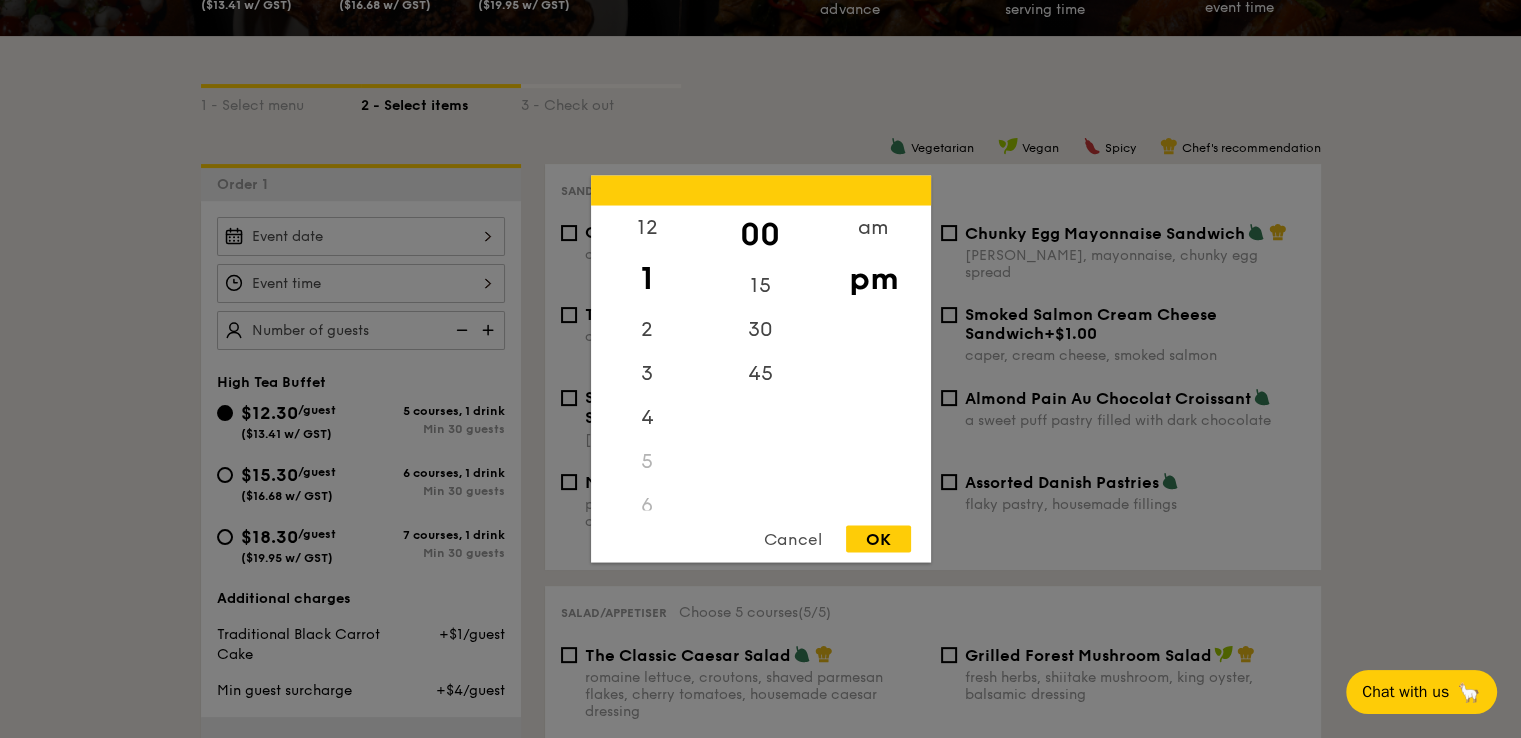 click on "OK" at bounding box center [878, 539] 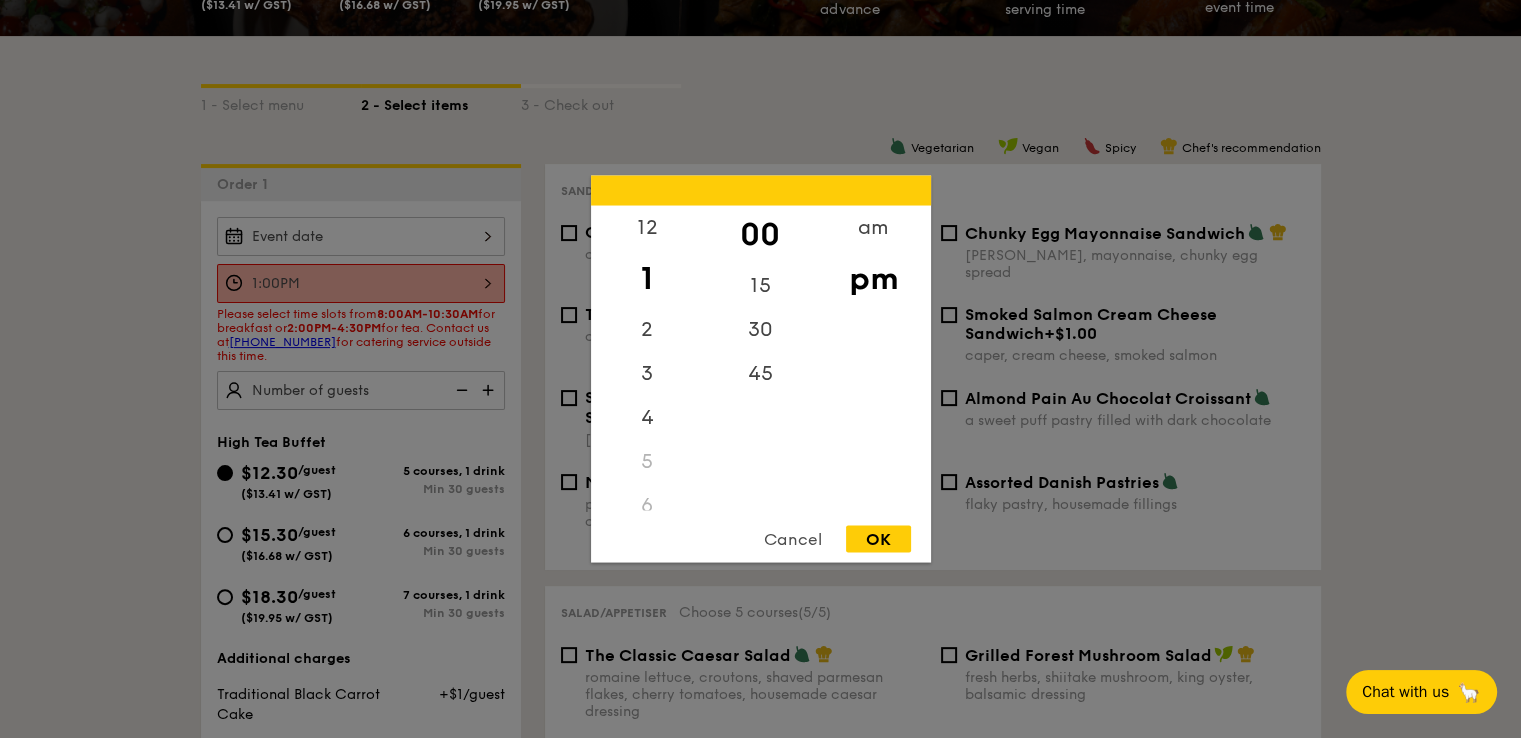 click on "1:00PM              12 1 2 3 4 5 6 7 8 9 10 11   00 15 30 45   am   pm   Cancel   OK" at bounding box center (361, 283) 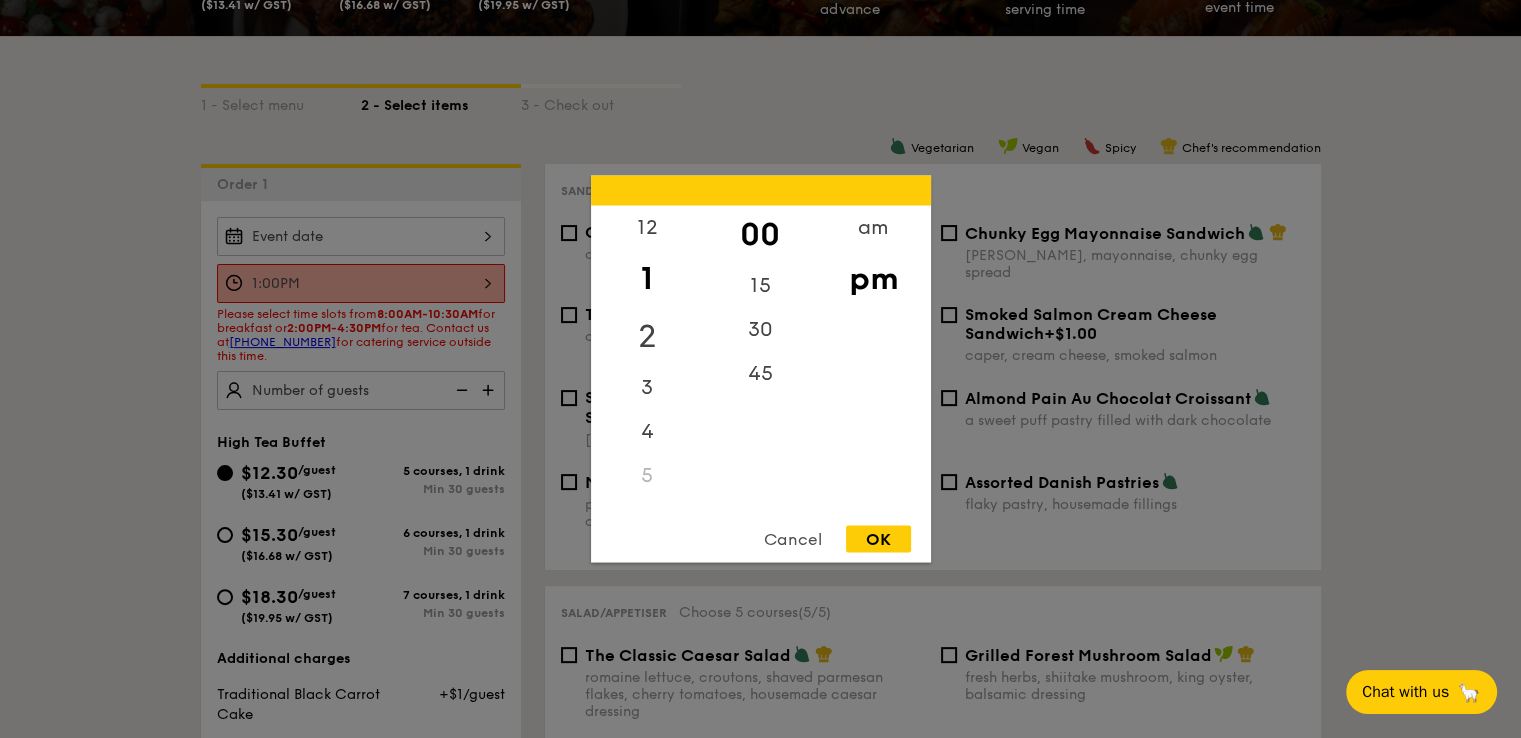 click on "2" at bounding box center (647, 337) 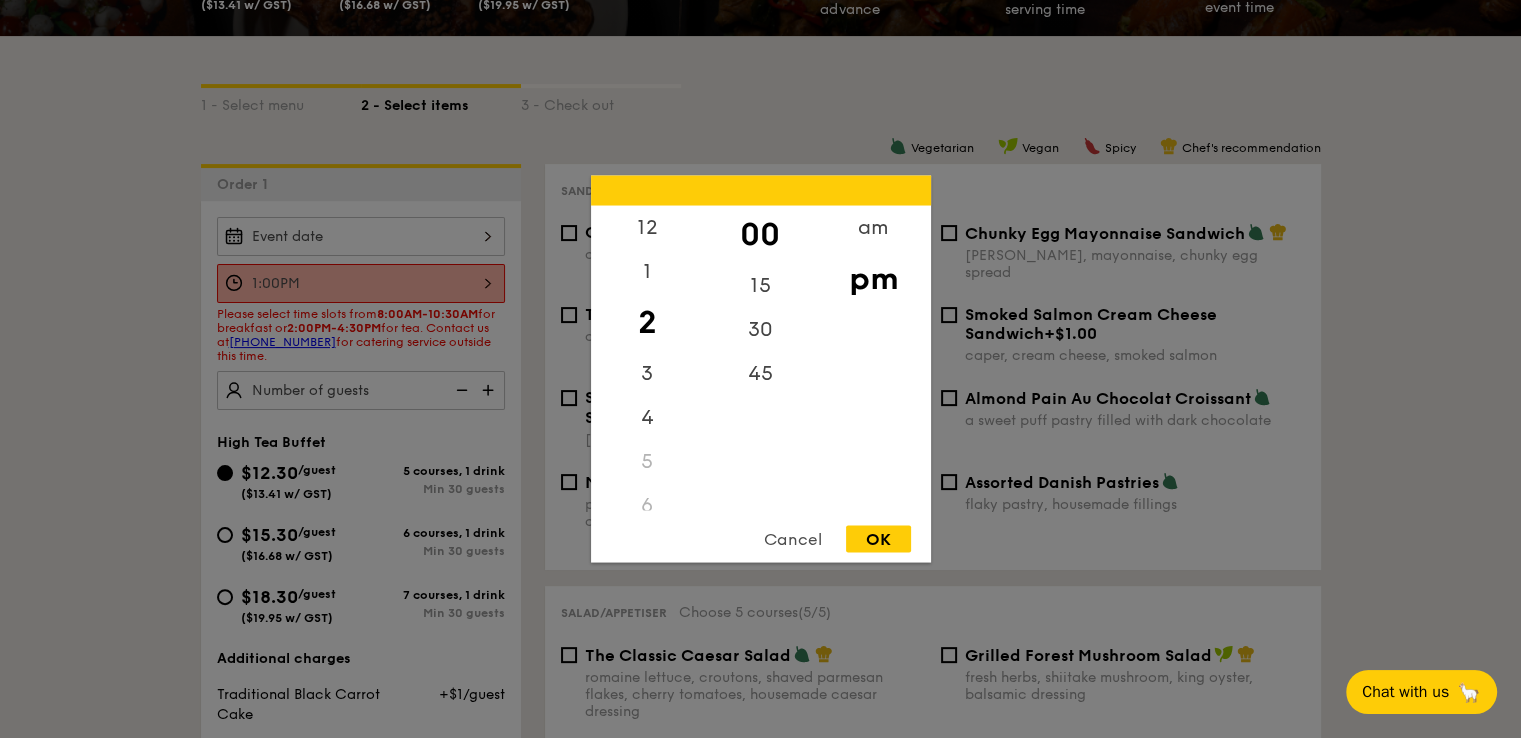 click on "OK" at bounding box center (878, 539) 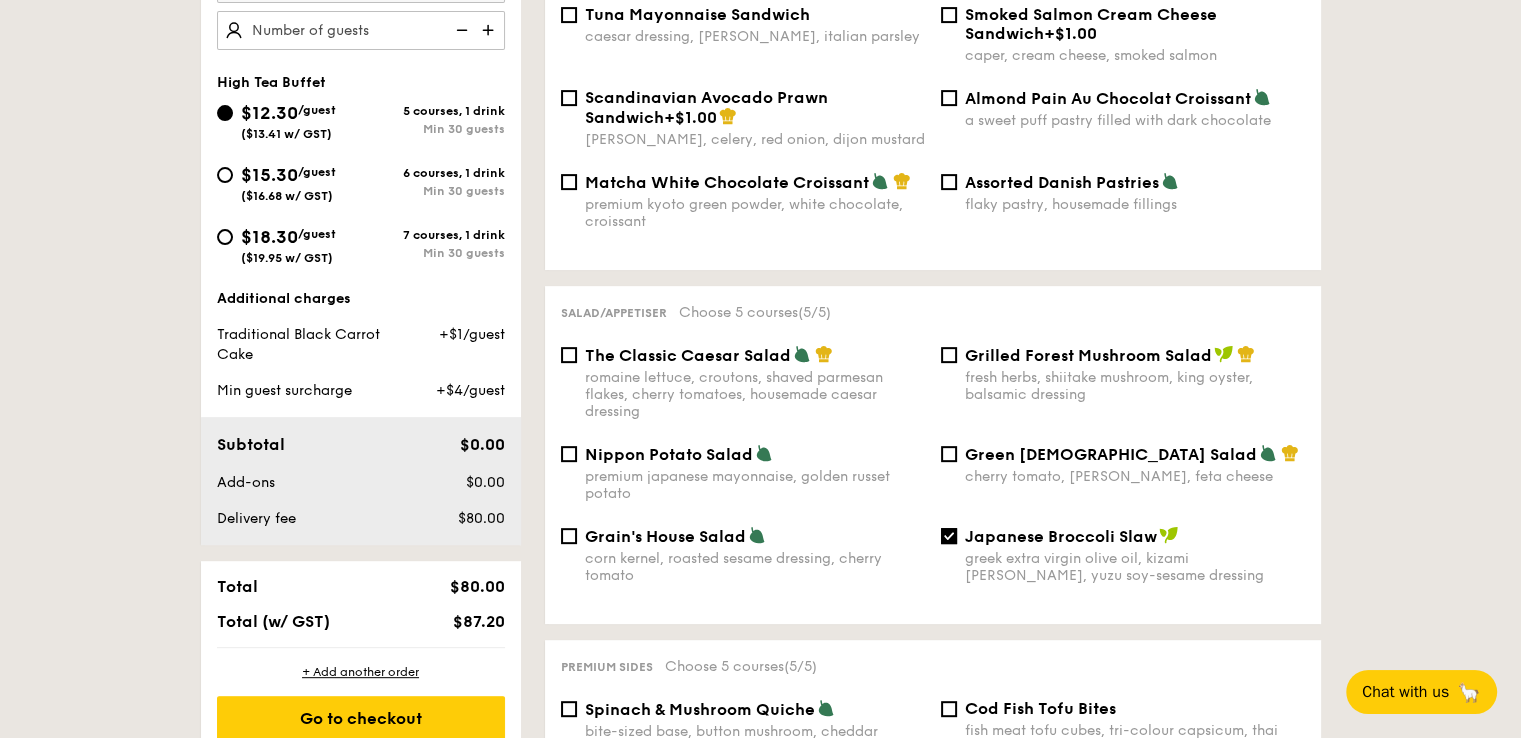 scroll, scrollTop: 600, scrollLeft: 0, axis: vertical 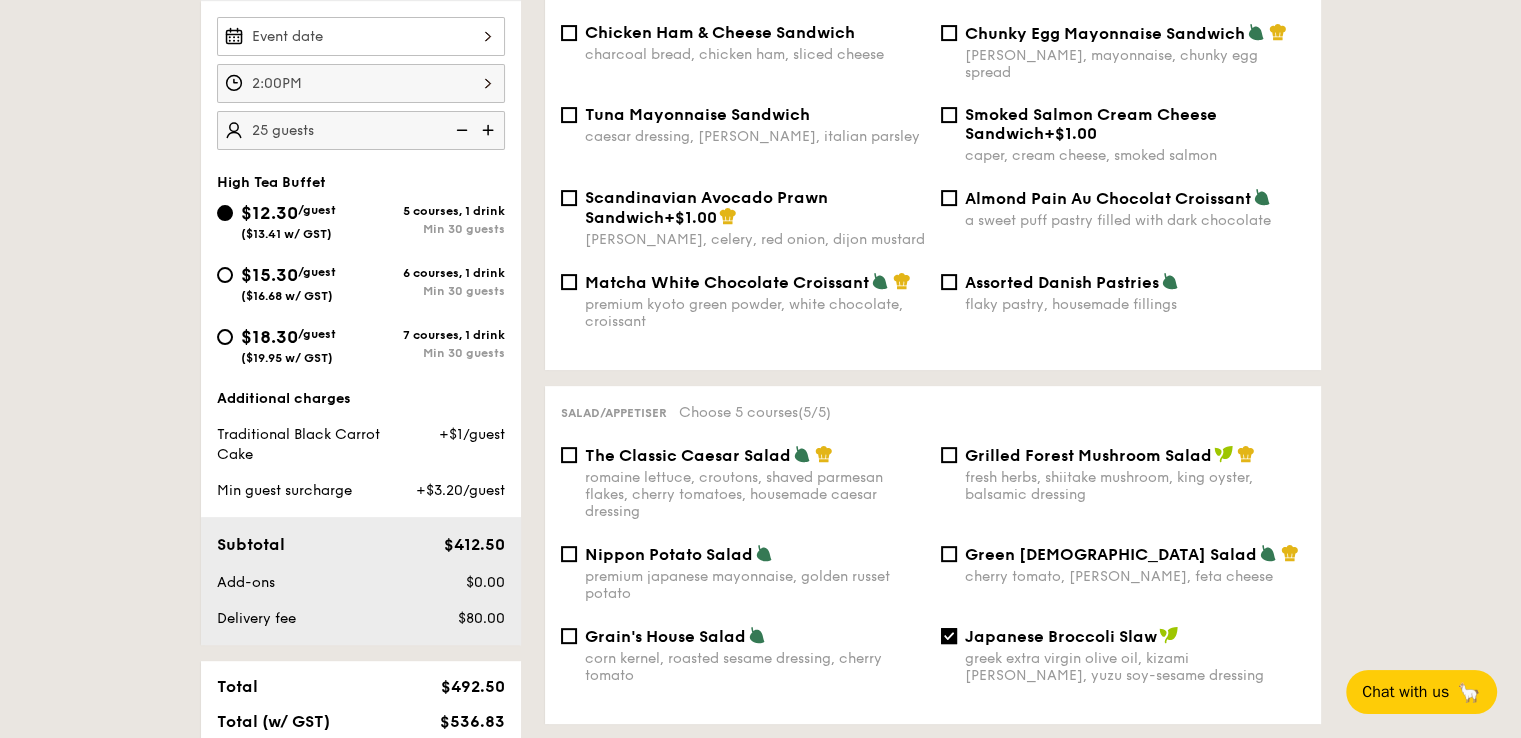 click on "1 - Select menu
2 - Select items
3 - Check out
Order 1
2:00PM      25 guests
High Tea Buffet
$12.30
/guest
($13.41 w/ GST)
5 courses, 1 drink
Min 30 guests
$15.30
/guest
($16.68 w/ GST)
6 courses, 1 drink
Min 30 guests
$18.30
/guest
($19.95 w/ GST)
7 courses, 1 drink
Min 30 guests
Additional charges
Traditional Black Carrot Cake
+$1/guest
Min guest surcharge
+$3.20/guest
Subtotal
$412.50
Add-ons
$0.00
Delivery fee
$80.00
Total
$492.50
Total (w/ GST)
$536.83
+ Add another order" at bounding box center (760, 1488) 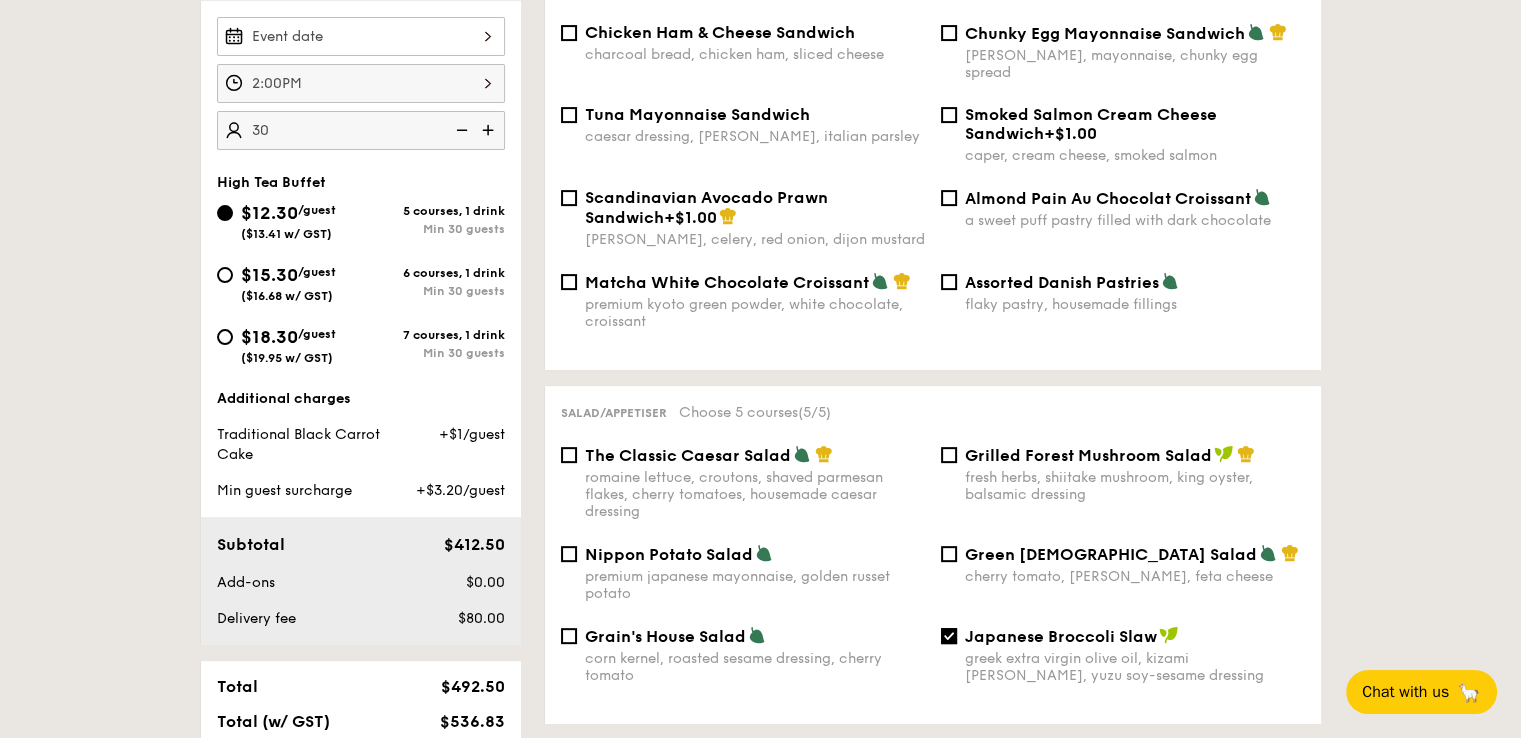 type on "30 guests" 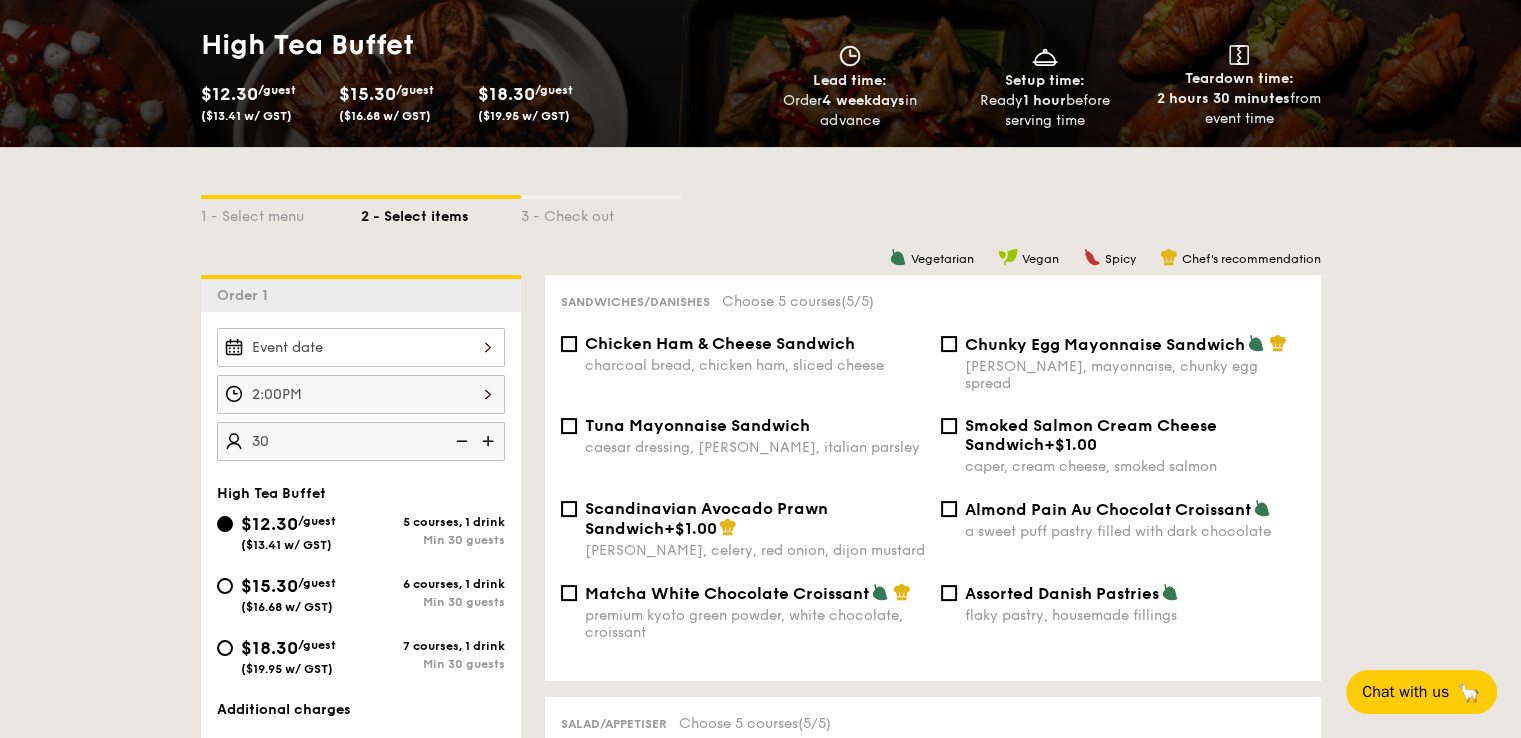 scroll, scrollTop: 300, scrollLeft: 0, axis: vertical 